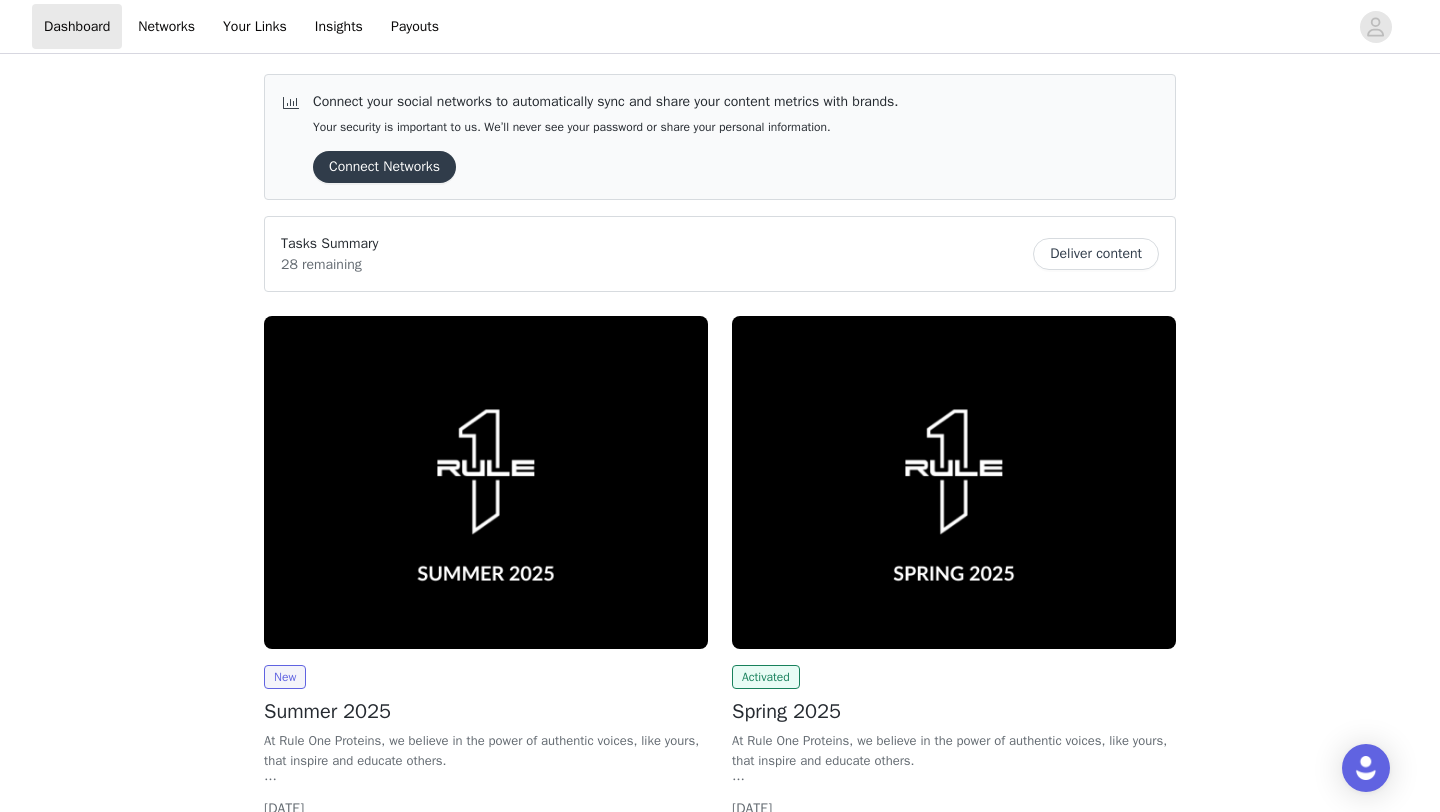 scroll, scrollTop: 136, scrollLeft: 0, axis: vertical 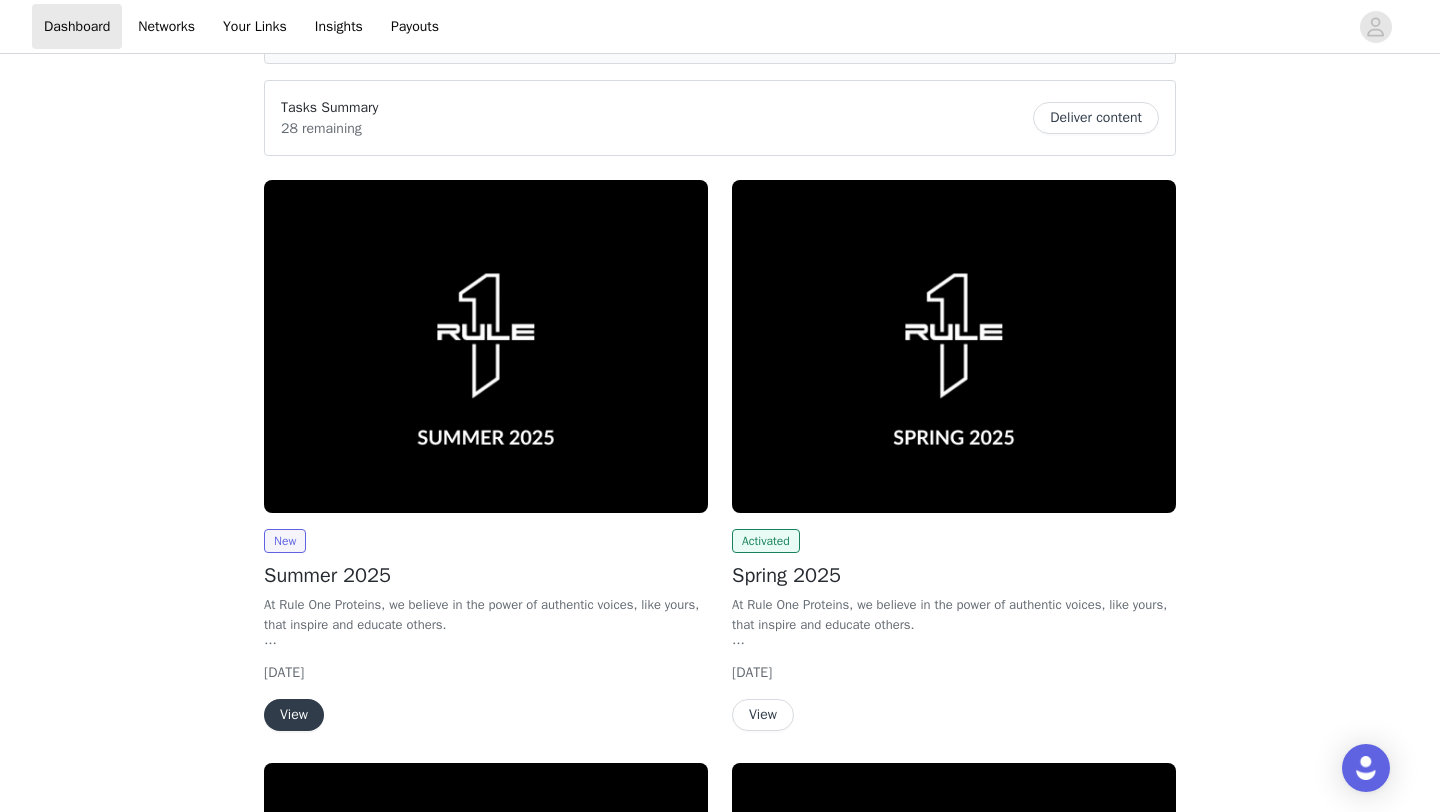 click on "View" at bounding box center (294, 715) 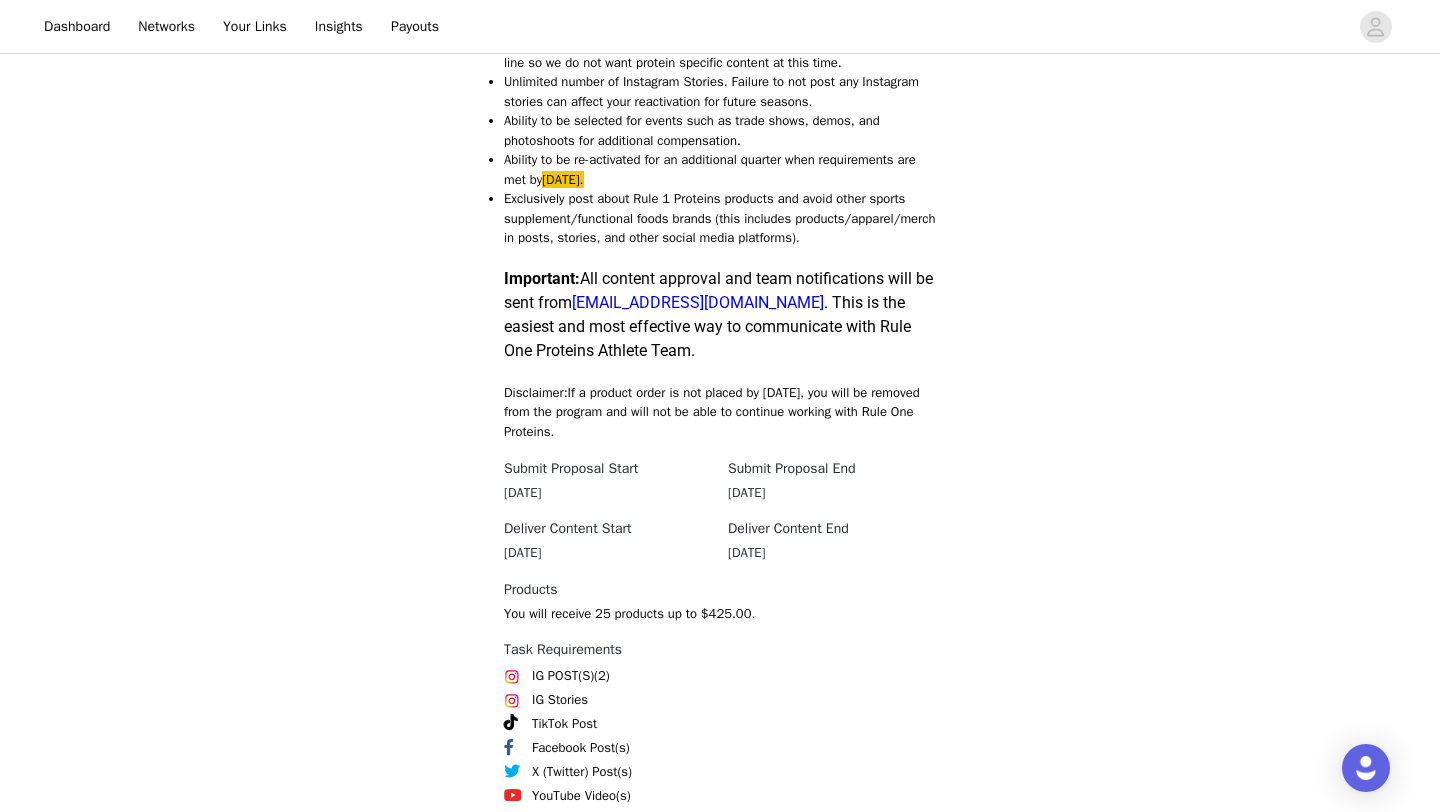 scroll, scrollTop: 2087, scrollLeft: 0, axis: vertical 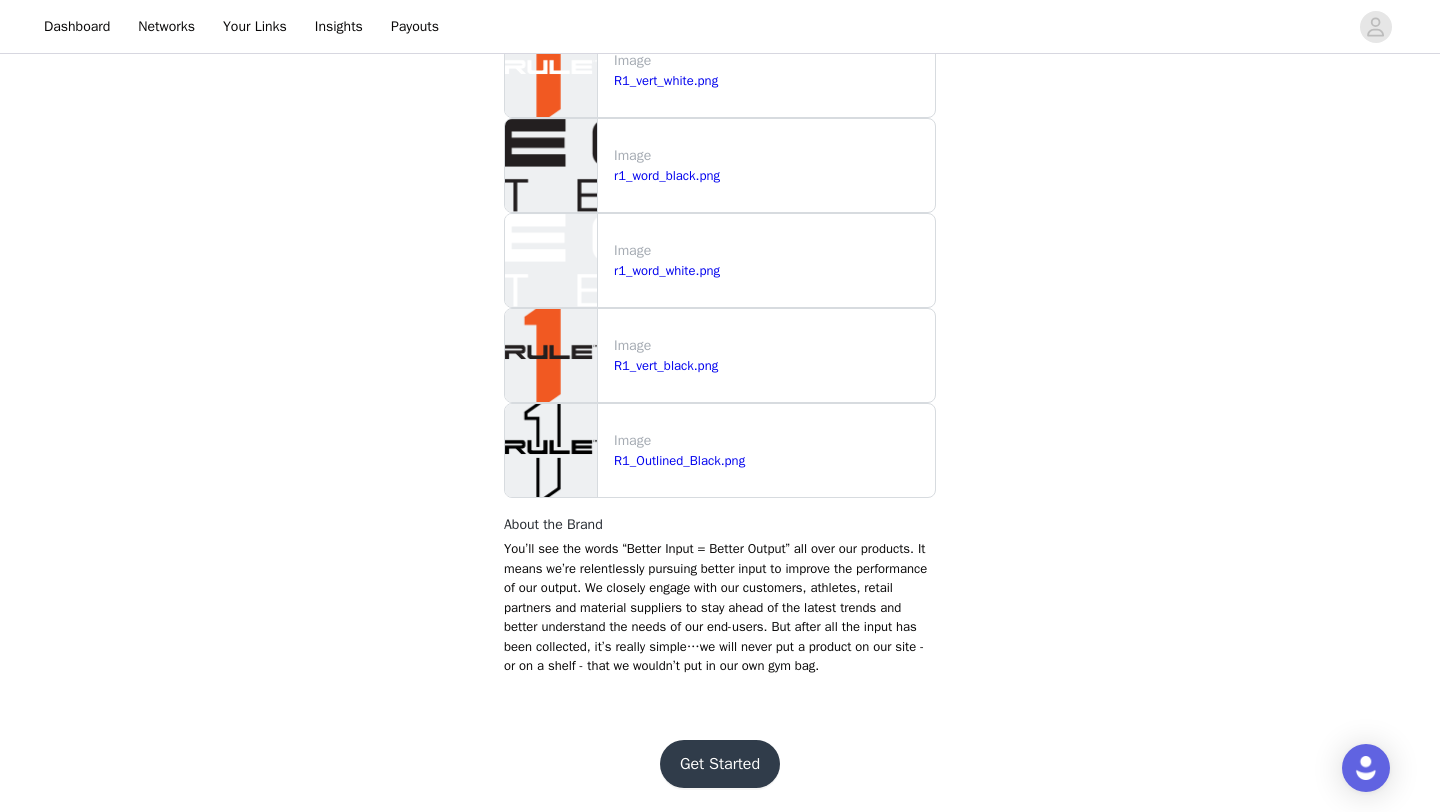 click on "Get Started" at bounding box center [720, 764] 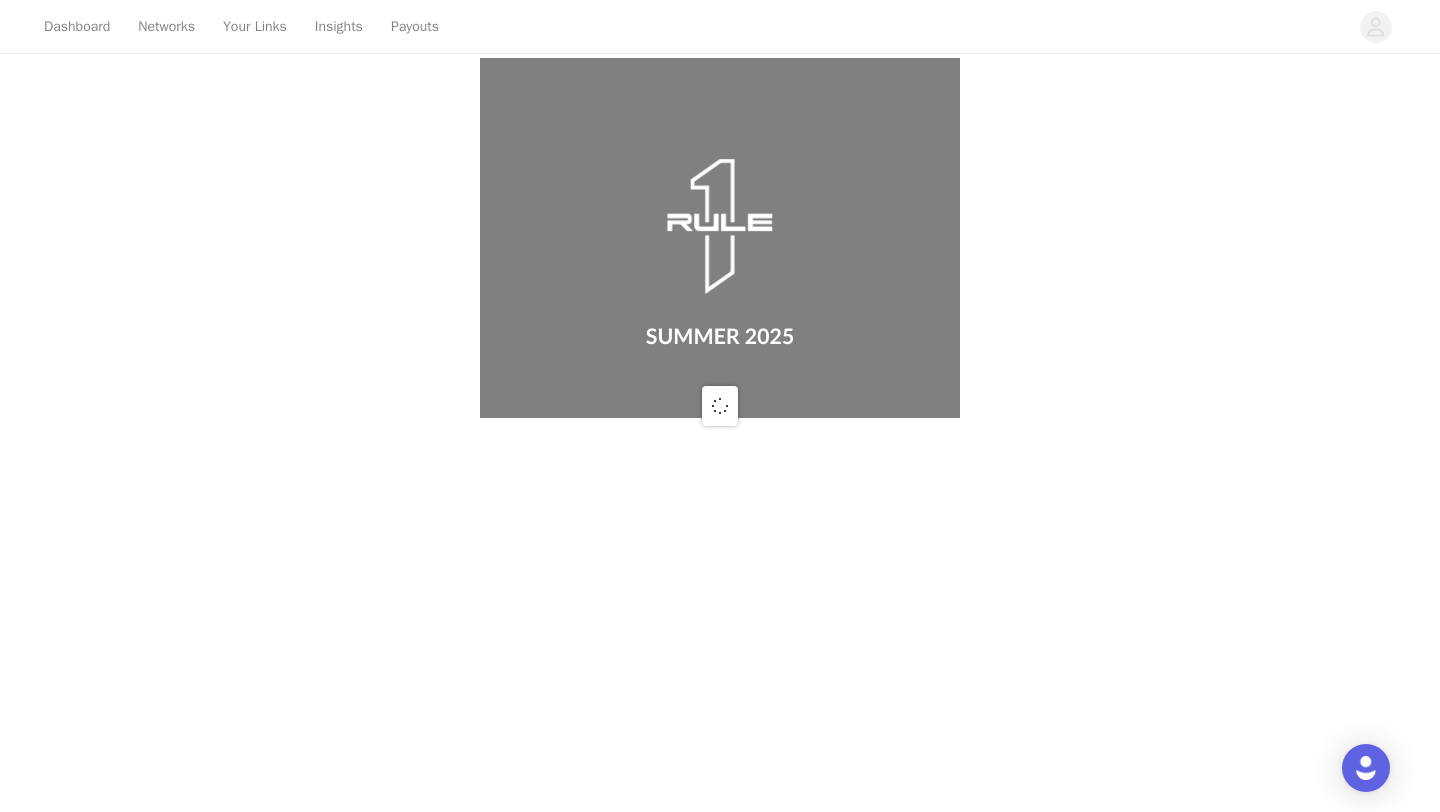 scroll, scrollTop: 0, scrollLeft: 0, axis: both 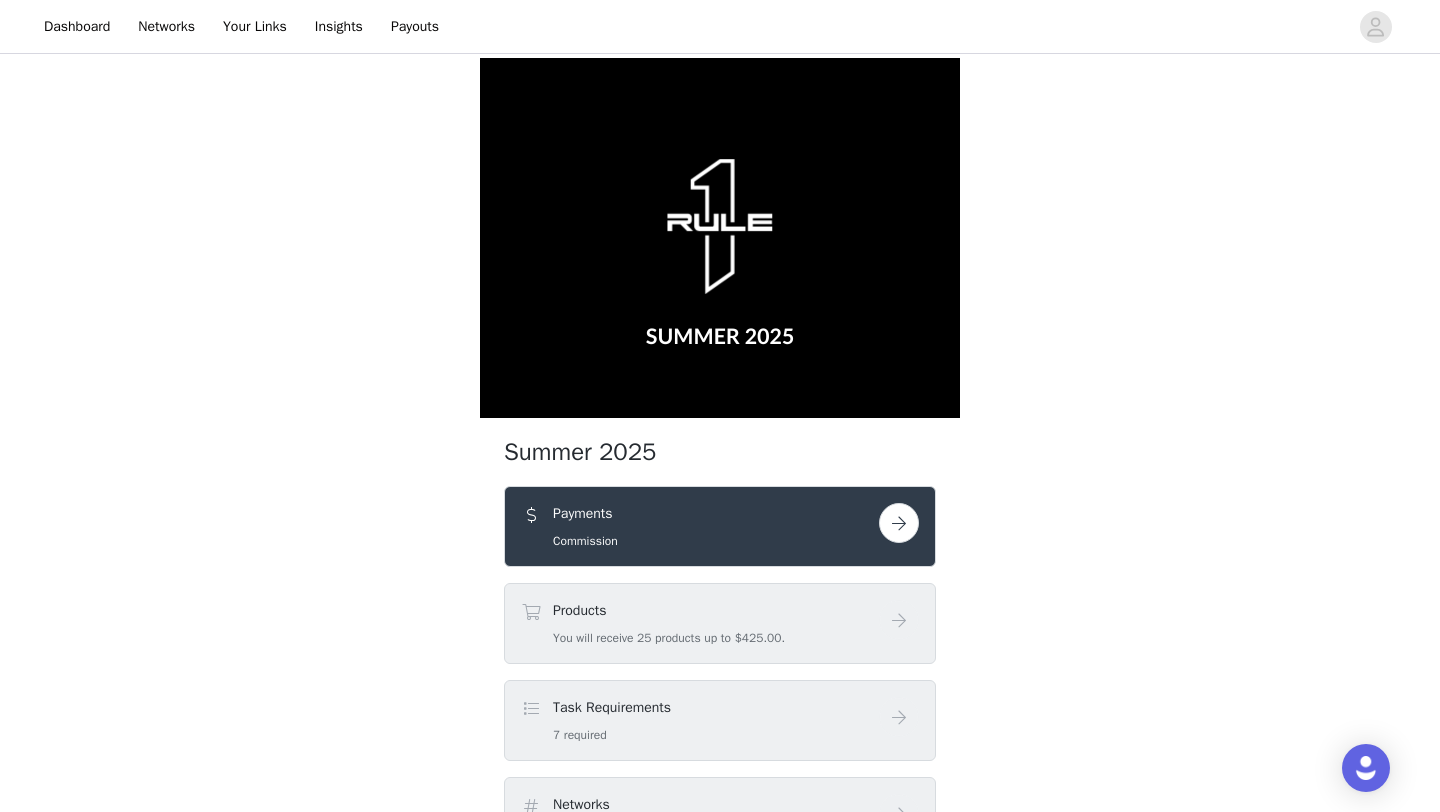 click at bounding box center (899, 523) 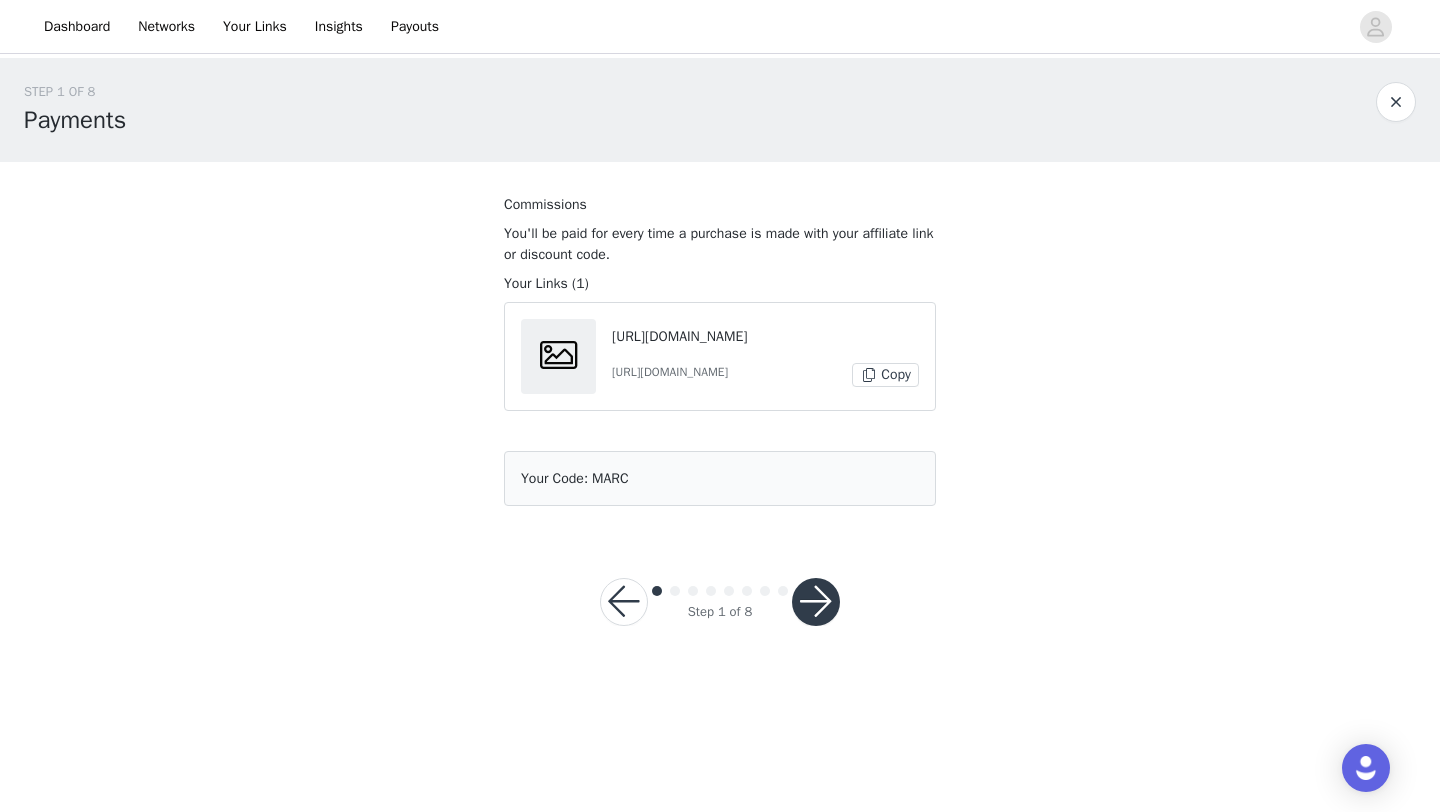 click at bounding box center [816, 602] 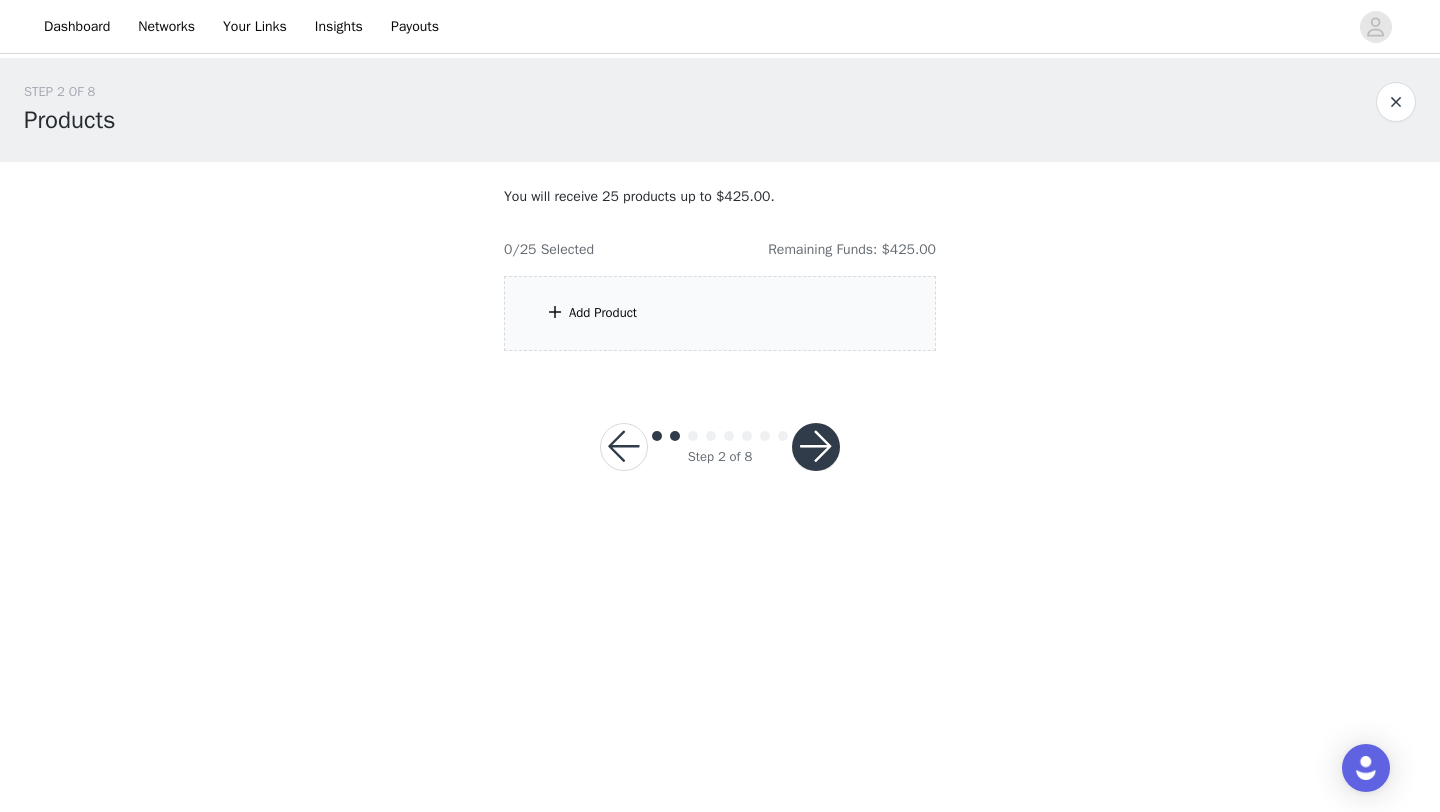 click on "Add Product" at bounding box center [720, 313] 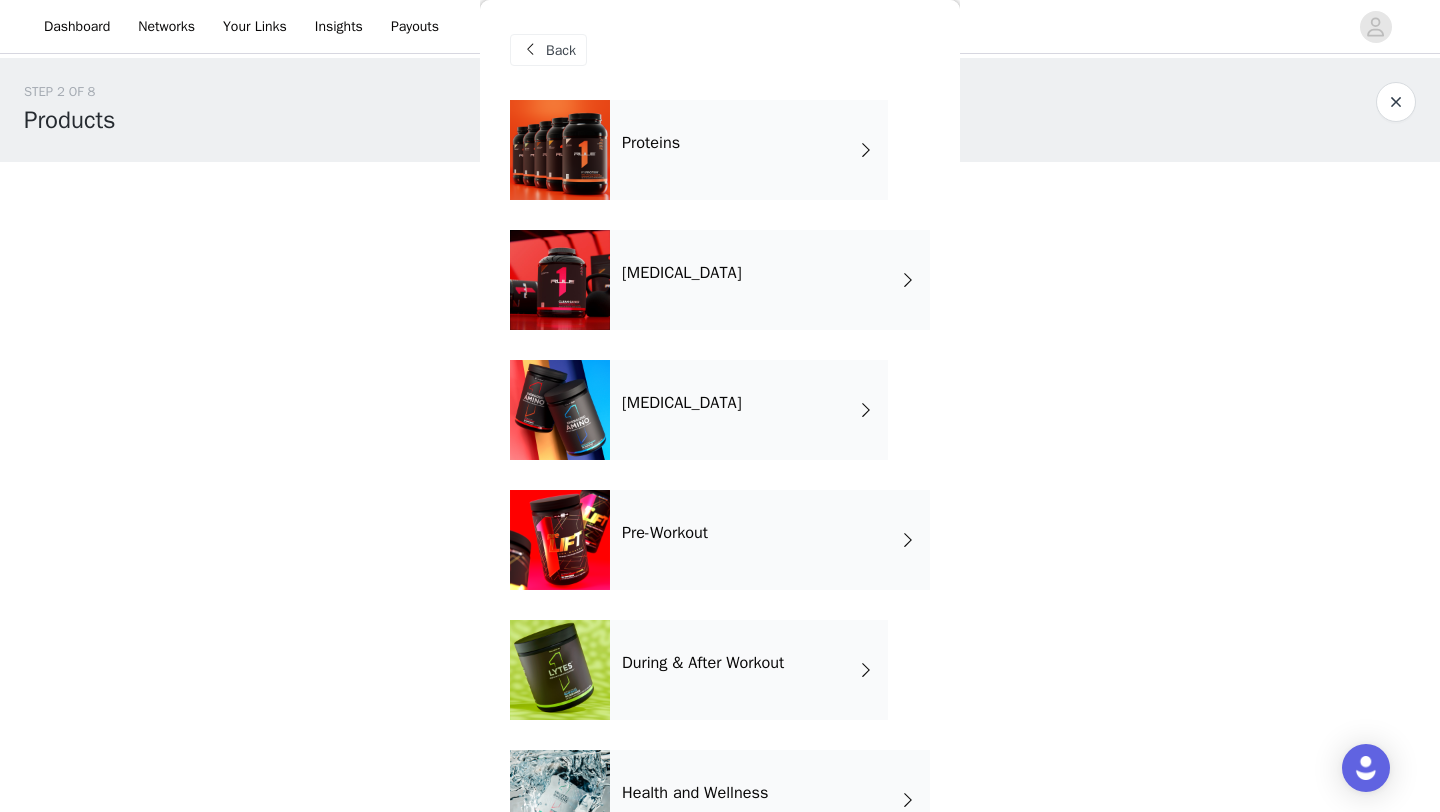 click on "Proteins" at bounding box center [749, 150] 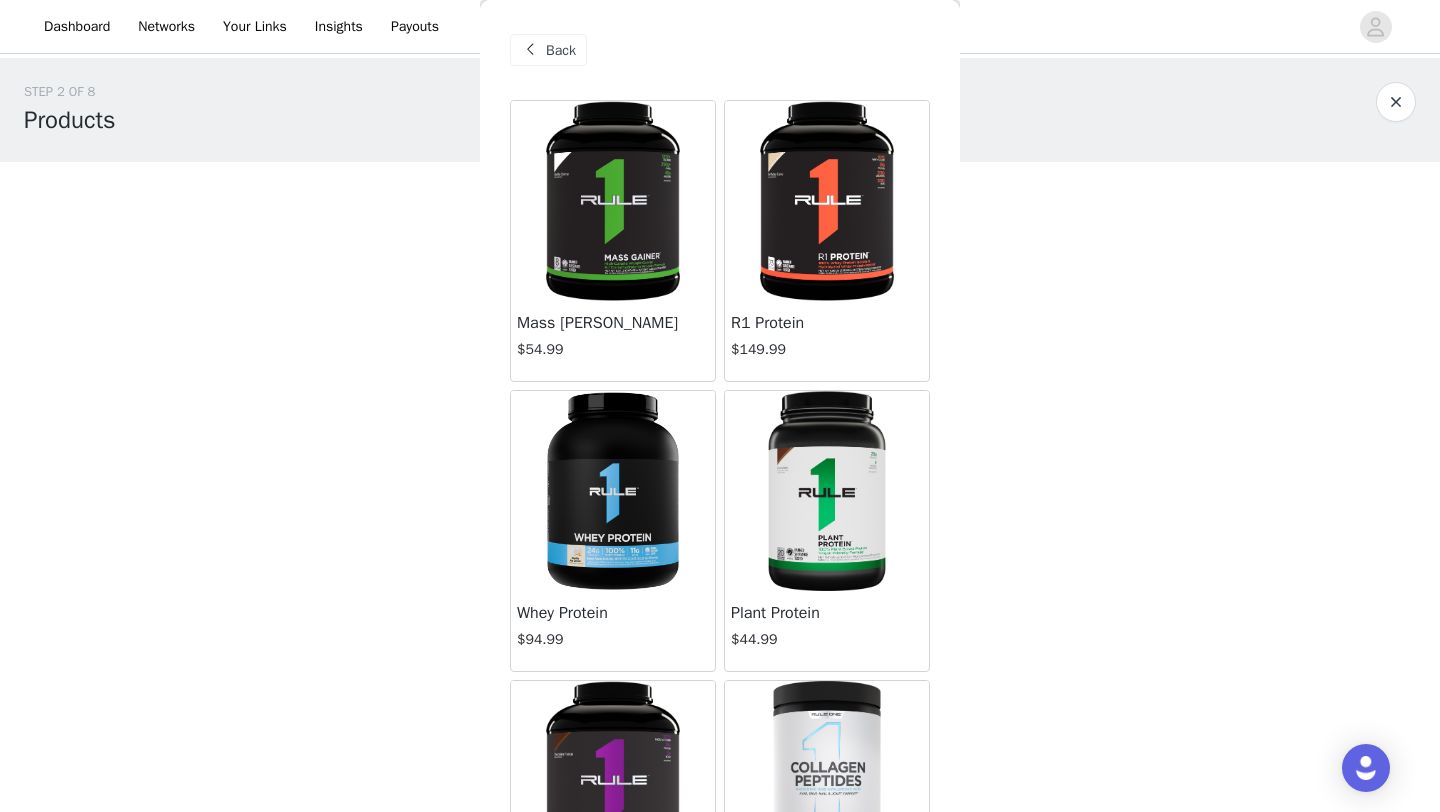 click at bounding box center [826, 201] 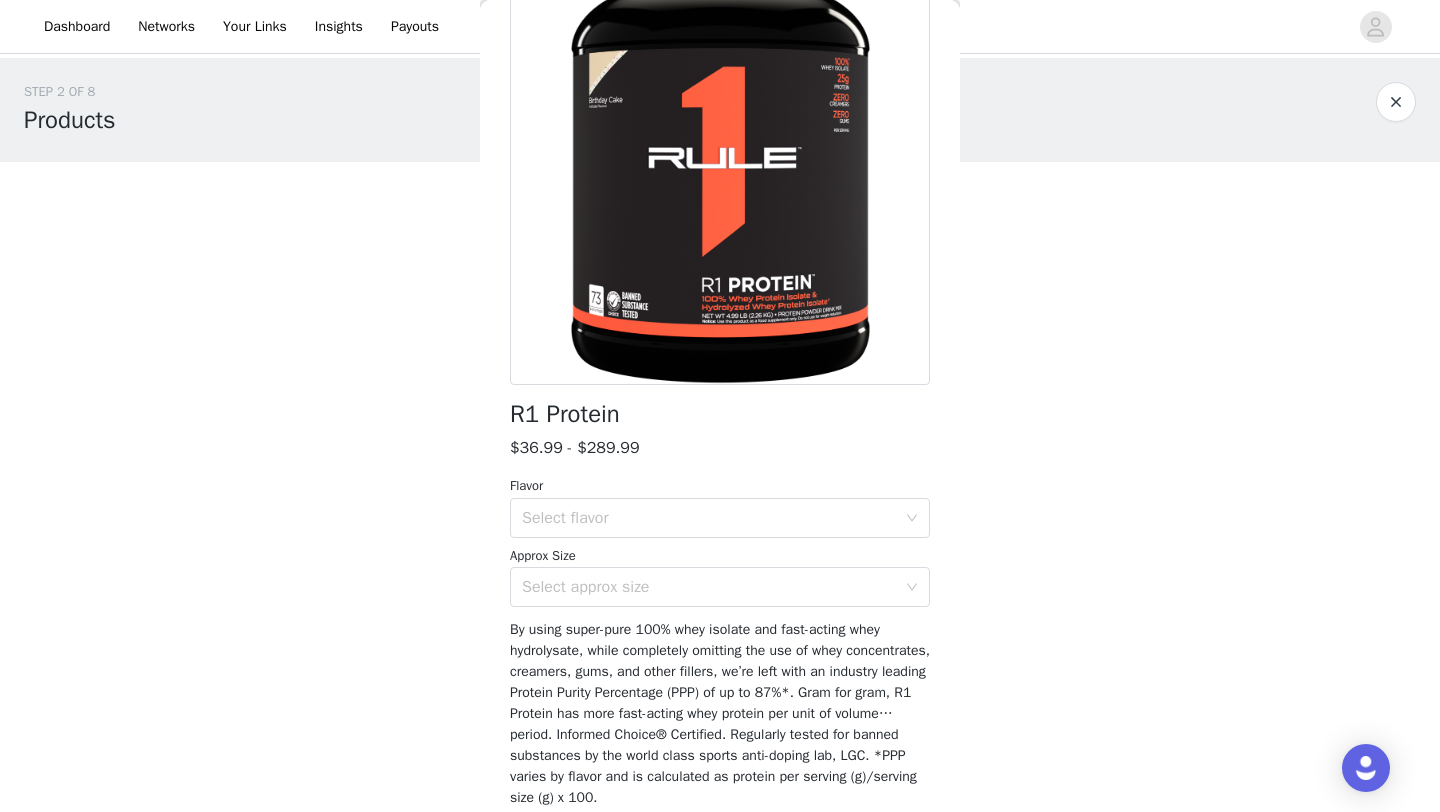 scroll, scrollTop: 195, scrollLeft: 0, axis: vertical 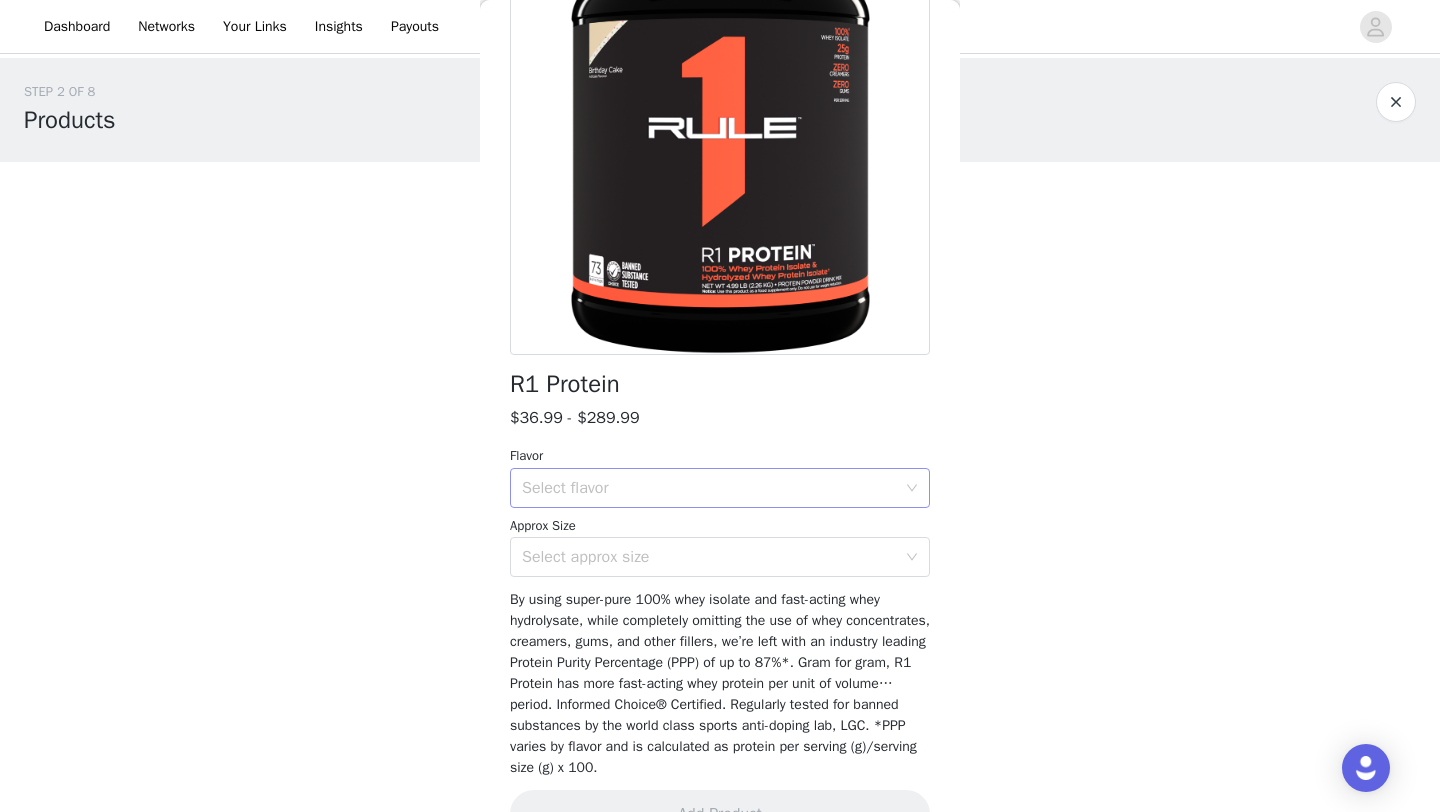 click on "Select flavor" at bounding box center [709, 488] 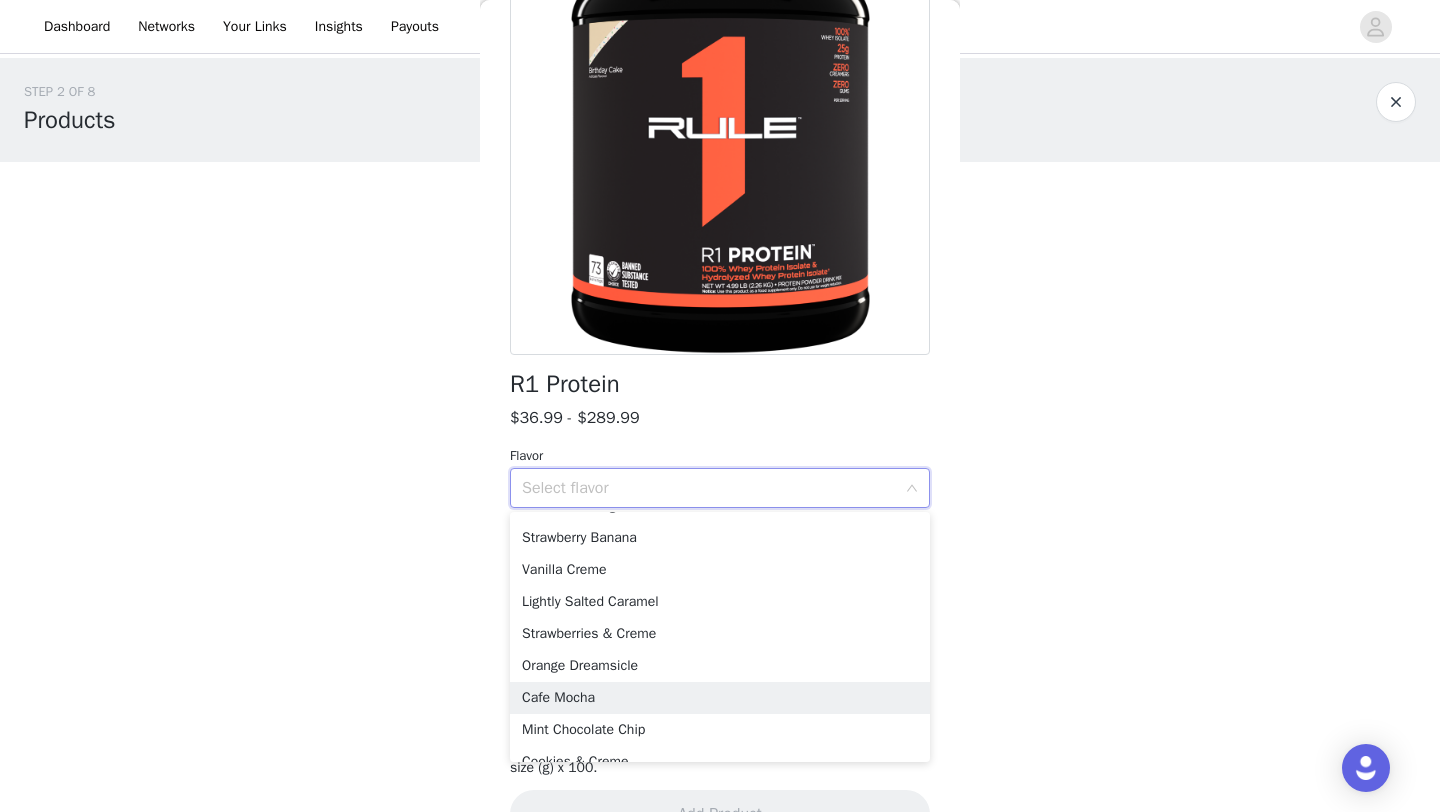 scroll, scrollTop: 0, scrollLeft: 0, axis: both 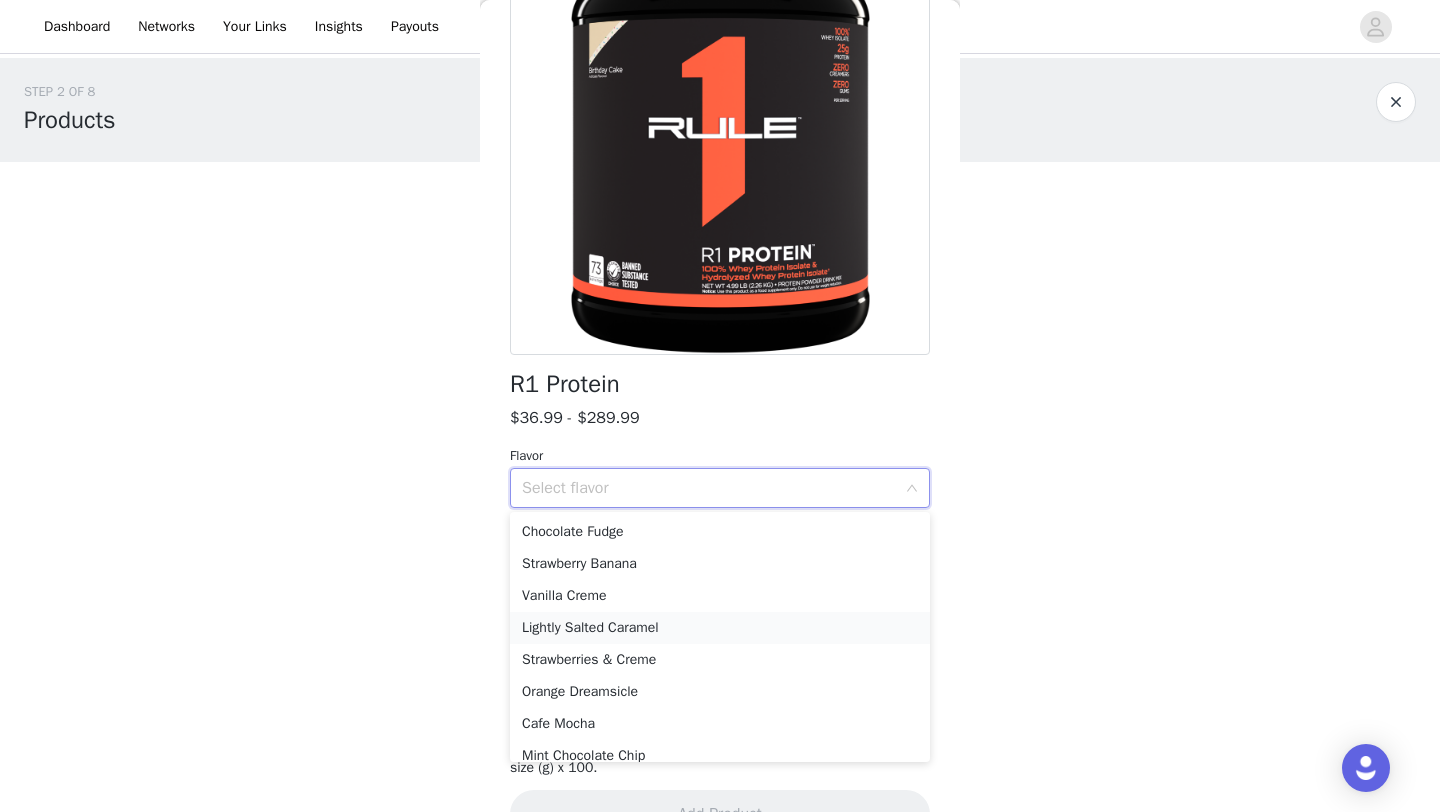 click on "Lightly Salted Caramel" at bounding box center (720, 628) 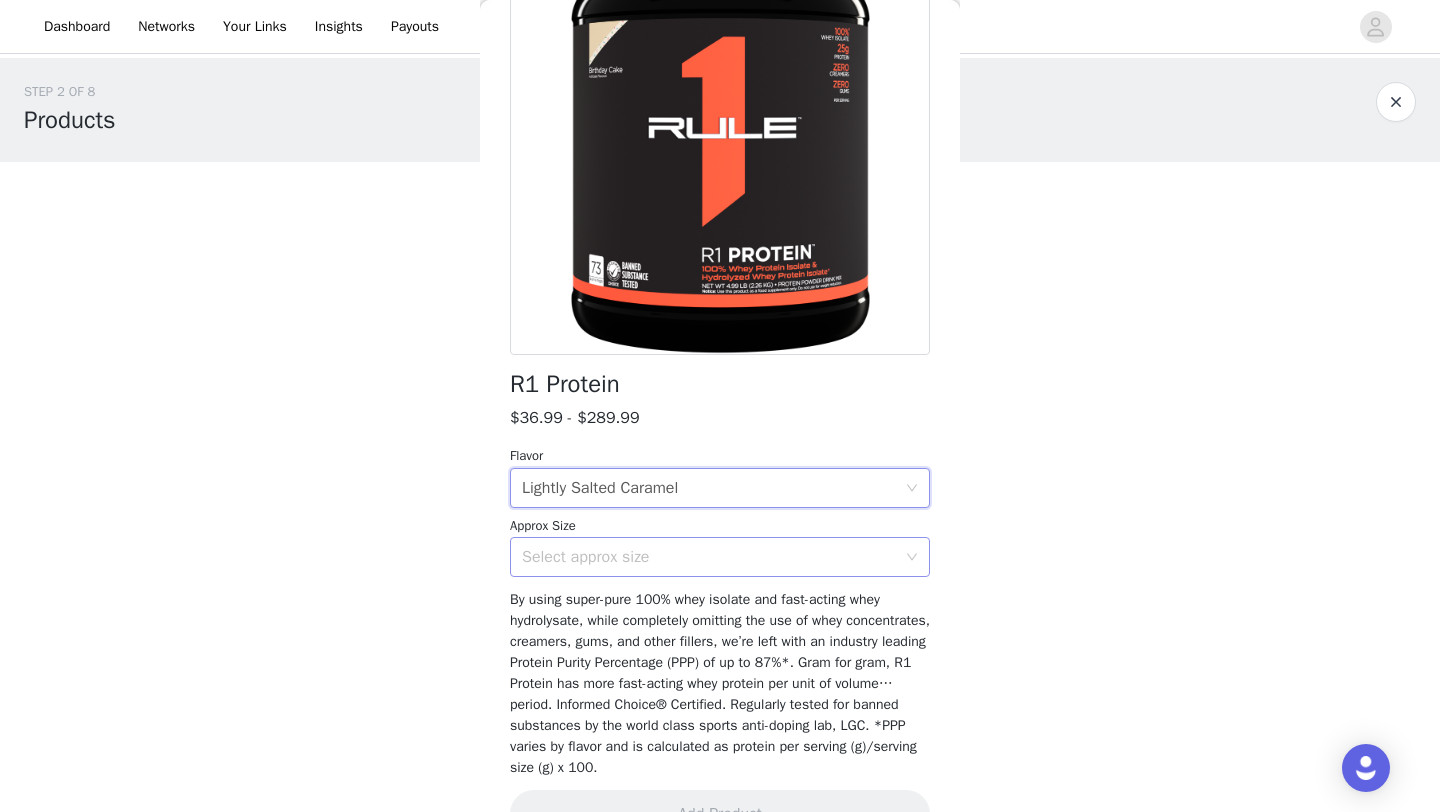 click on "Select approx size" at bounding box center [709, 557] 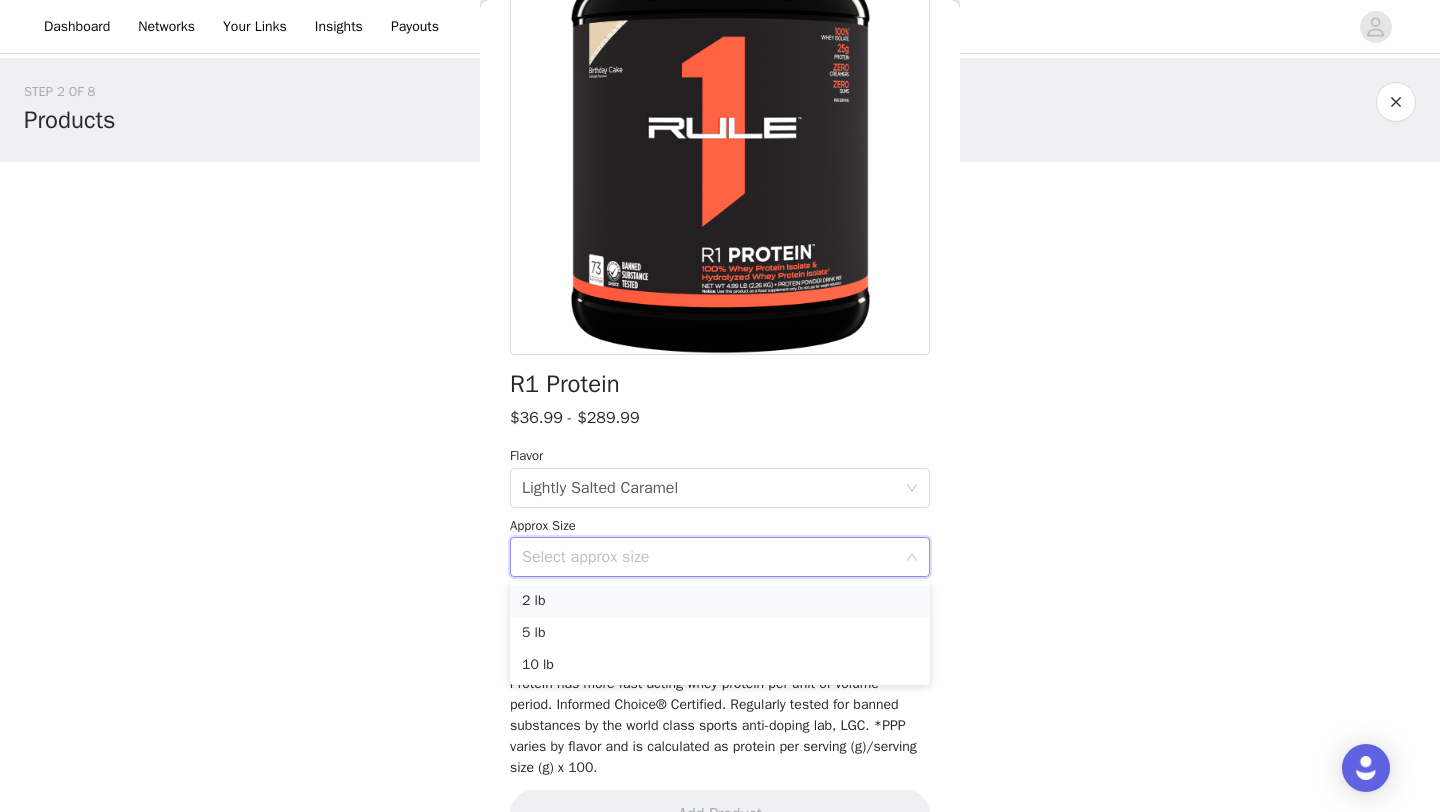 click on "2 lb" at bounding box center (720, 601) 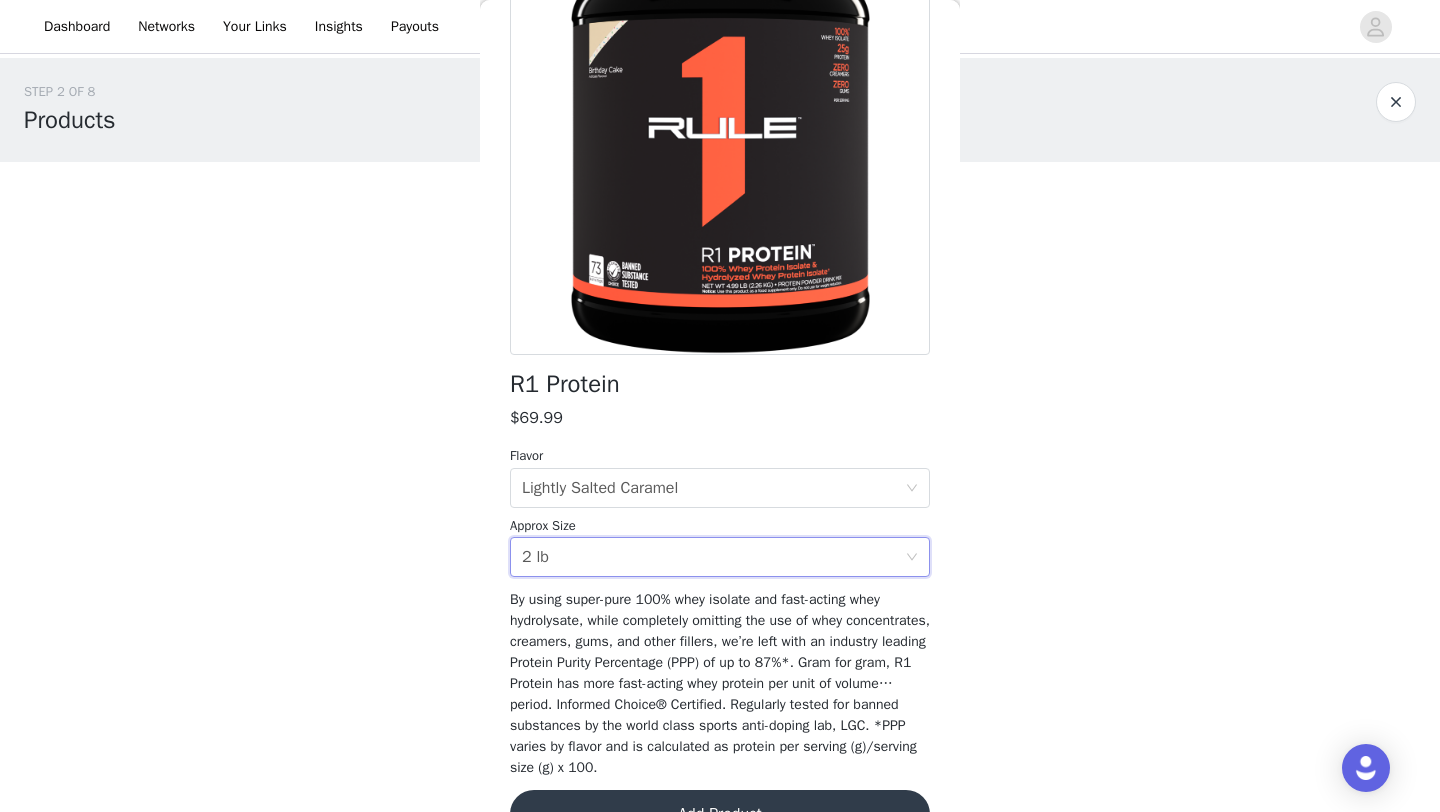 scroll, scrollTop: 245, scrollLeft: 0, axis: vertical 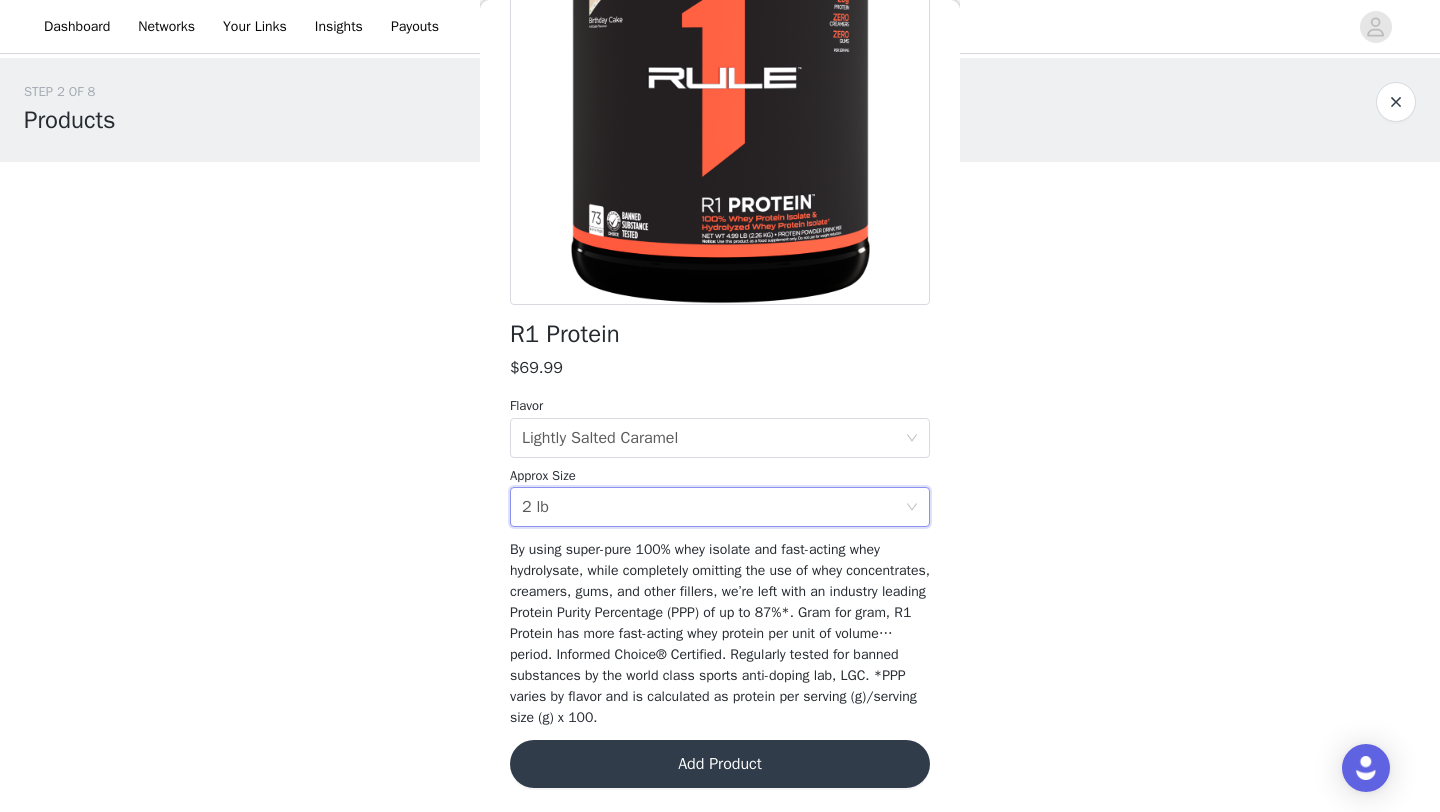 click on "Add Product" at bounding box center (720, 764) 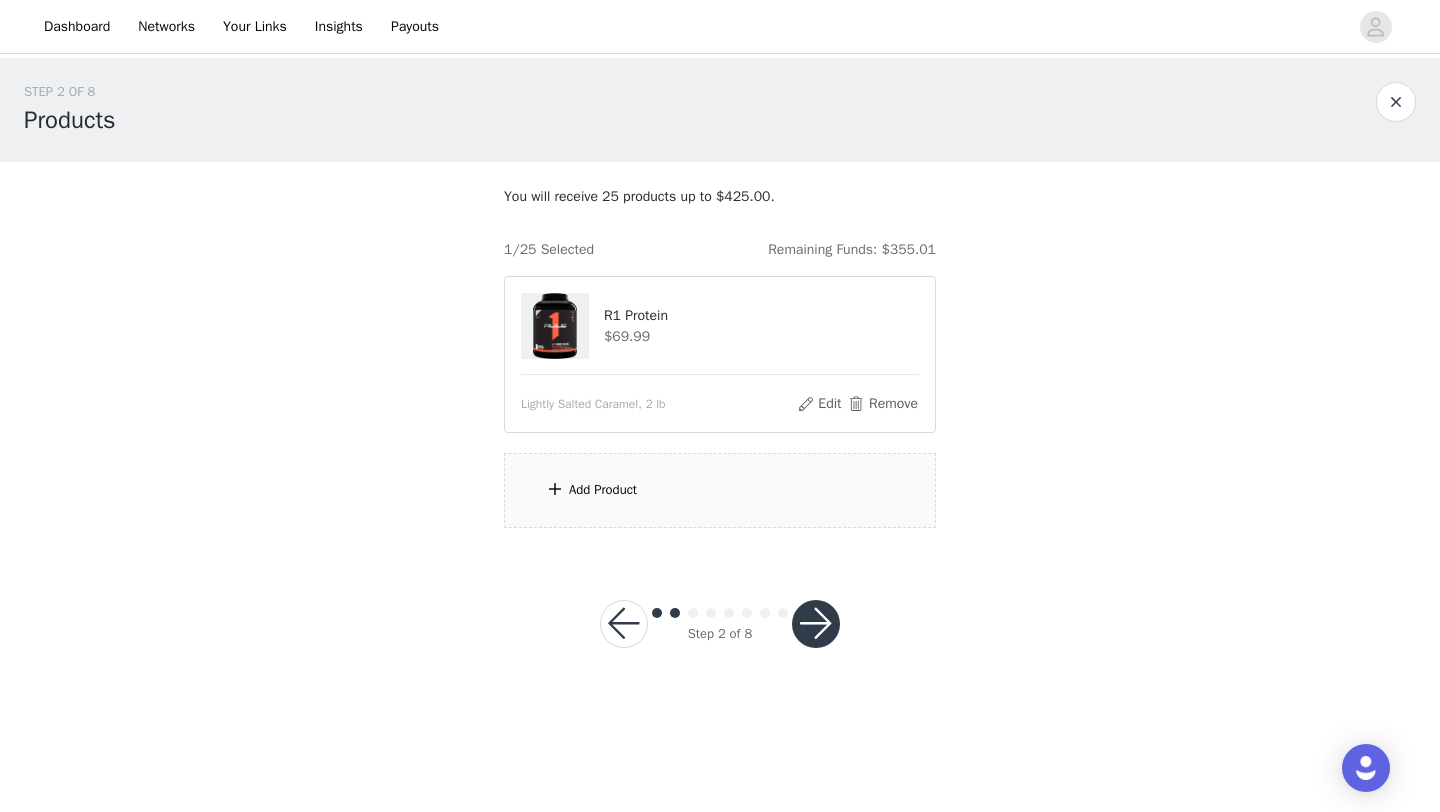 click on "Add Product" at bounding box center [720, 490] 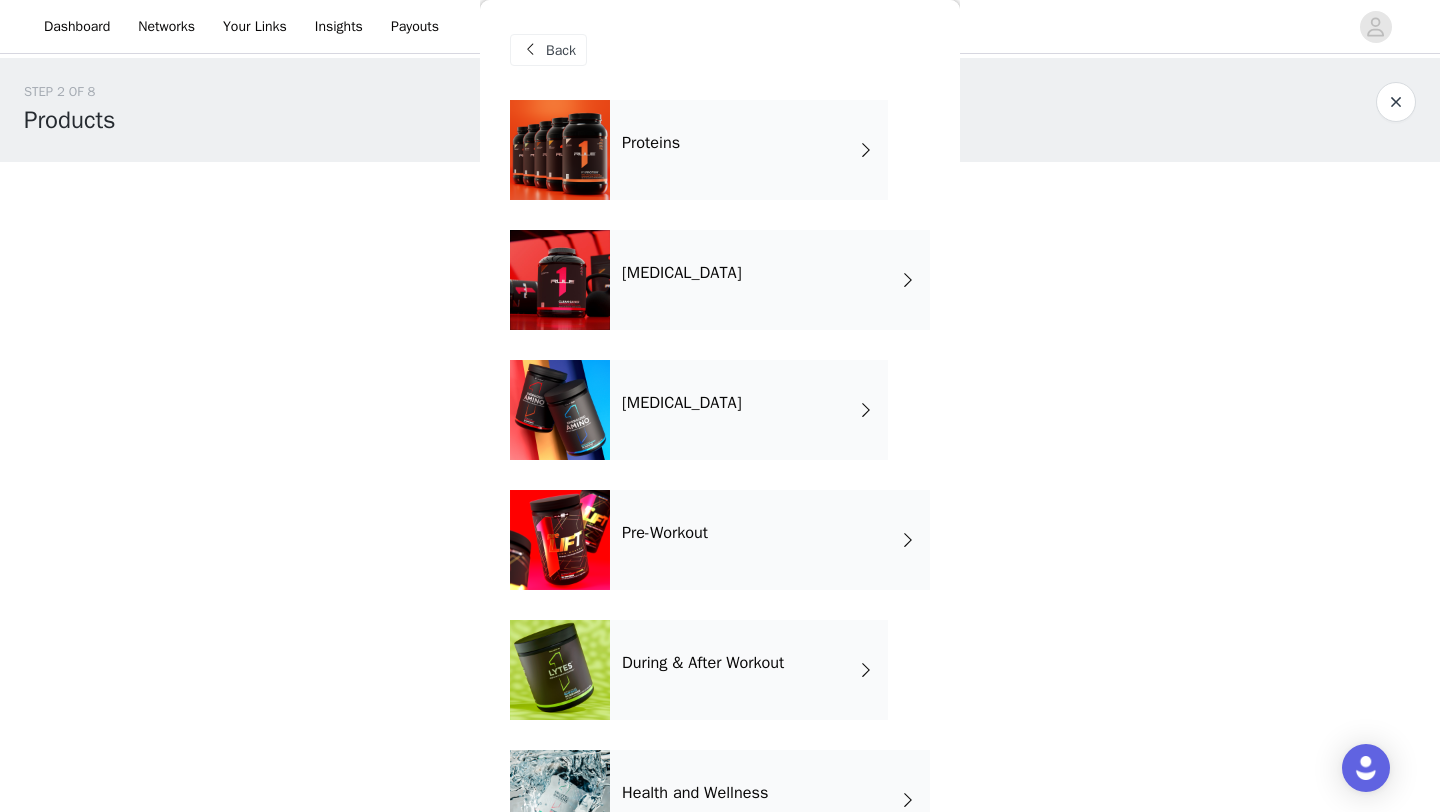 click on "Proteins" at bounding box center (749, 150) 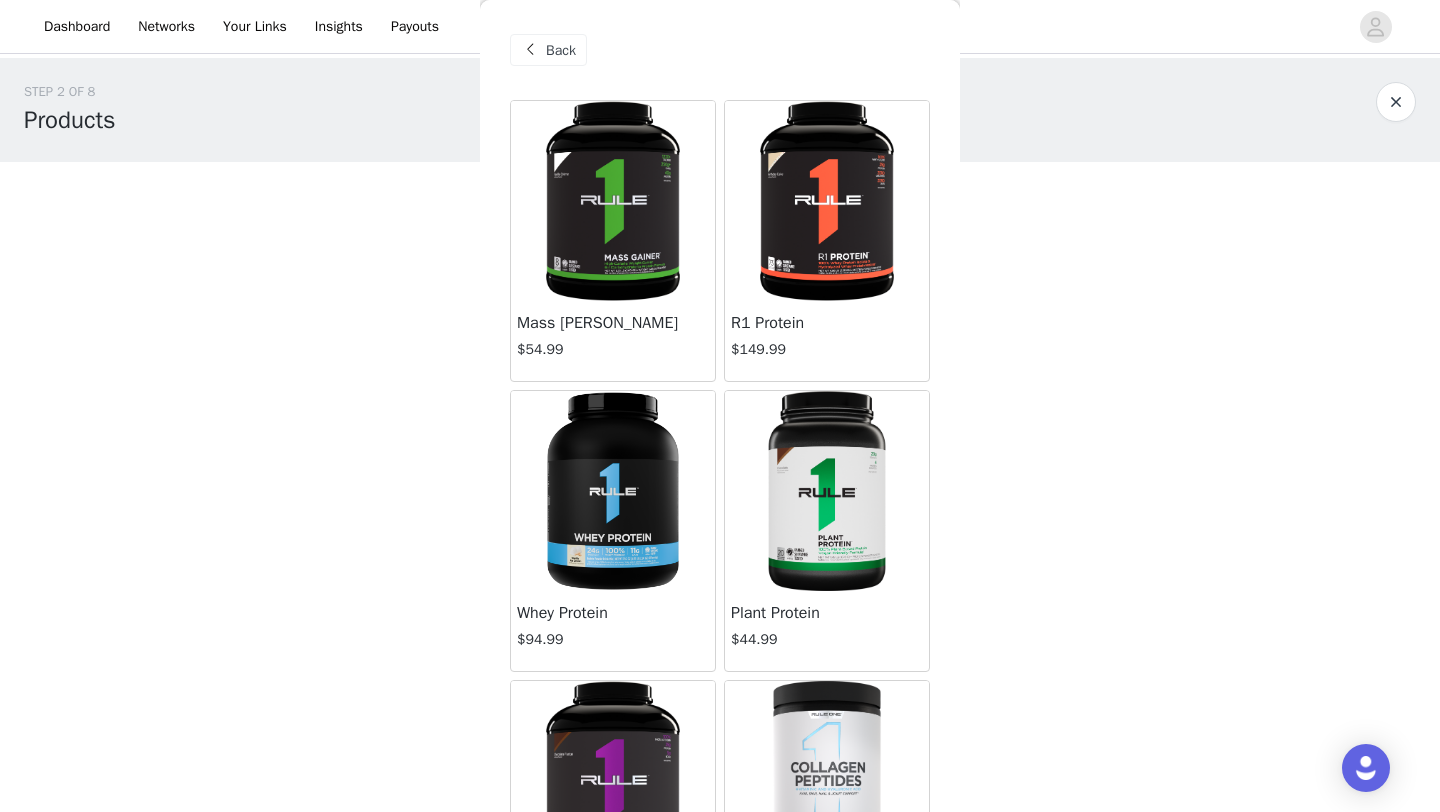 click at bounding box center [826, 201] 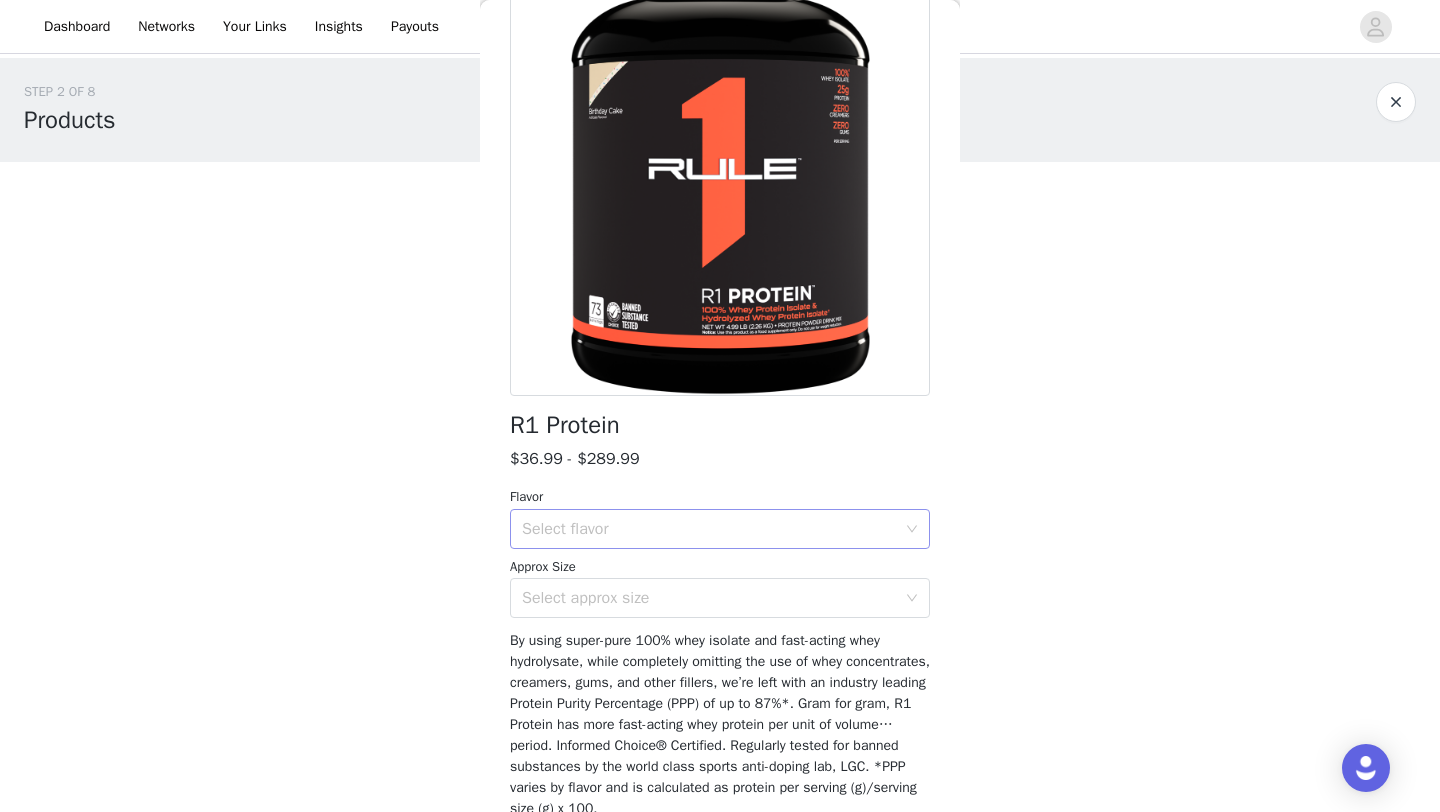 scroll, scrollTop: 172, scrollLeft: 0, axis: vertical 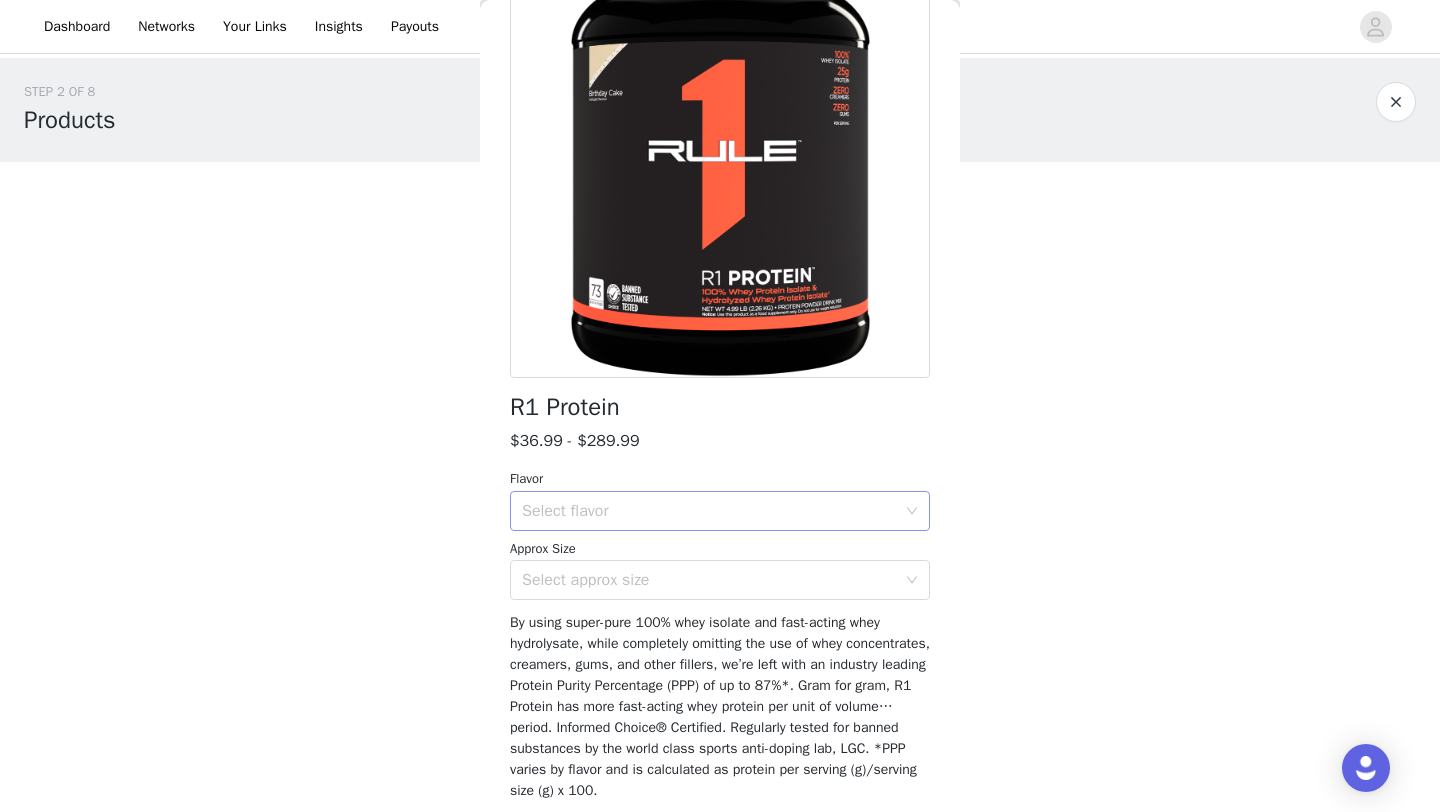 click on "Select flavor" at bounding box center [713, 511] 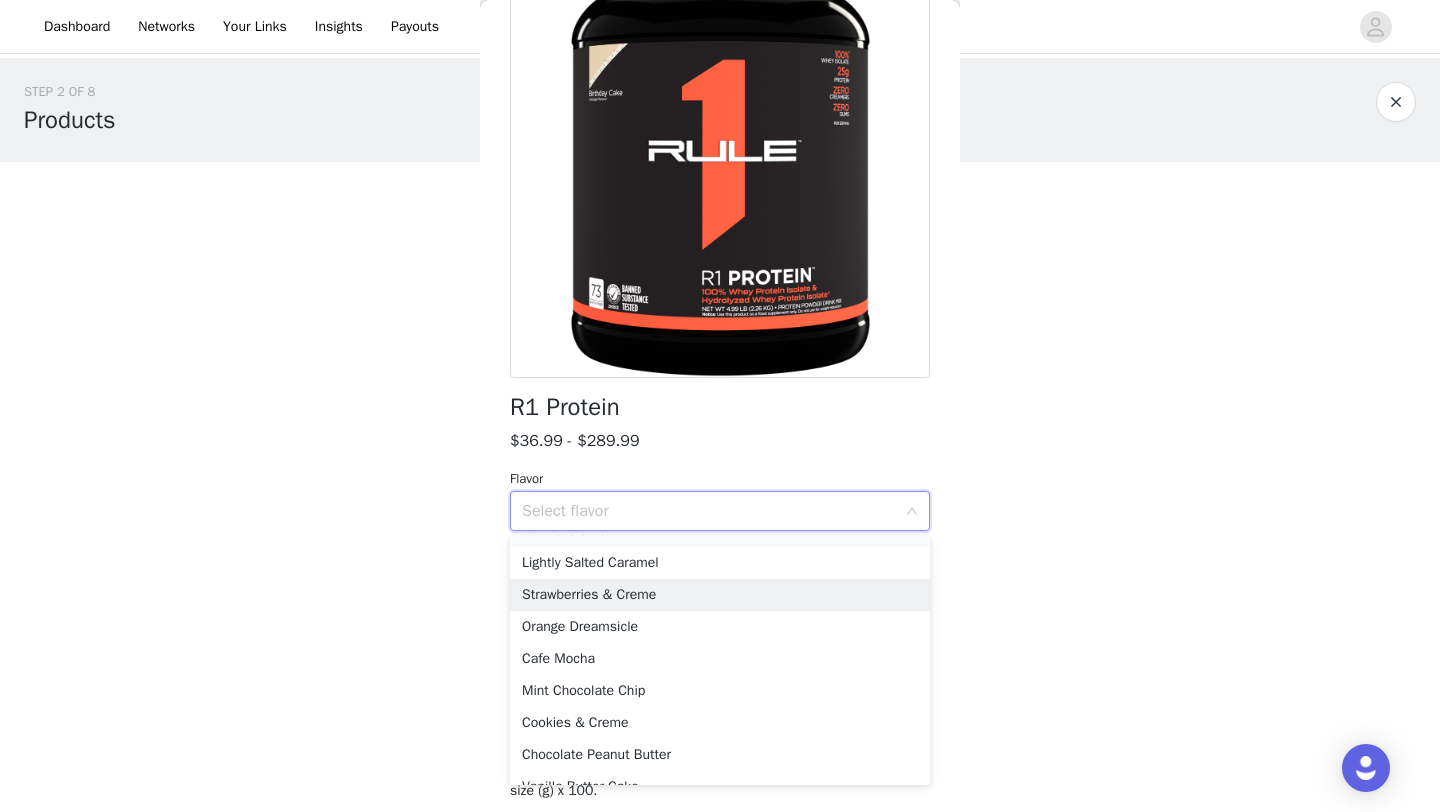 scroll, scrollTop: 89, scrollLeft: 0, axis: vertical 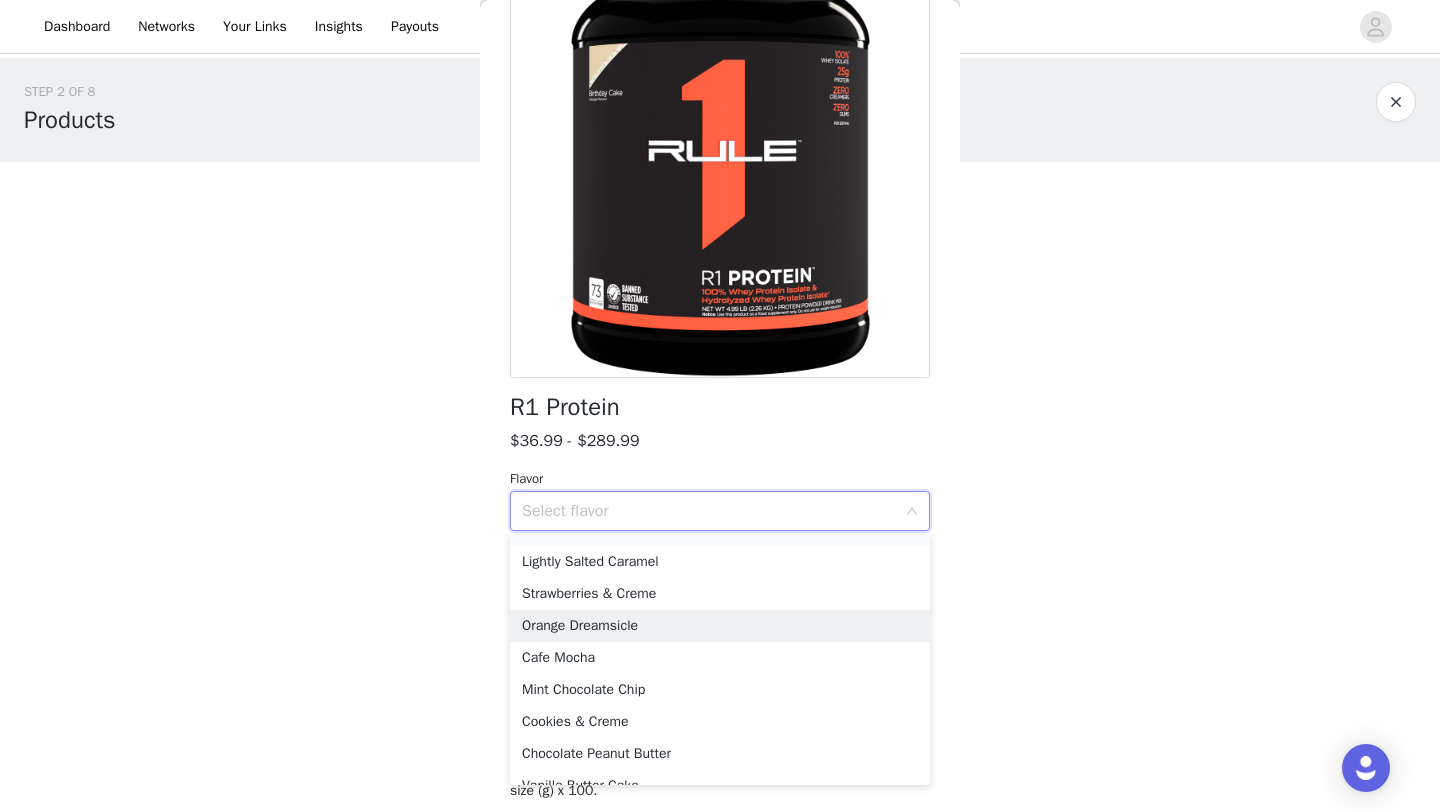 click on "Orange Dreamsicle" at bounding box center (720, 626) 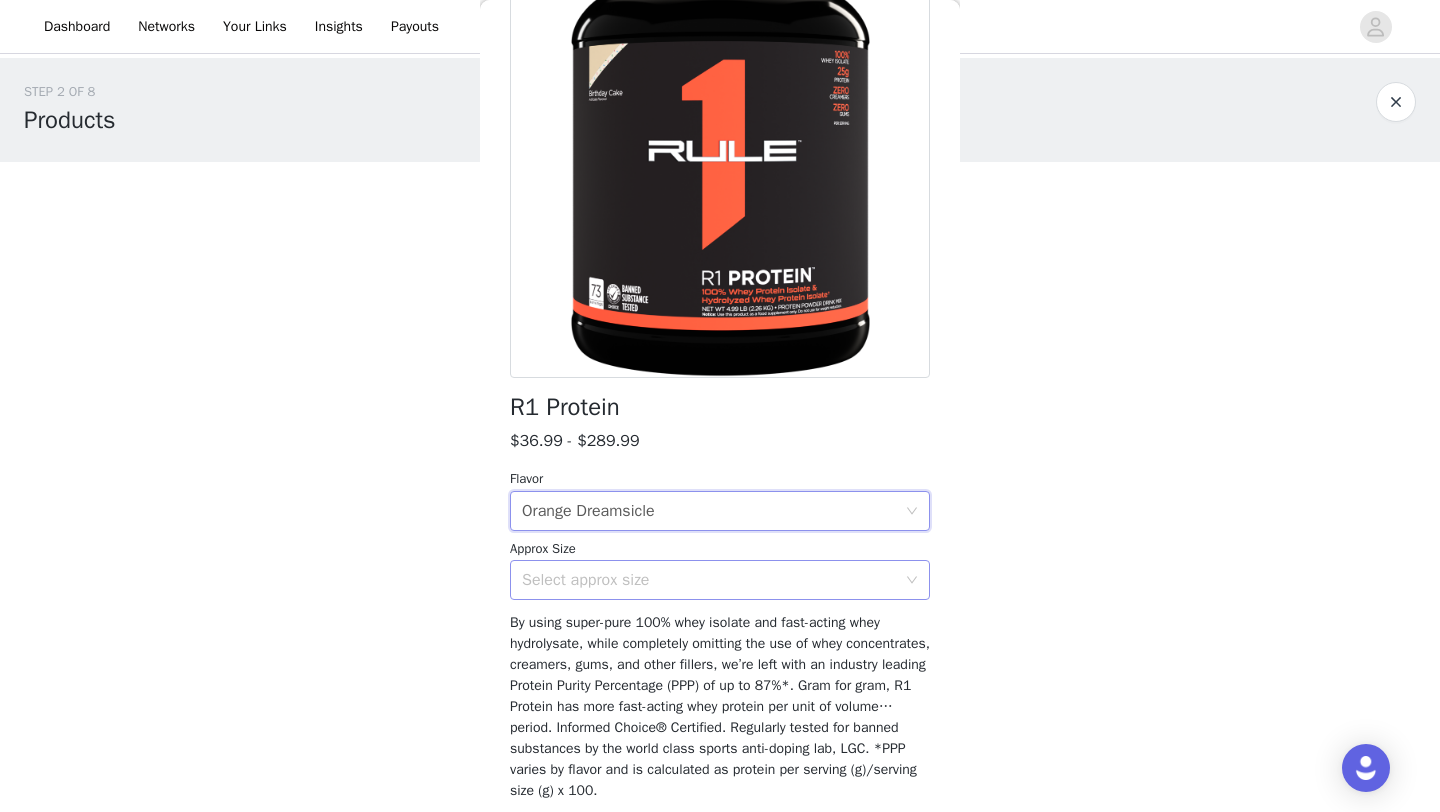 click on "Select approx size" at bounding box center (709, 580) 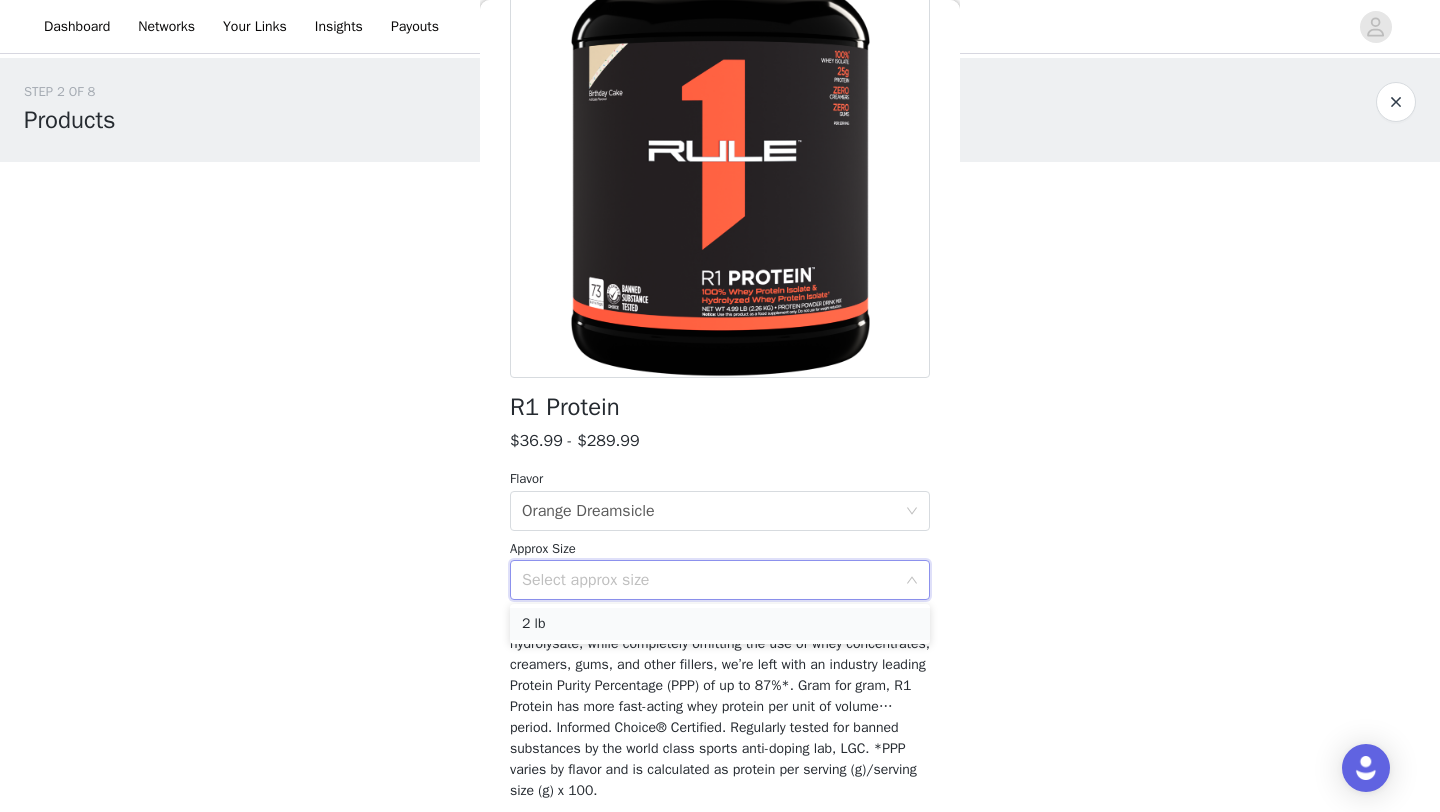 click on "2 lb" at bounding box center (720, 624) 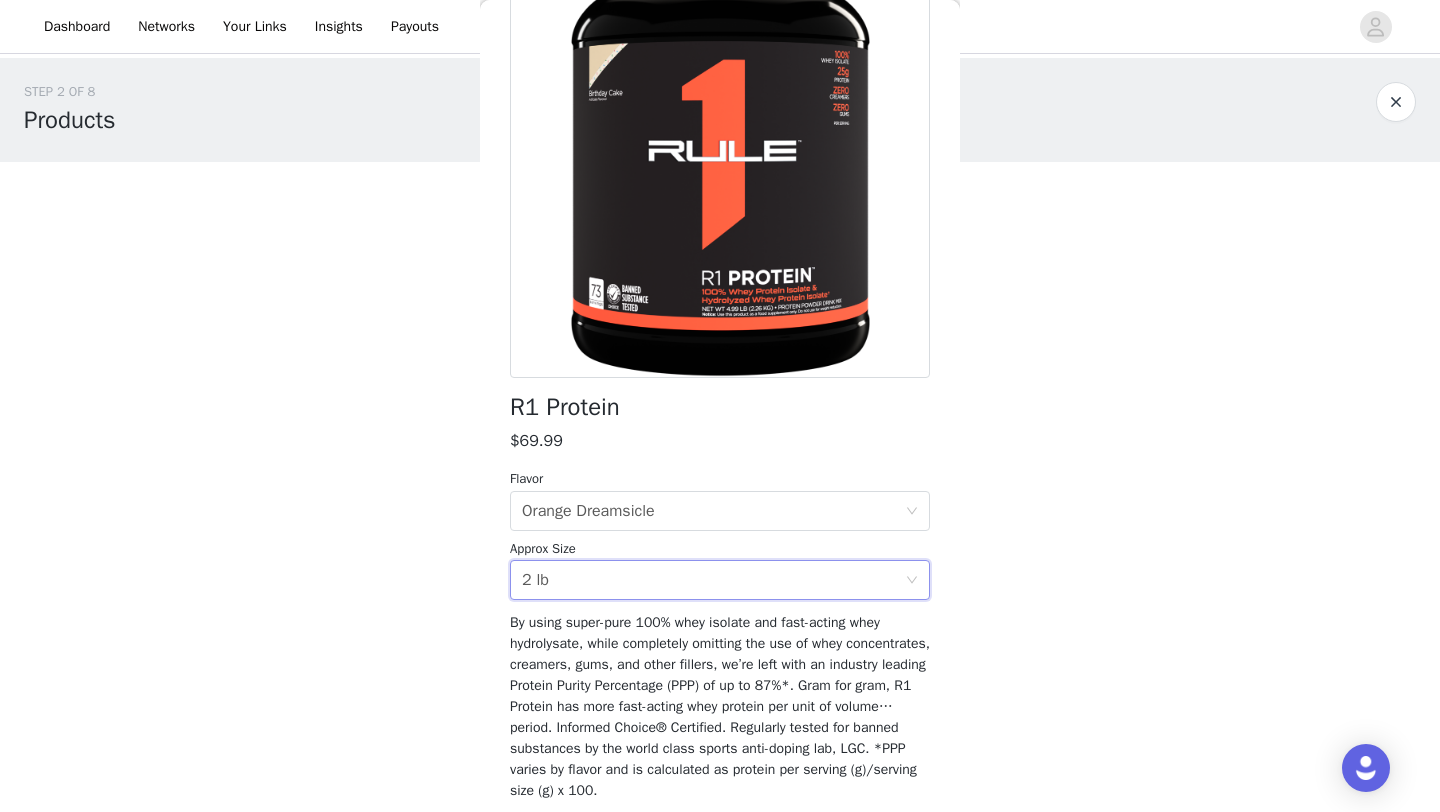 scroll, scrollTop: 245, scrollLeft: 0, axis: vertical 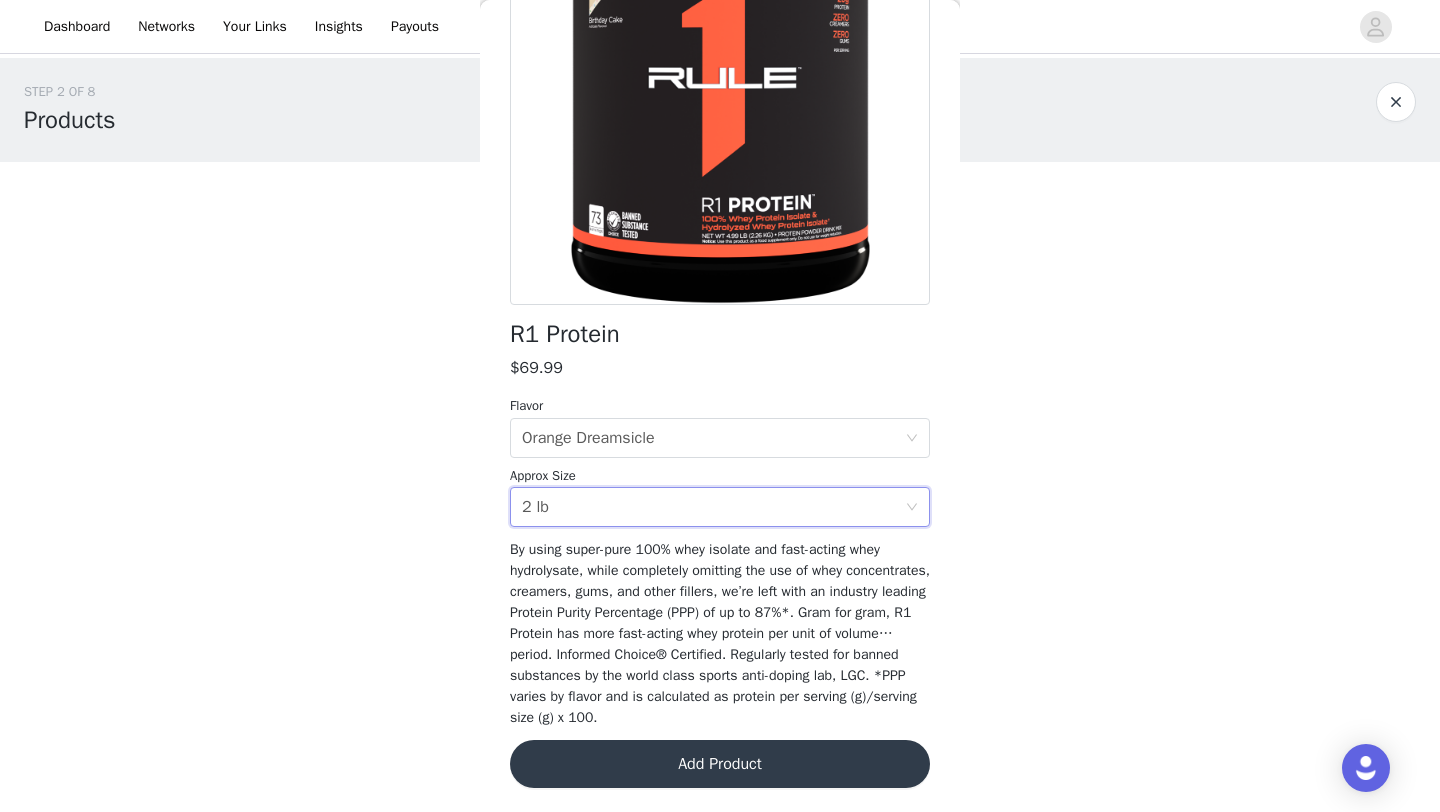 click on "Add Product" at bounding box center [720, 764] 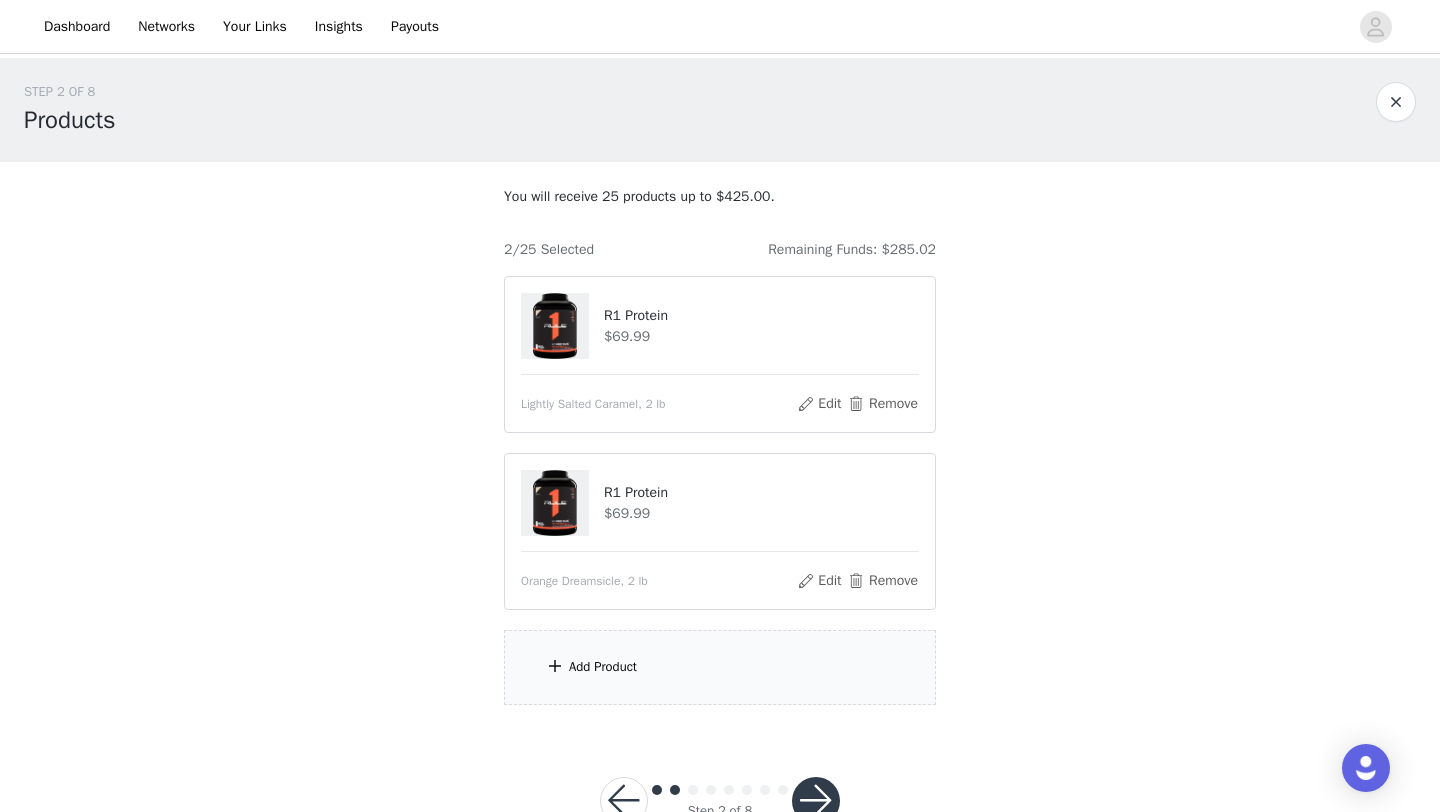 click on "Add Product" at bounding box center [720, 667] 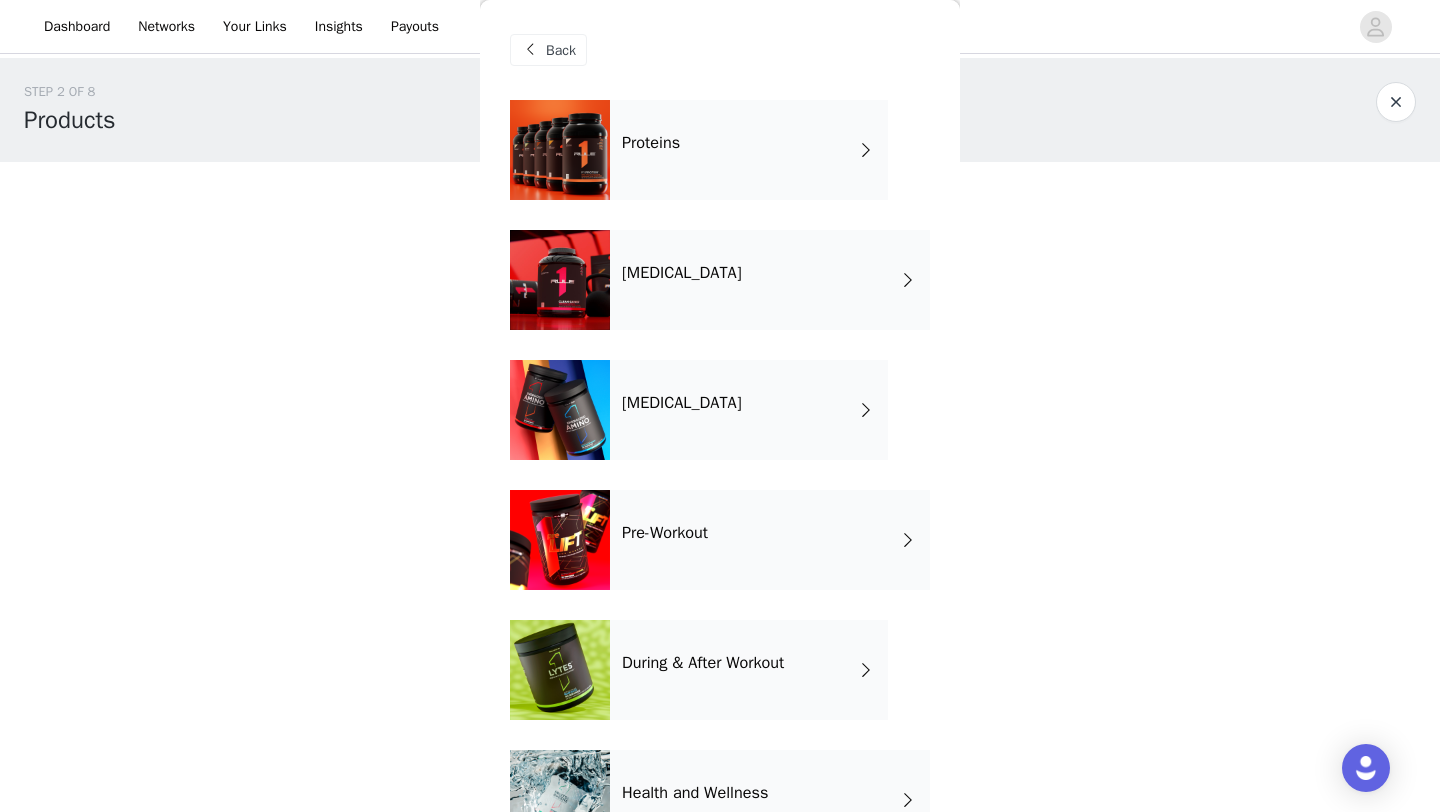 click on "Proteins" at bounding box center [749, 150] 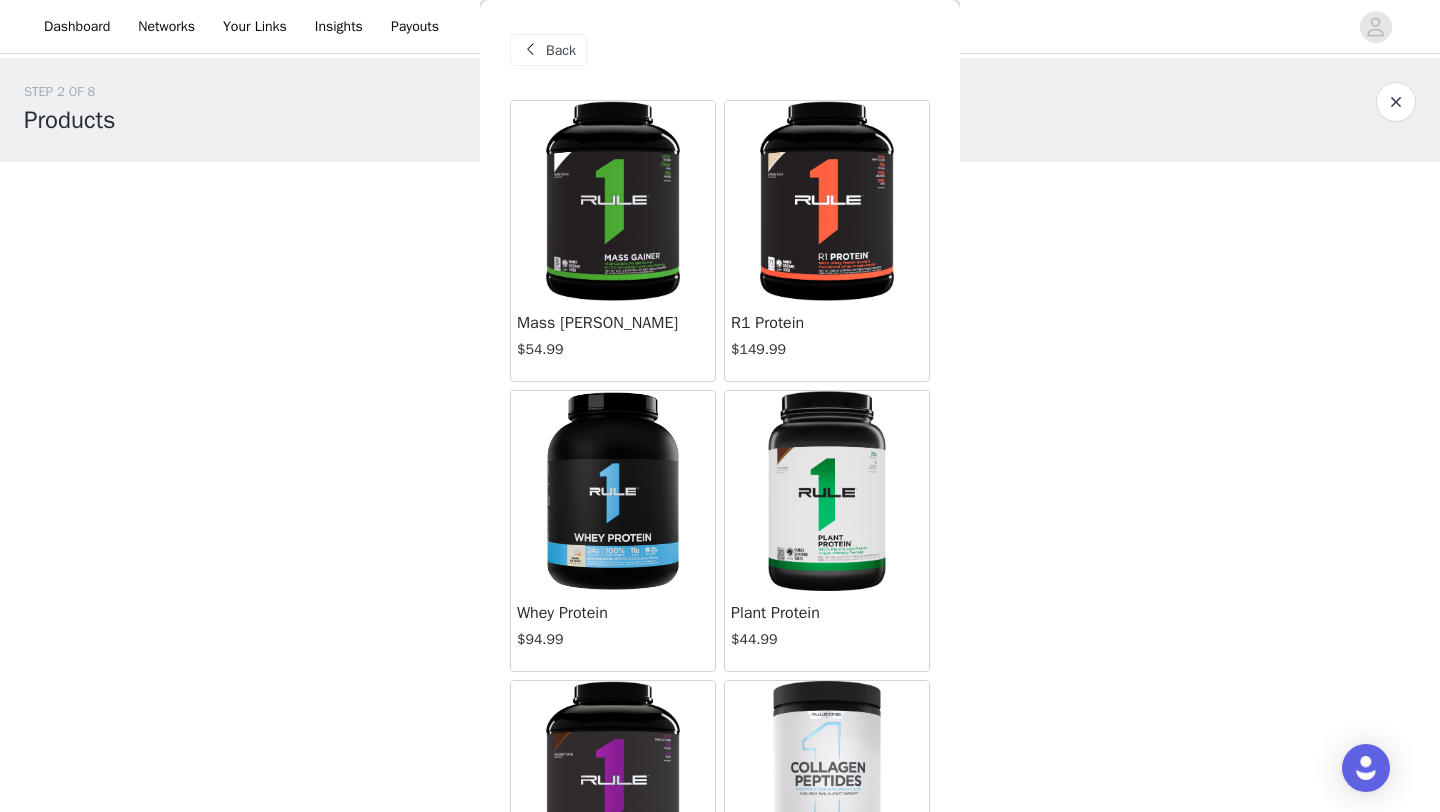 click at bounding box center [613, 491] 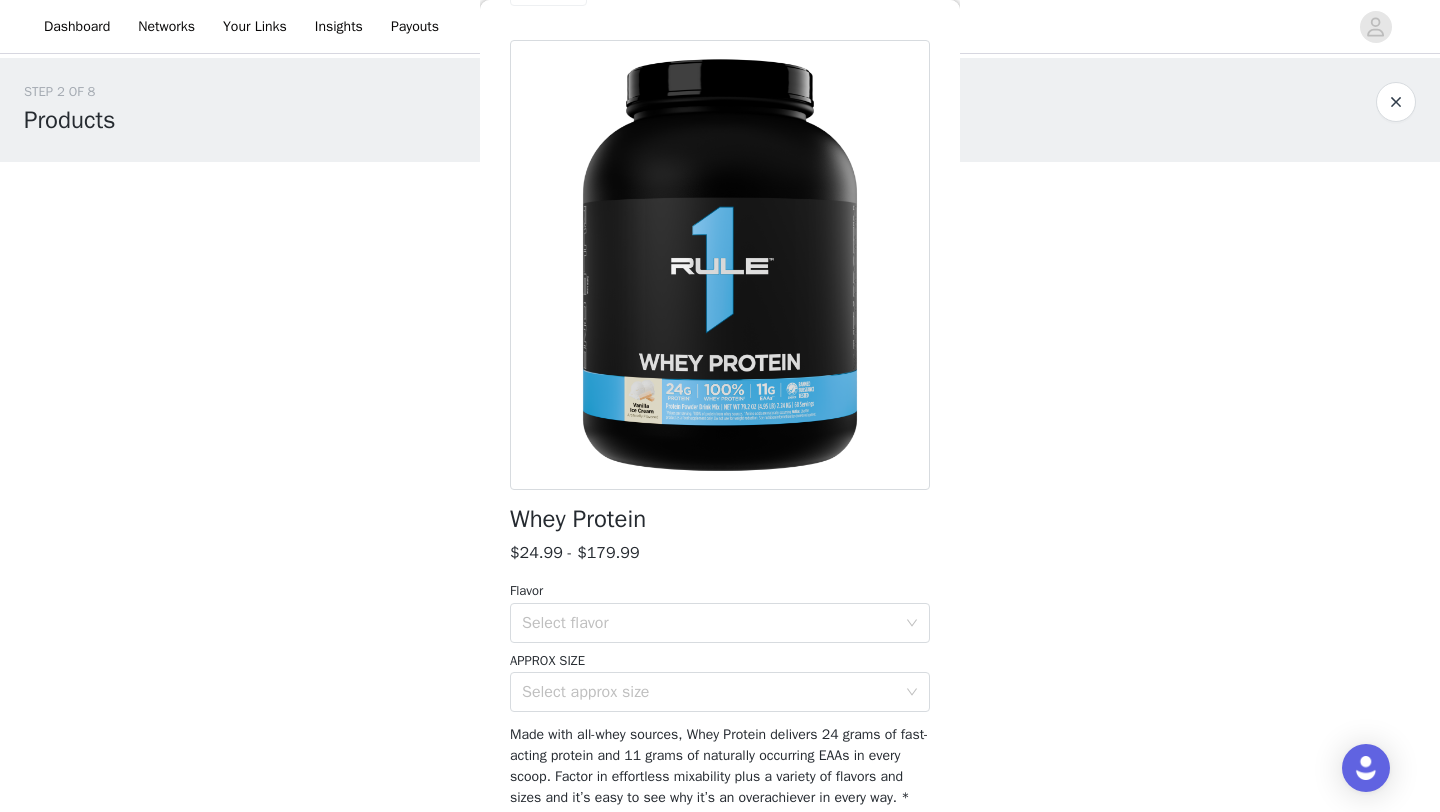 scroll, scrollTop: 71, scrollLeft: 0, axis: vertical 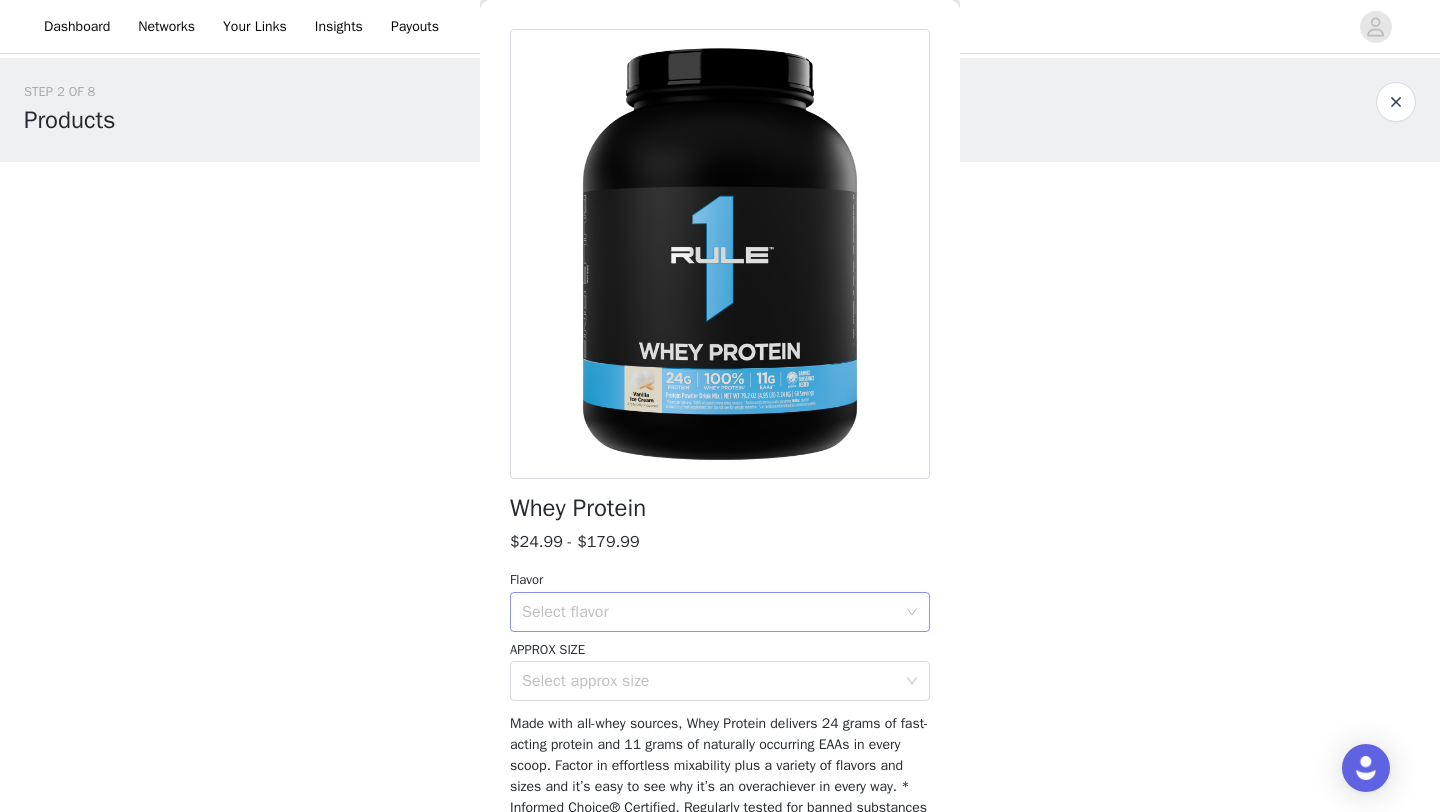 click on "Select flavor" at bounding box center (709, 612) 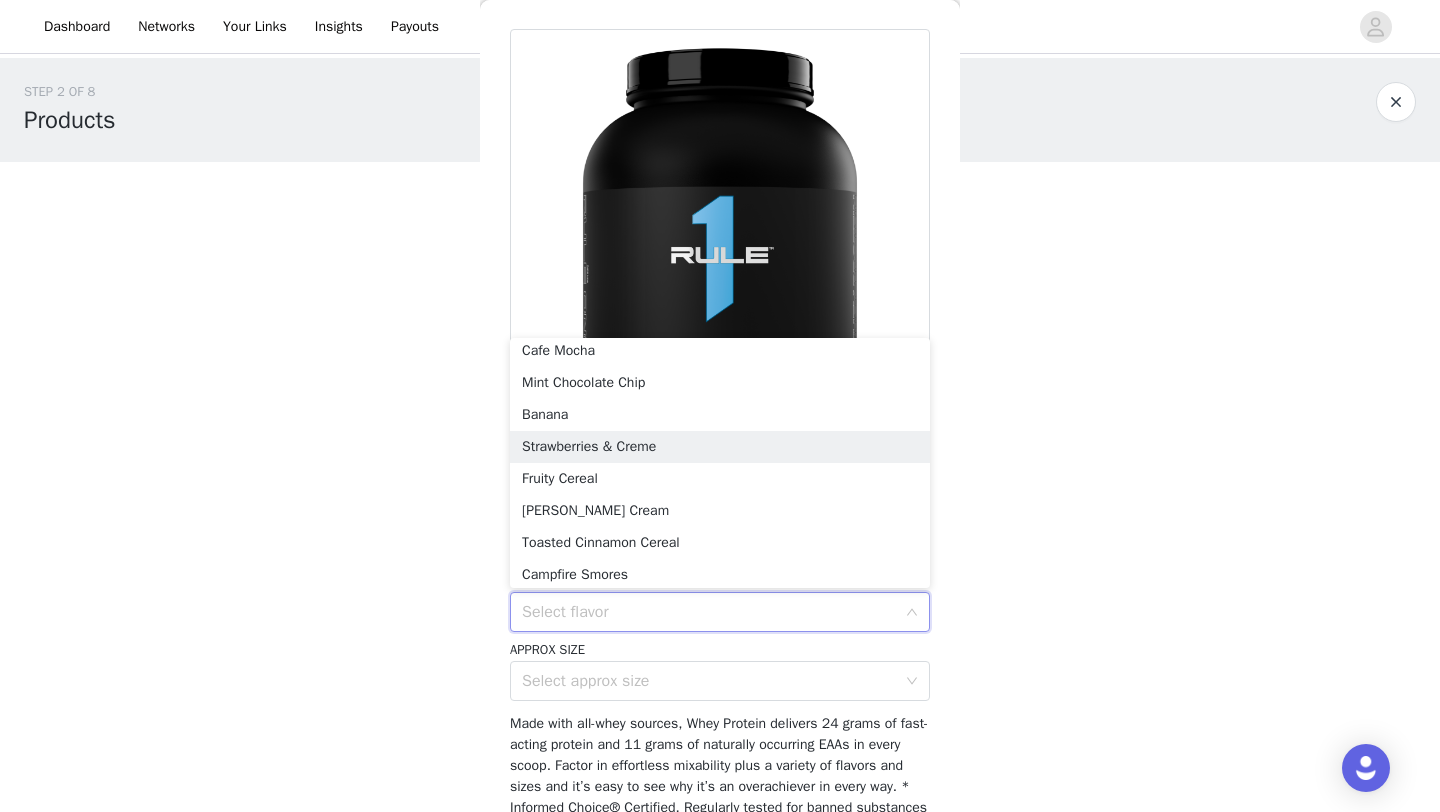 scroll, scrollTop: 206, scrollLeft: 0, axis: vertical 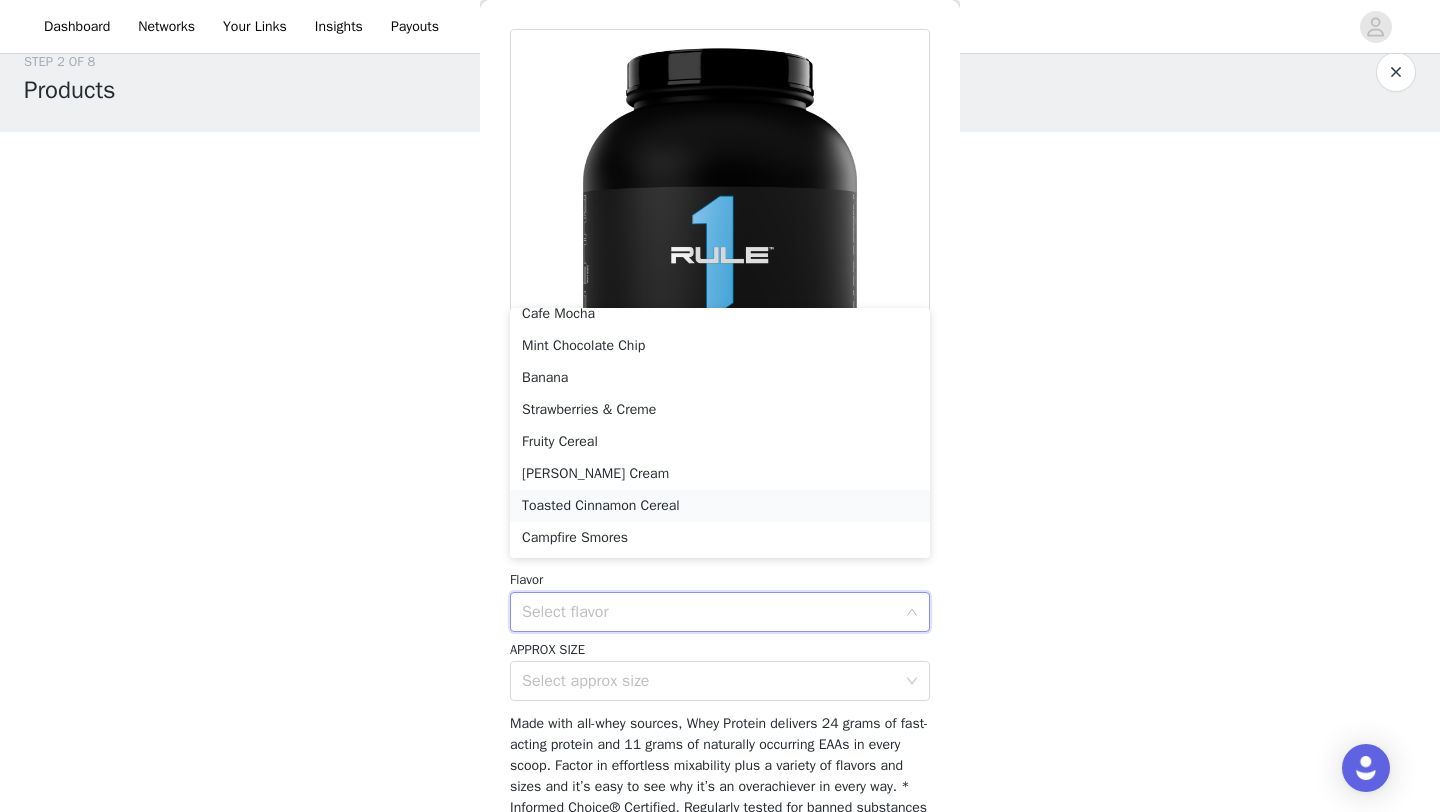 click on "Toasted Cinnamon Cereal" at bounding box center [720, 506] 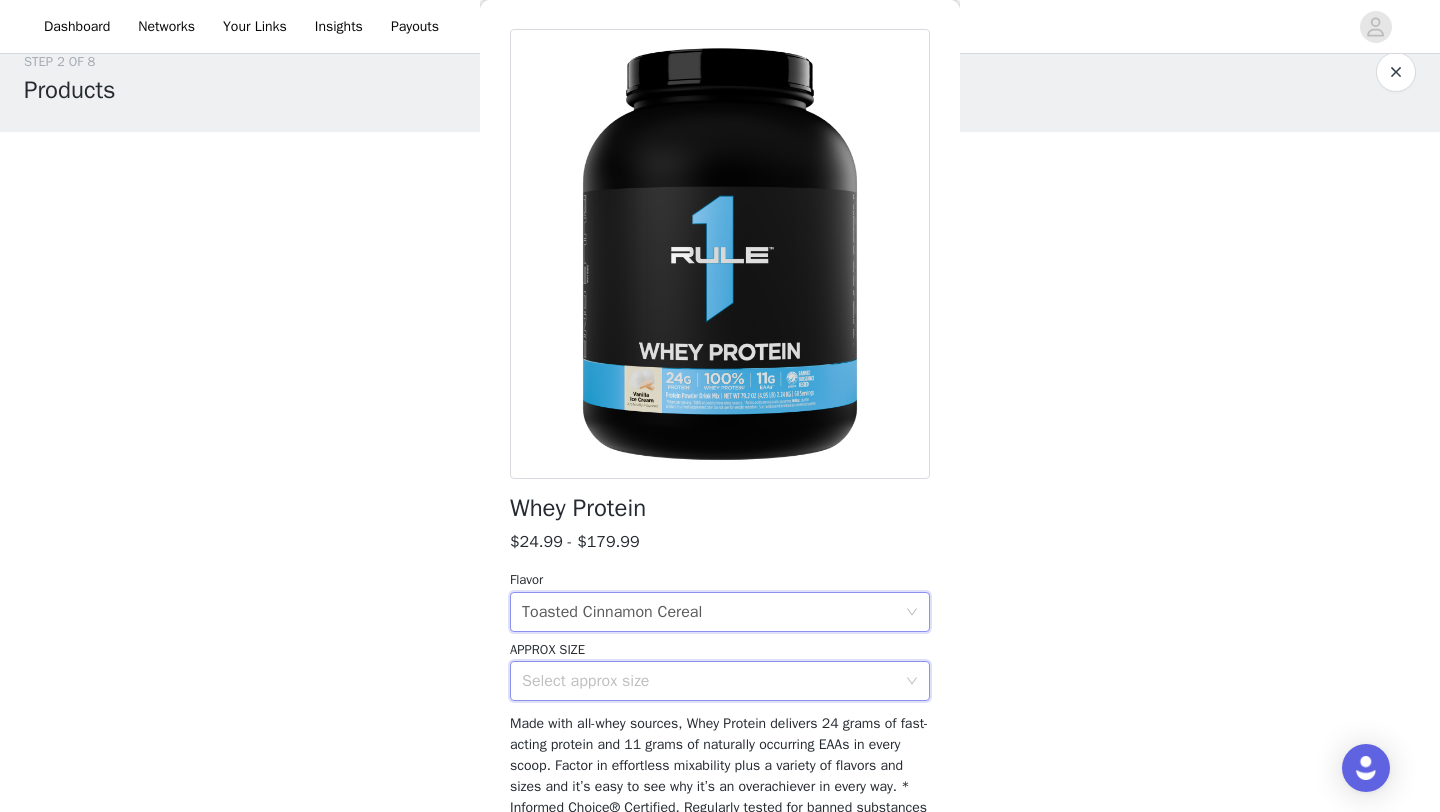 click on "Select approx size" at bounding box center (713, 681) 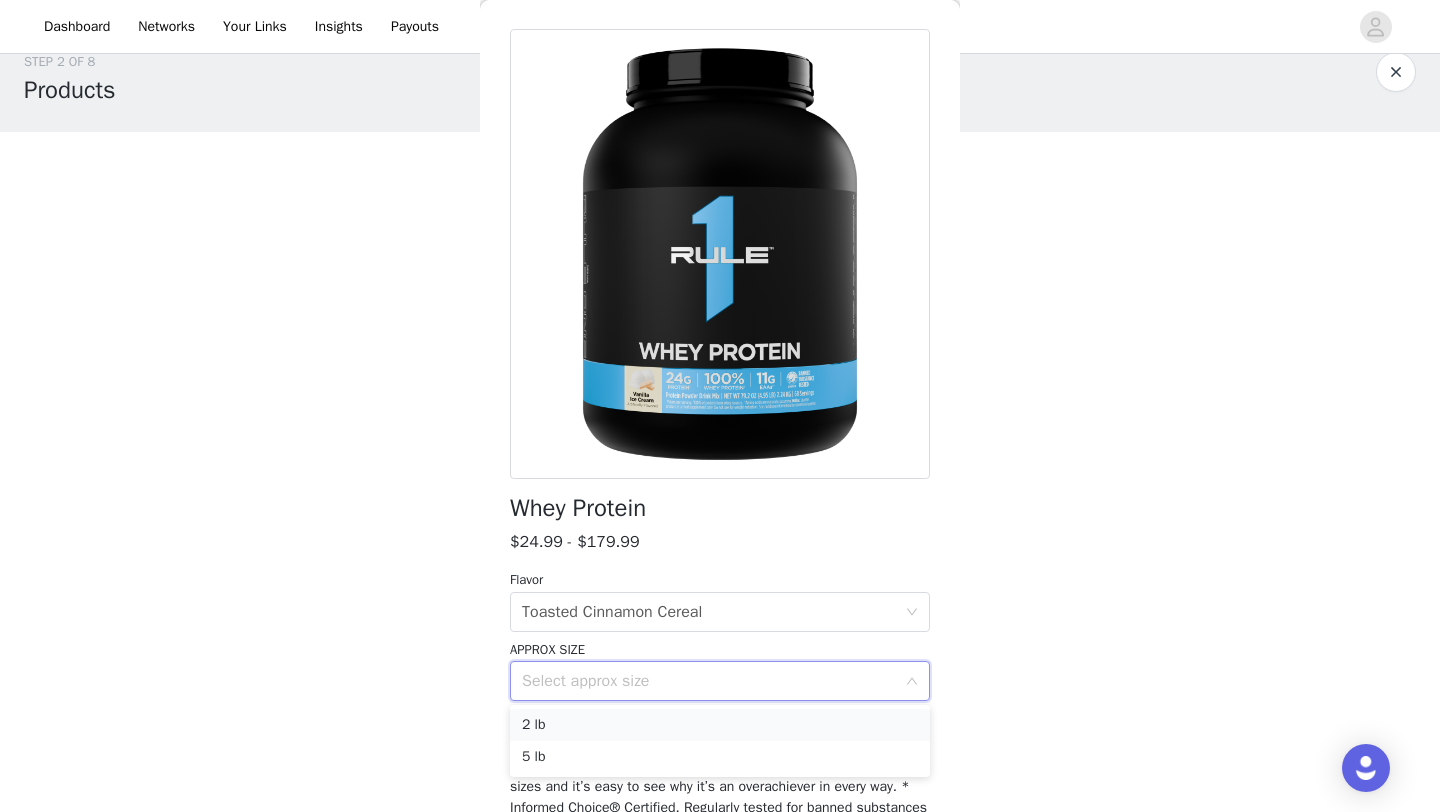 click on "2 lb" at bounding box center [720, 725] 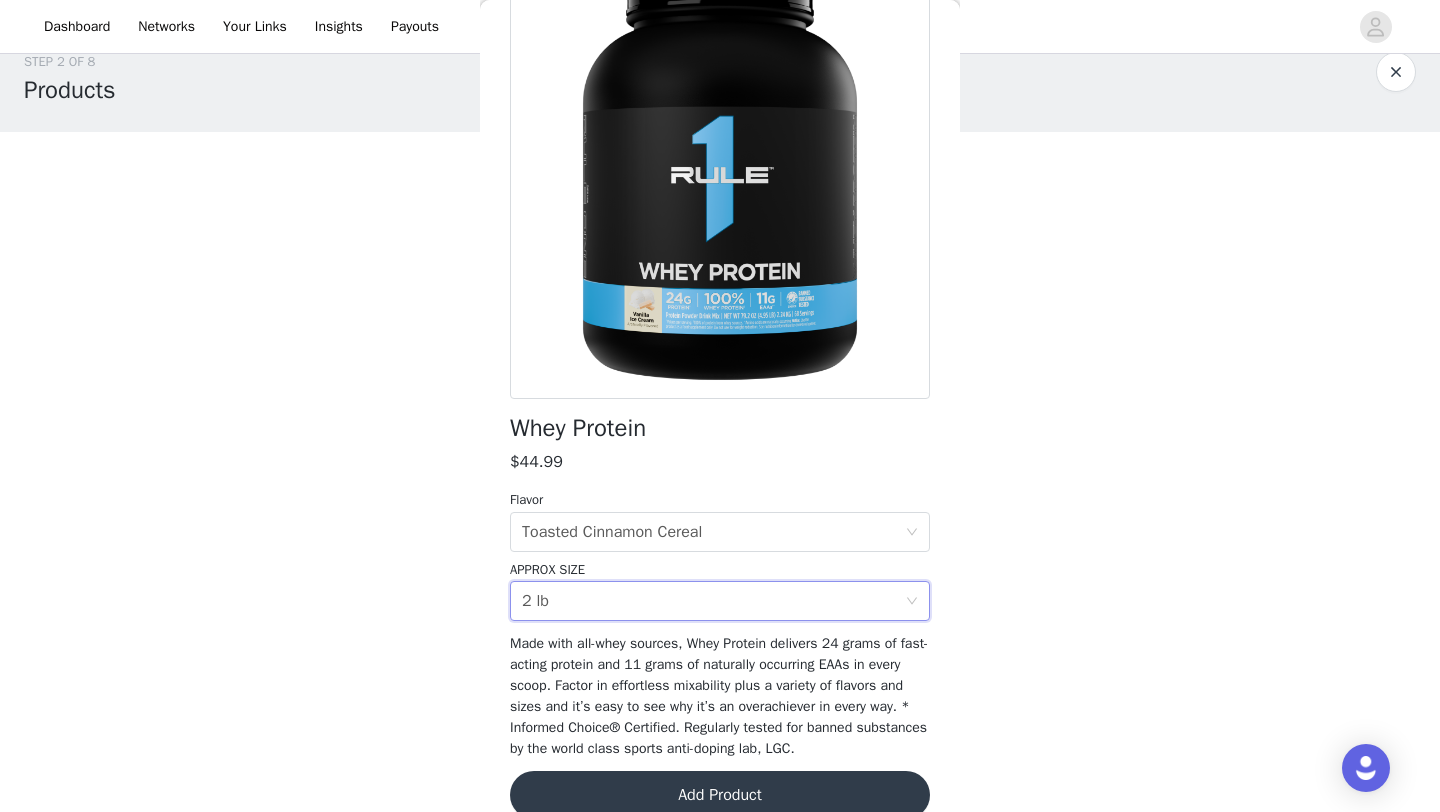 scroll, scrollTop: 203, scrollLeft: 0, axis: vertical 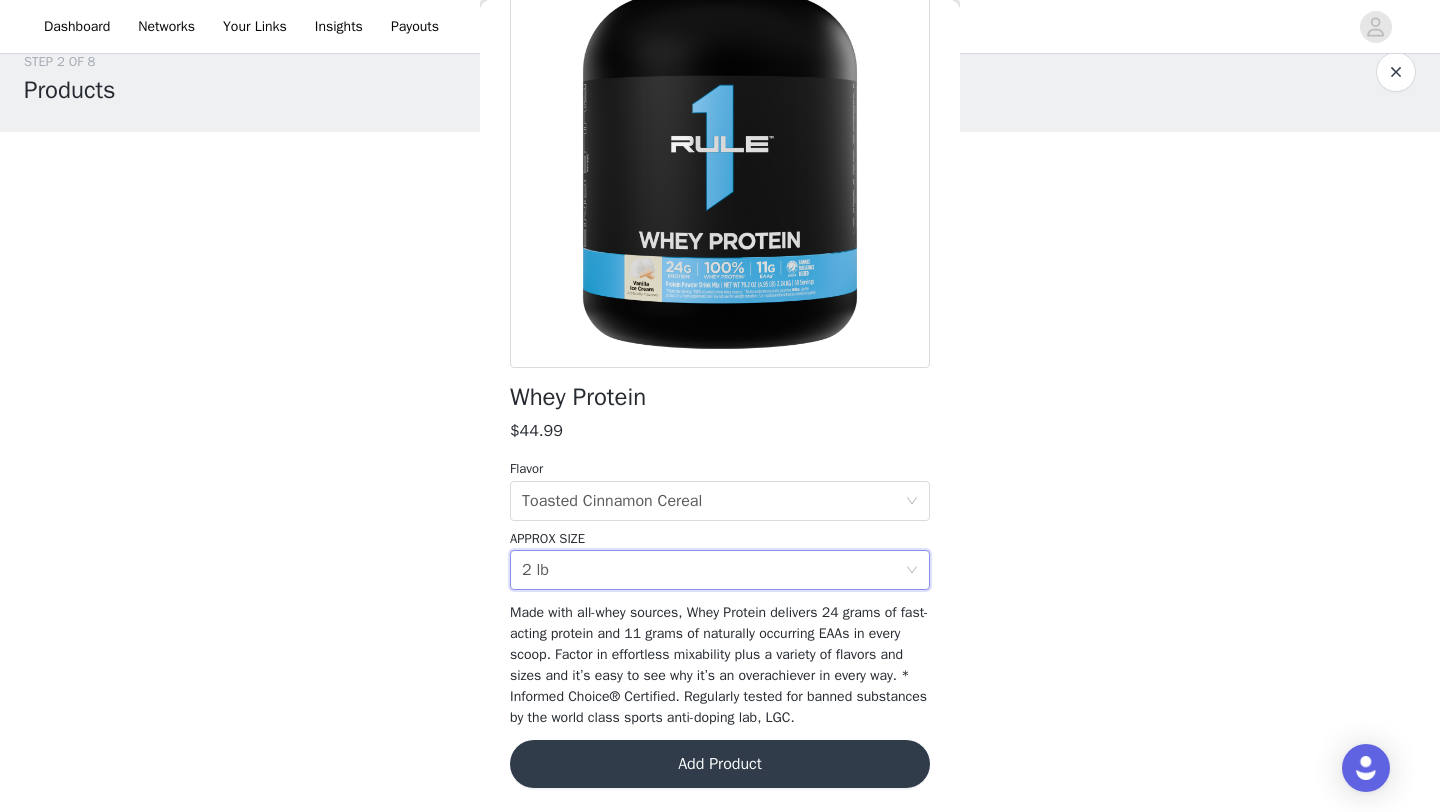 click on "Add Product" at bounding box center (720, 764) 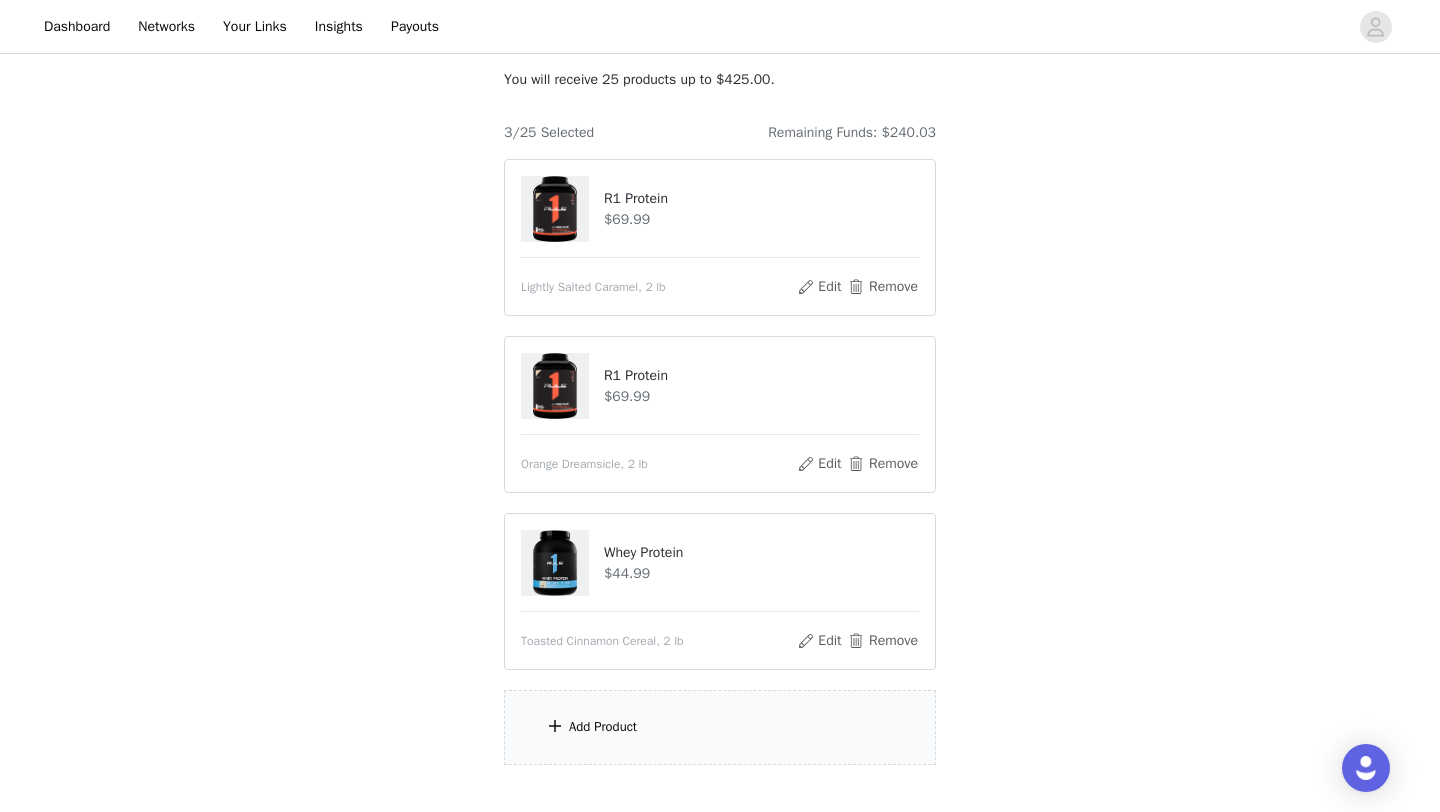scroll, scrollTop: 237, scrollLeft: 0, axis: vertical 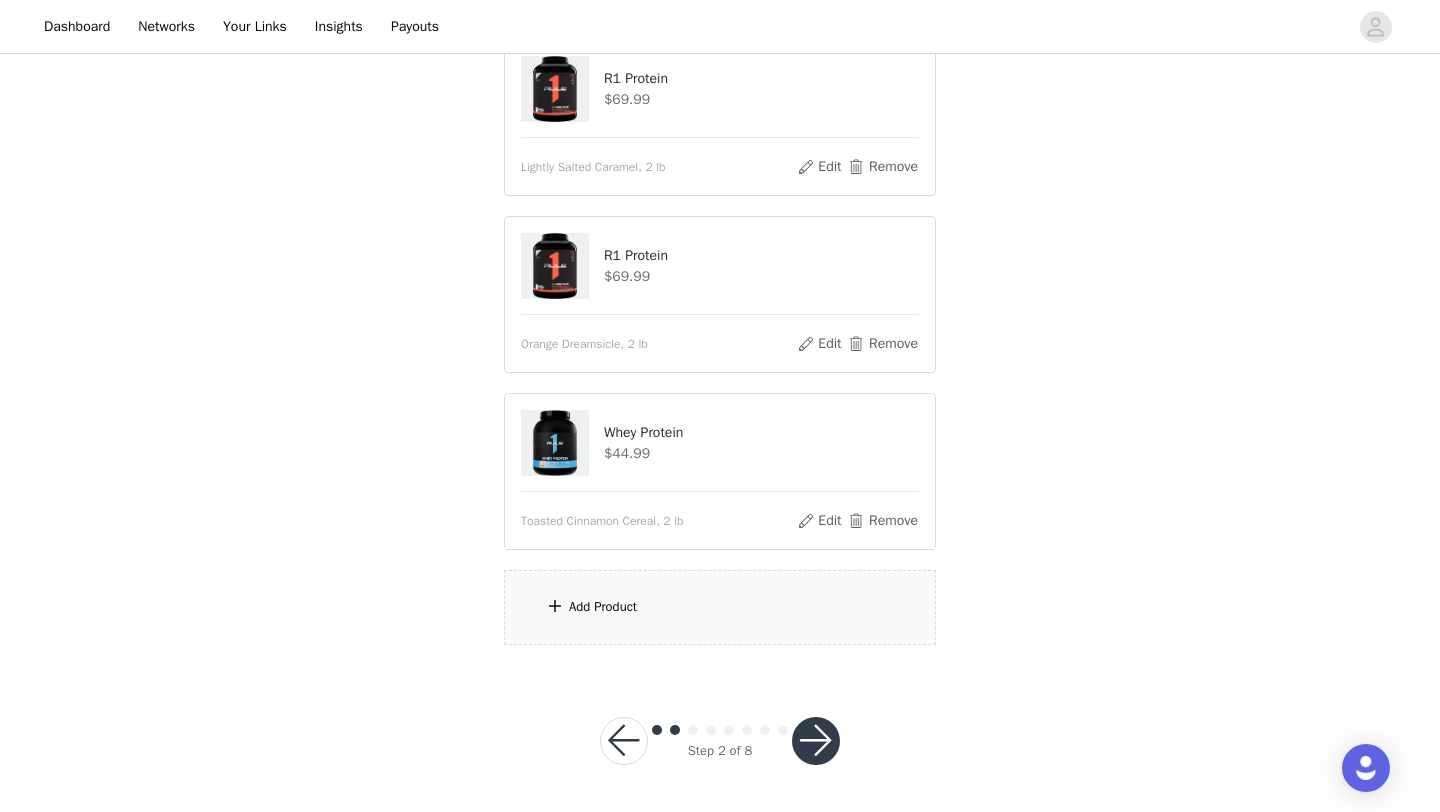 click on "Add Product" at bounding box center (720, 607) 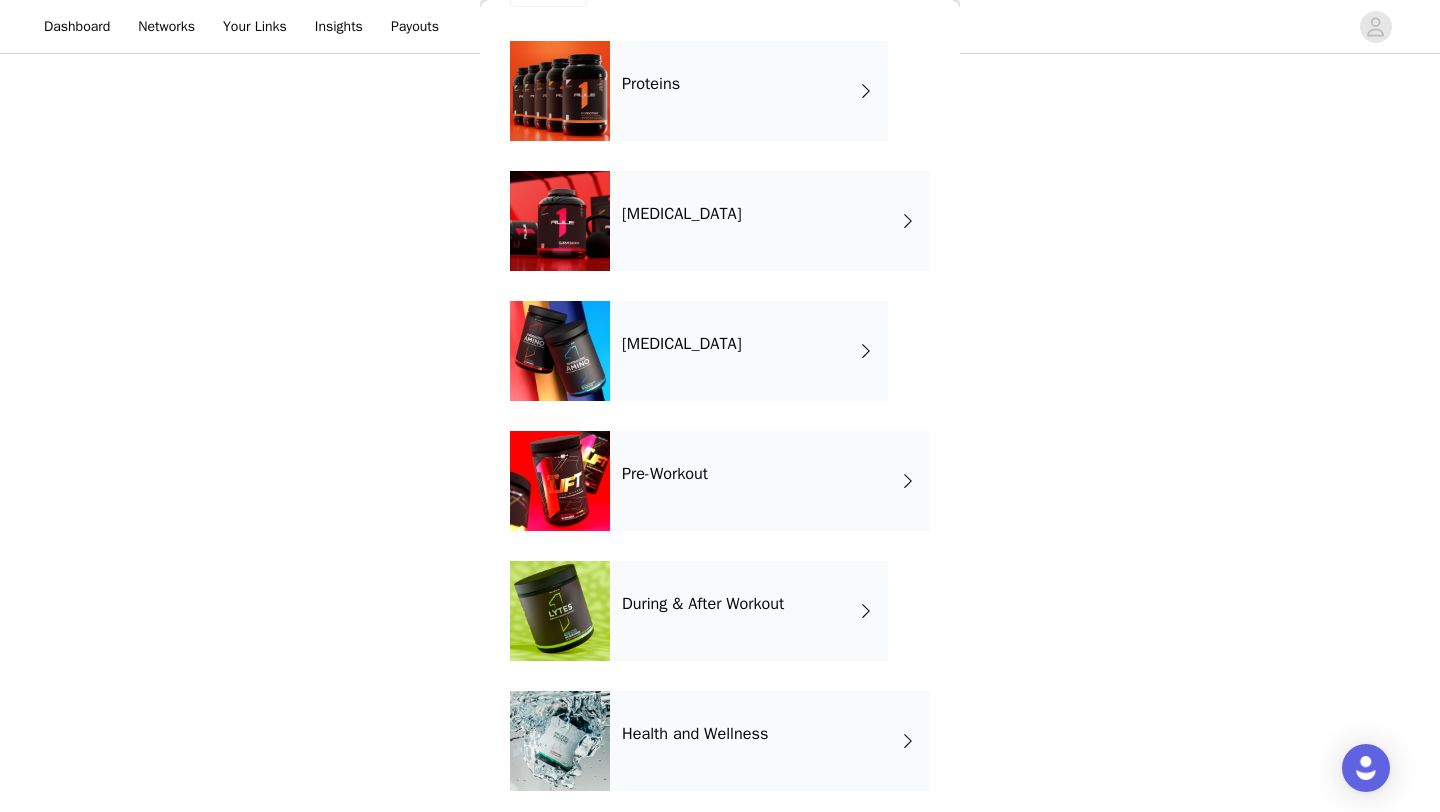 scroll, scrollTop: 98, scrollLeft: 0, axis: vertical 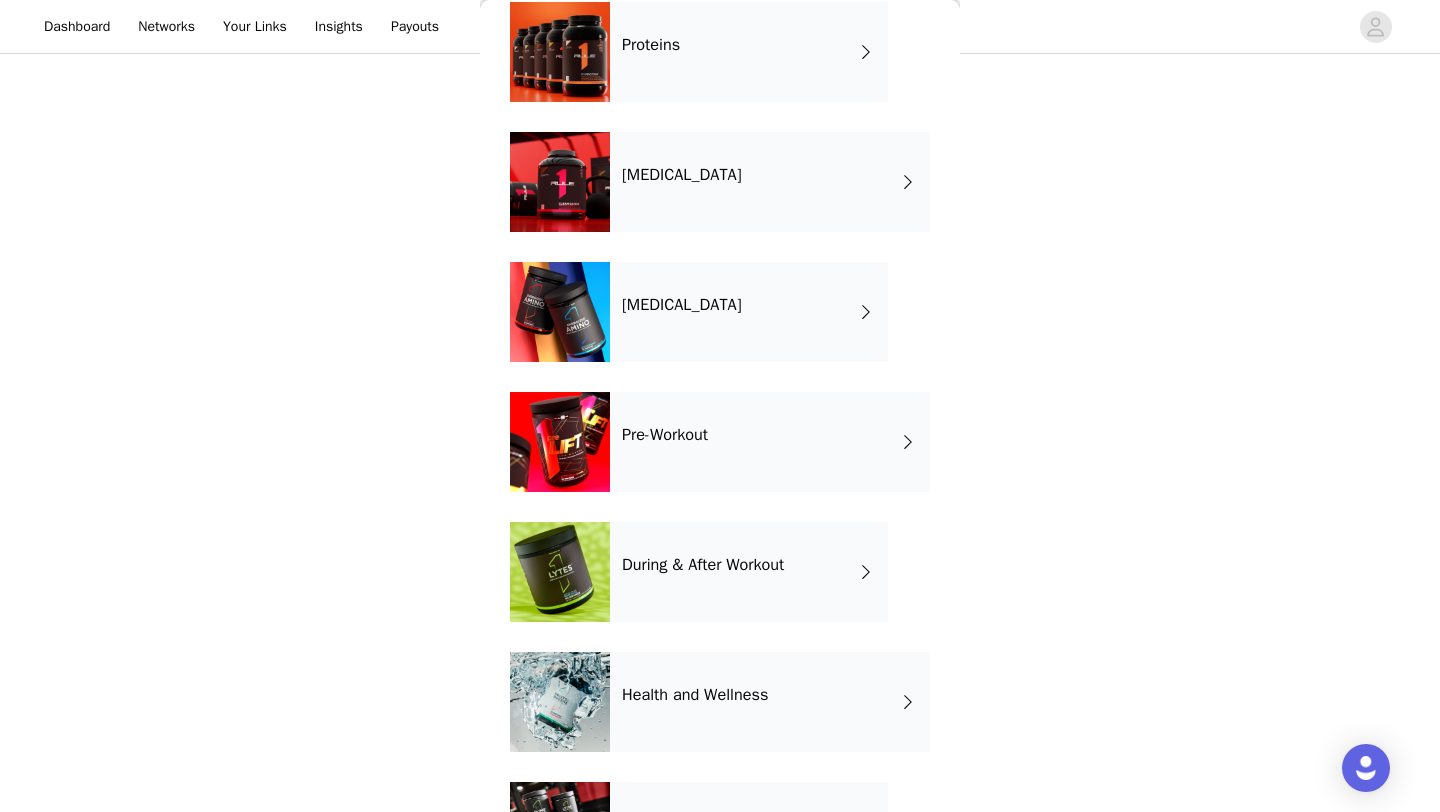 click on "[MEDICAL_DATA]" at bounding box center (682, 305) 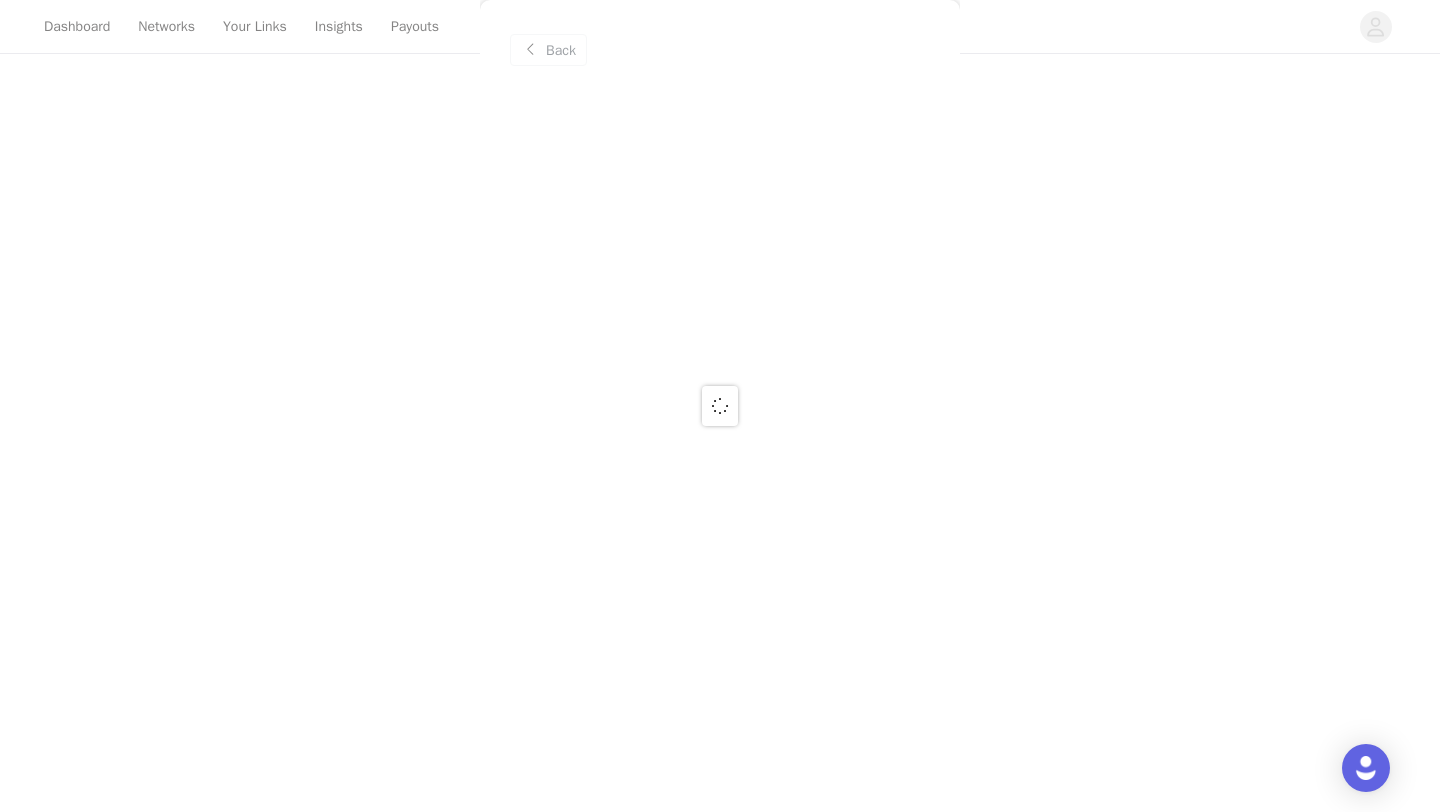 scroll, scrollTop: 0, scrollLeft: 0, axis: both 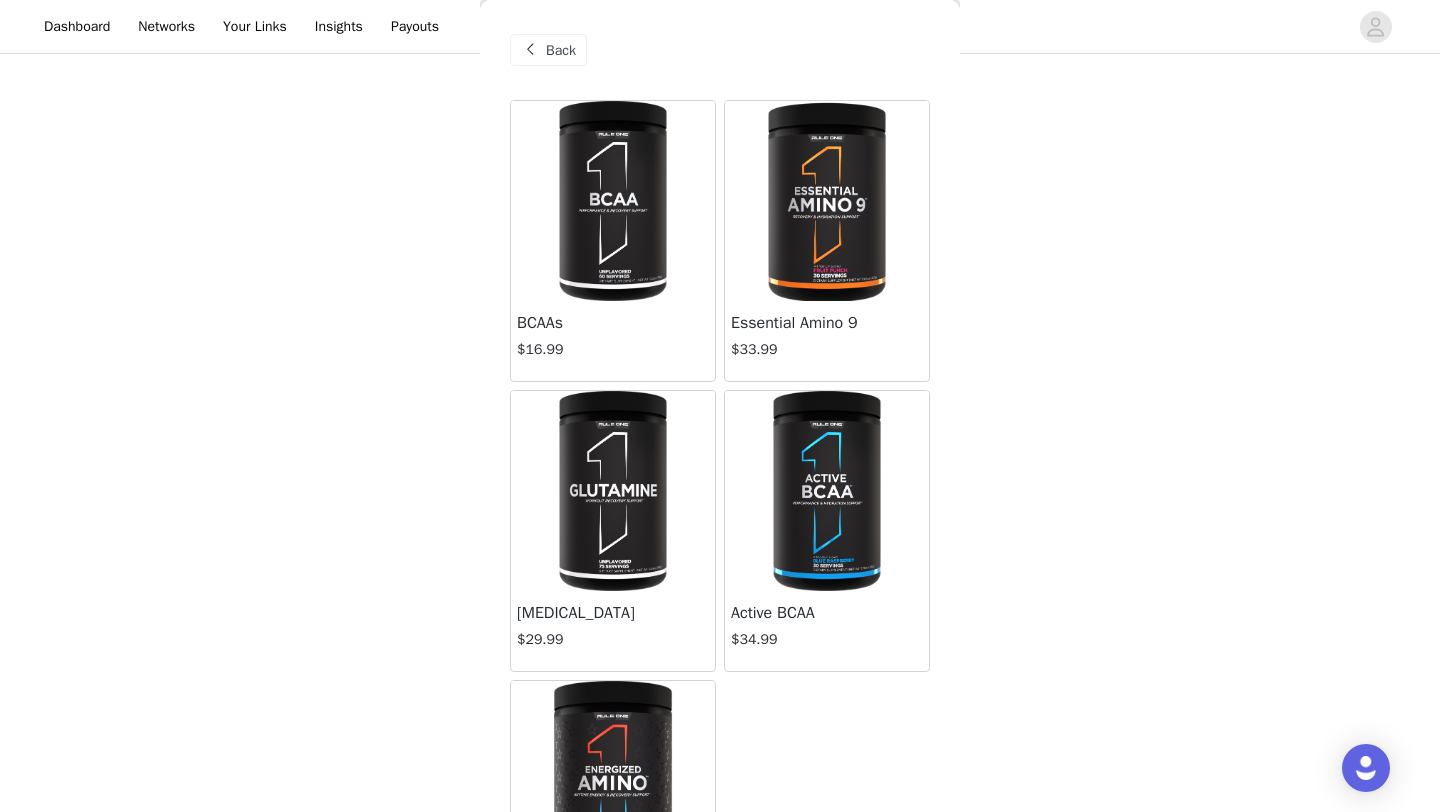 click at bounding box center [612, 201] 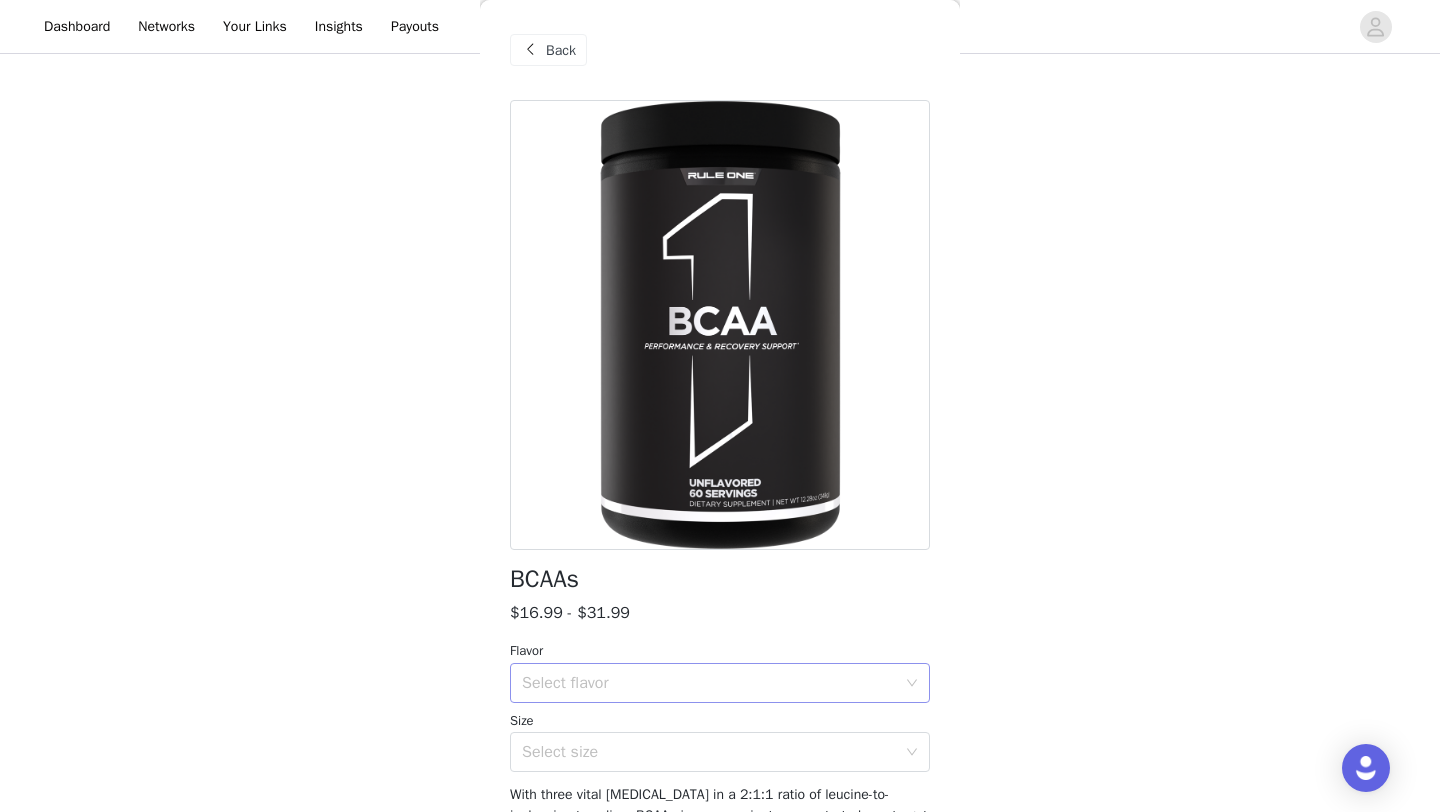 click on "Select flavor" at bounding box center [709, 683] 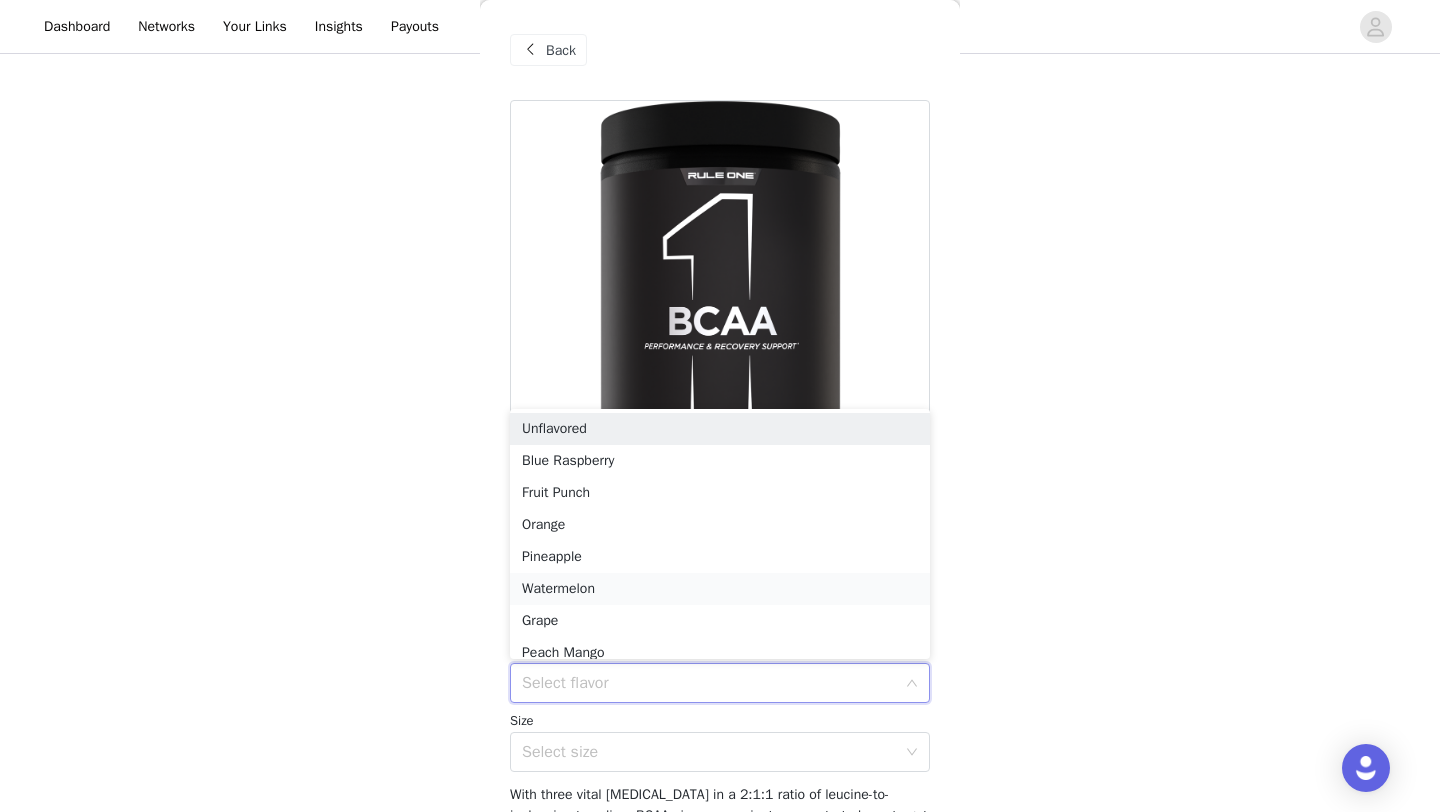 scroll, scrollTop: 10, scrollLeft: 0, axis: vertical 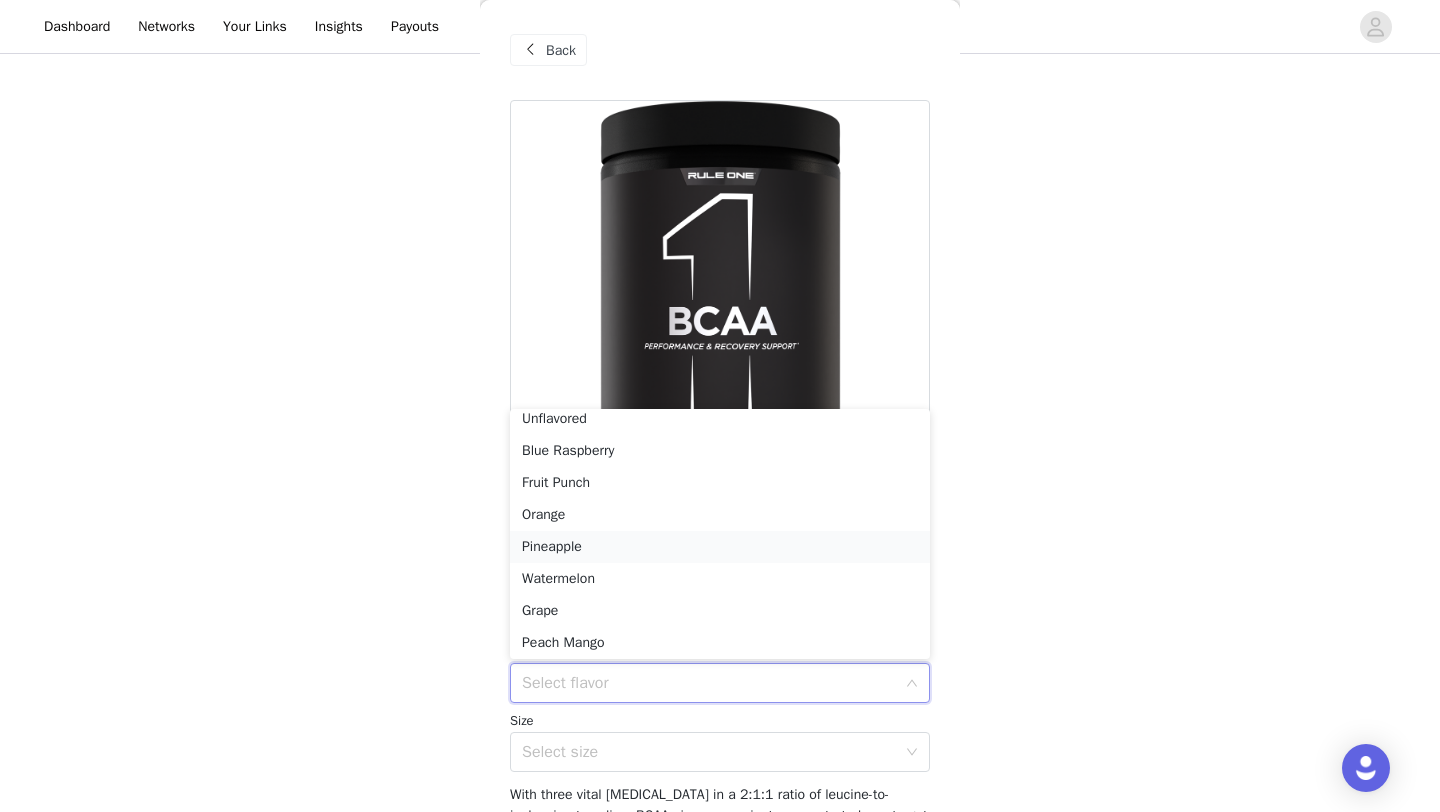 click on "Pineapple" at bounding box center [720, 547] 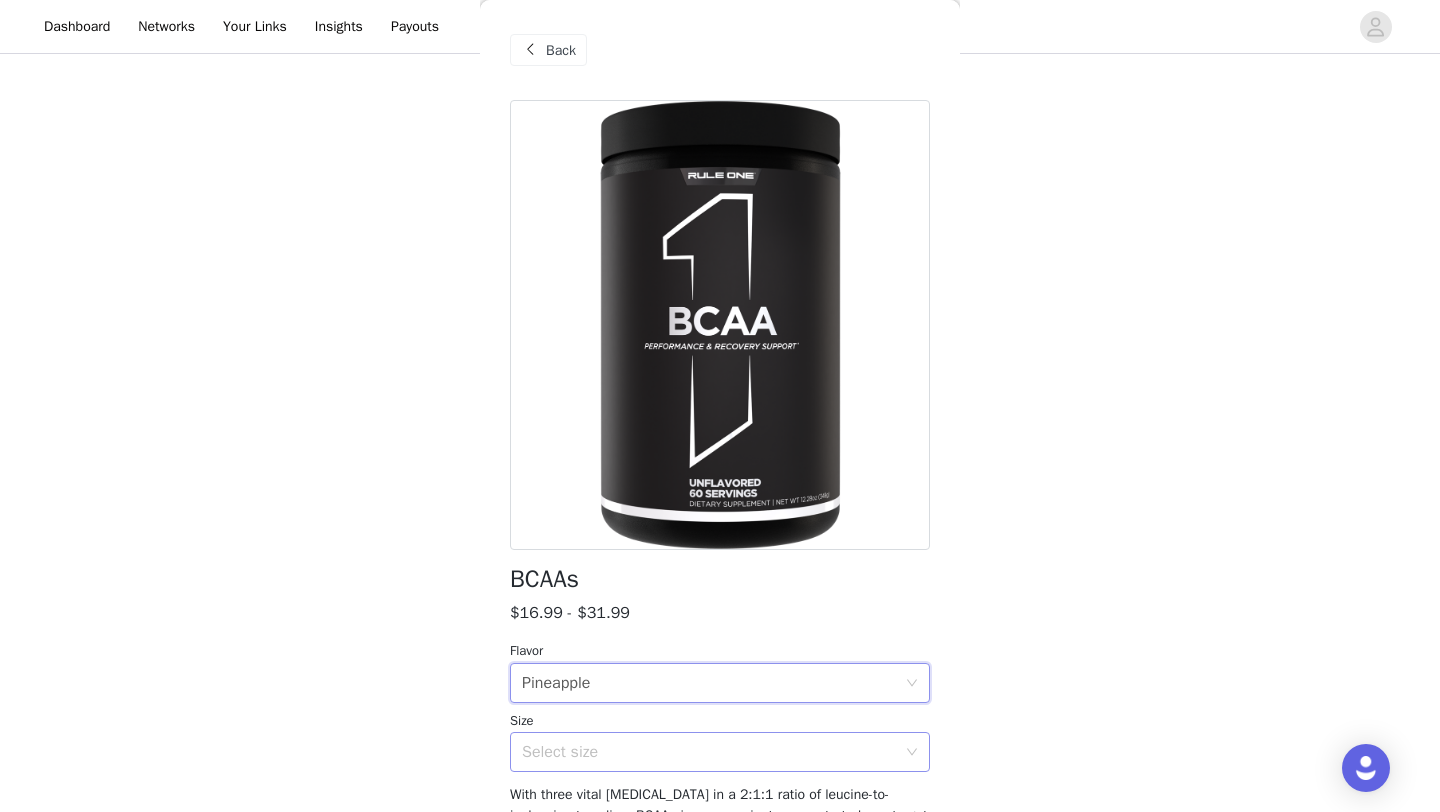 click on "Select size" at bounding box center [709, 752] 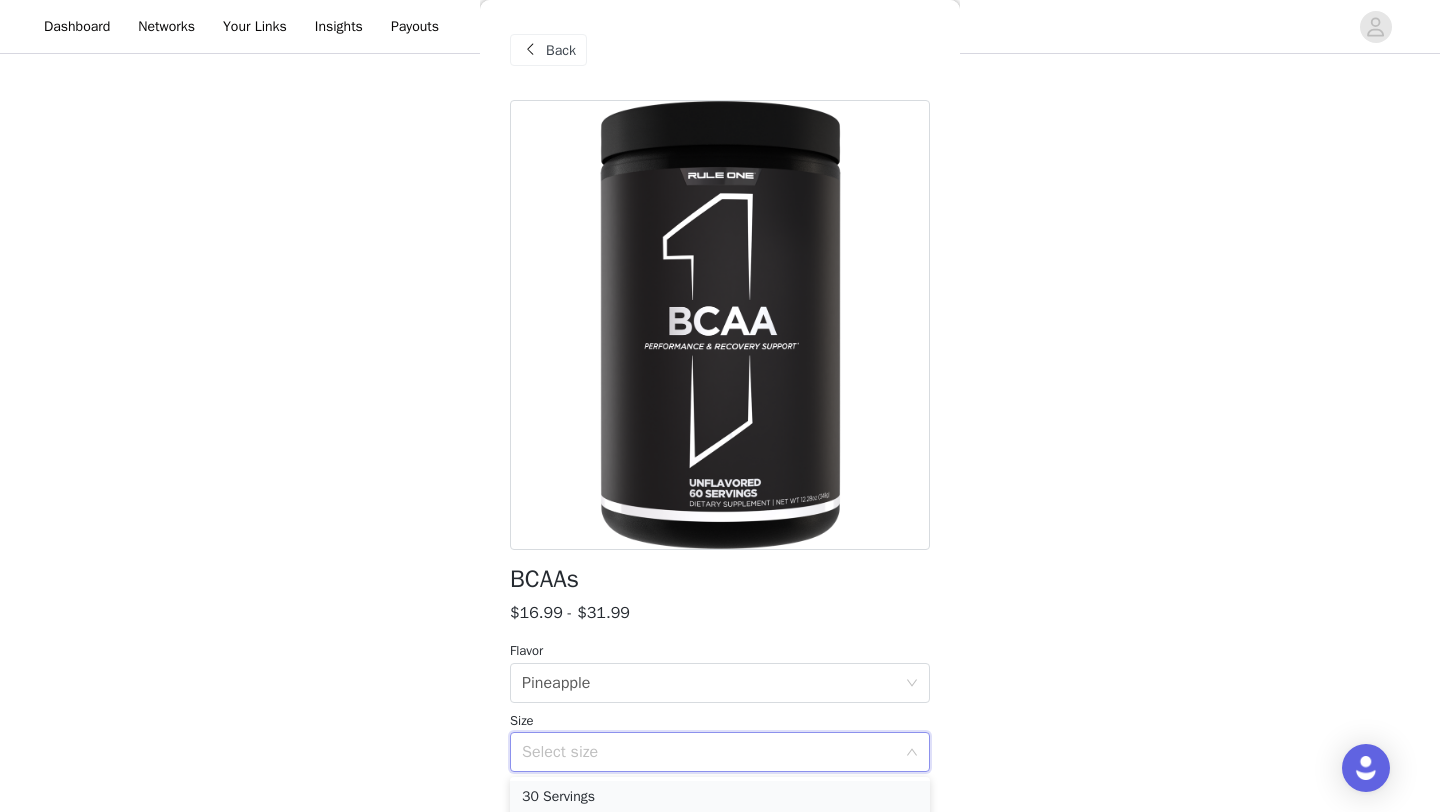 click on "30 Servings" at bounding box center (720, 797) 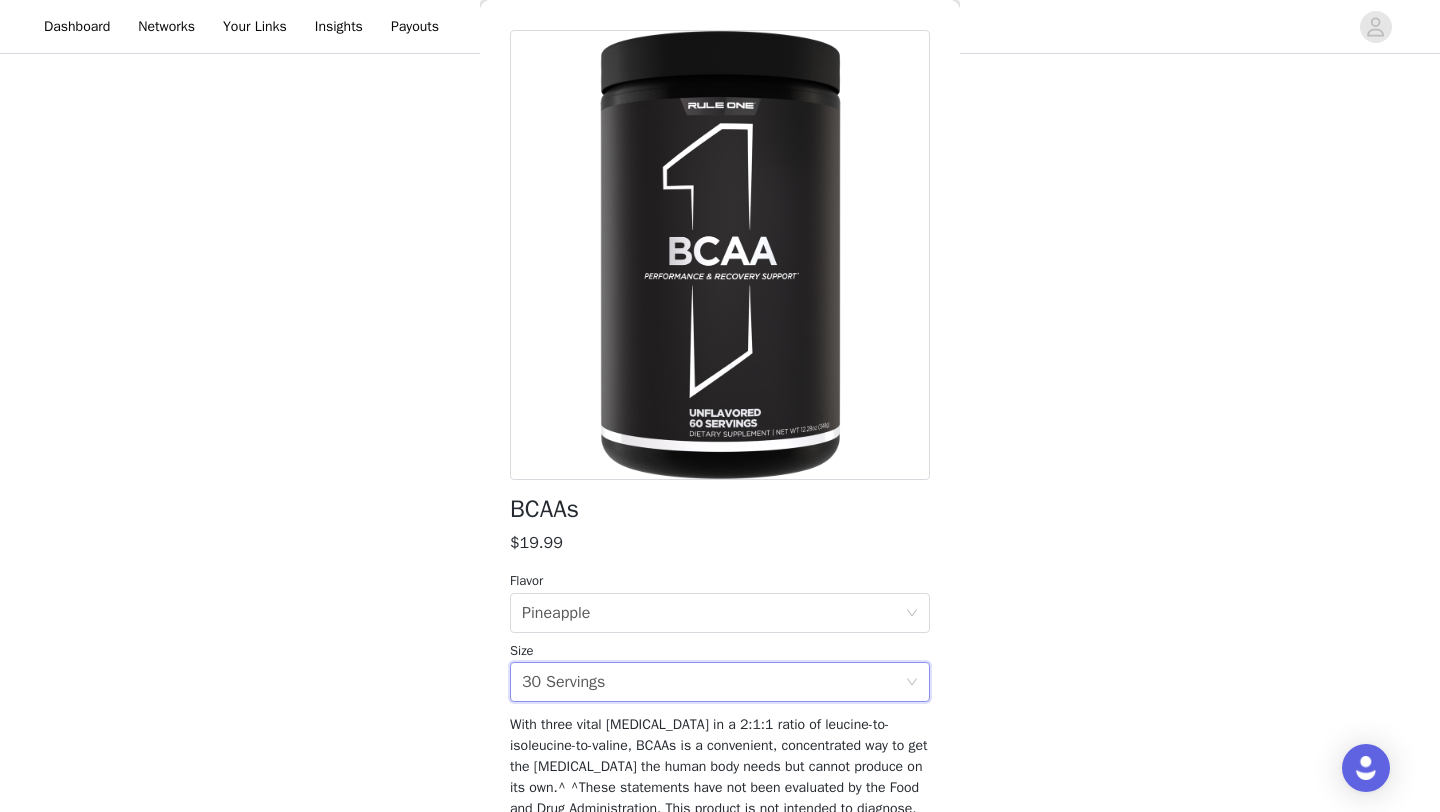 scroll, scrollTop: 182, scrollLeft: 0, axis: vertical 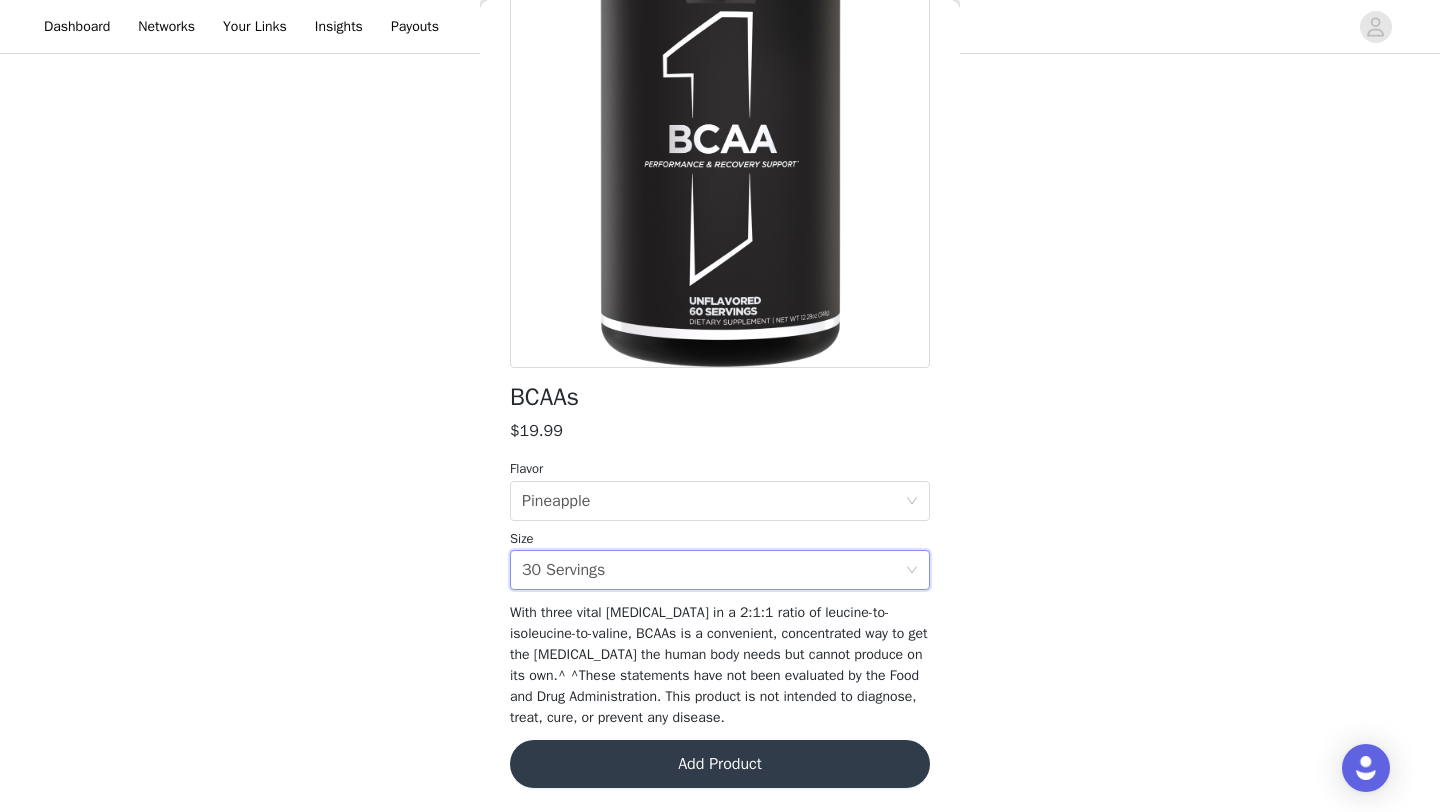 click on "BCAAs       $19.99         Flavor   Select flavor Pineapple Size   Select size 30 Servings   With three vital [MEDICAL_DATA] in a 2:1:1 ratio of leucine-to-isoleucine-to-valine, BCAAs is a convenient, concentrated way to get the [MEDICAL_DATA] the human body needs but cannot produce on its own.^ ^These statements have not been evaluated by the Food and Drug Administration. This product is not intended to diagnose, treat, cure, or prevent any disease.   Add Product" at bounding box center (720, 365) 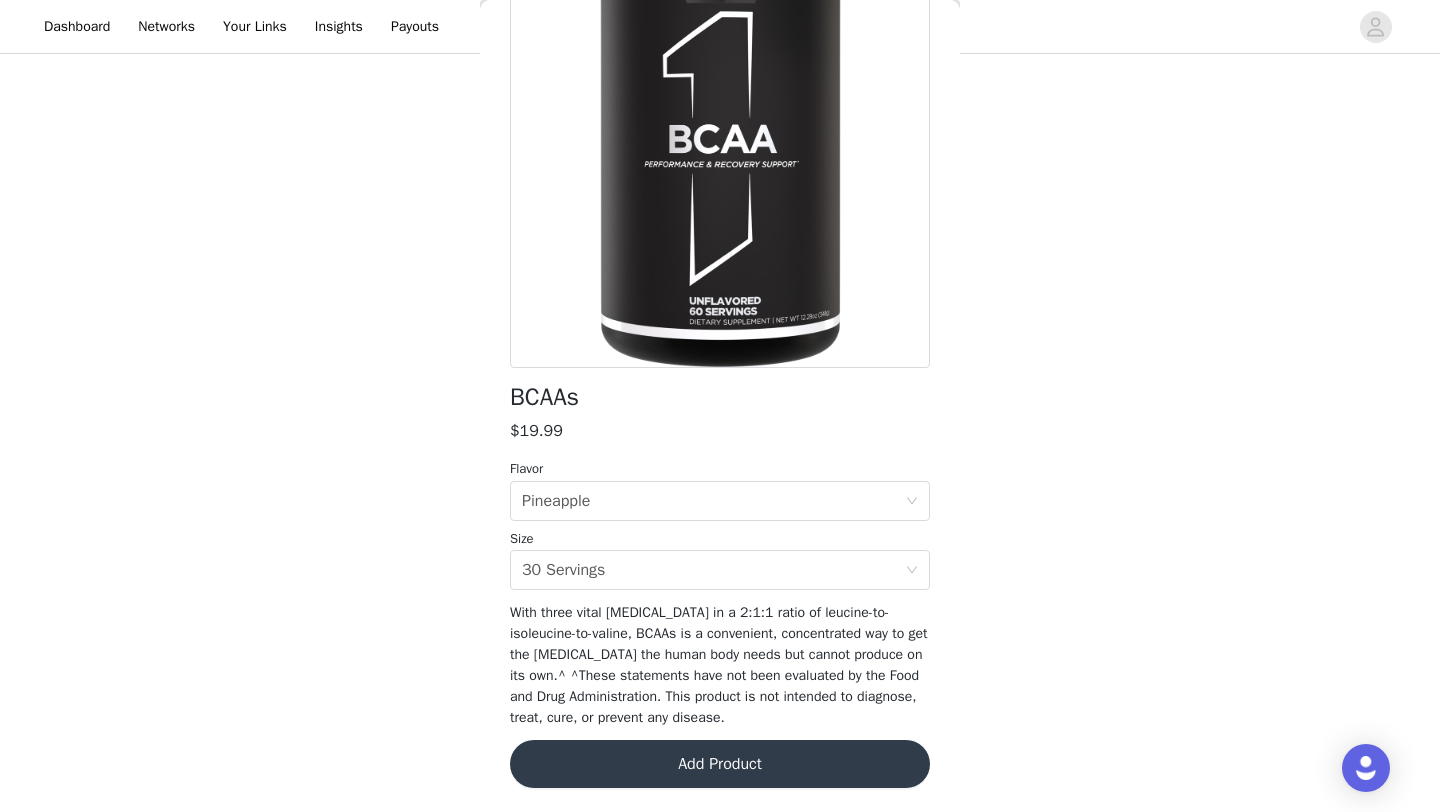 click on "Add Product" at bounding box center (720, 764) 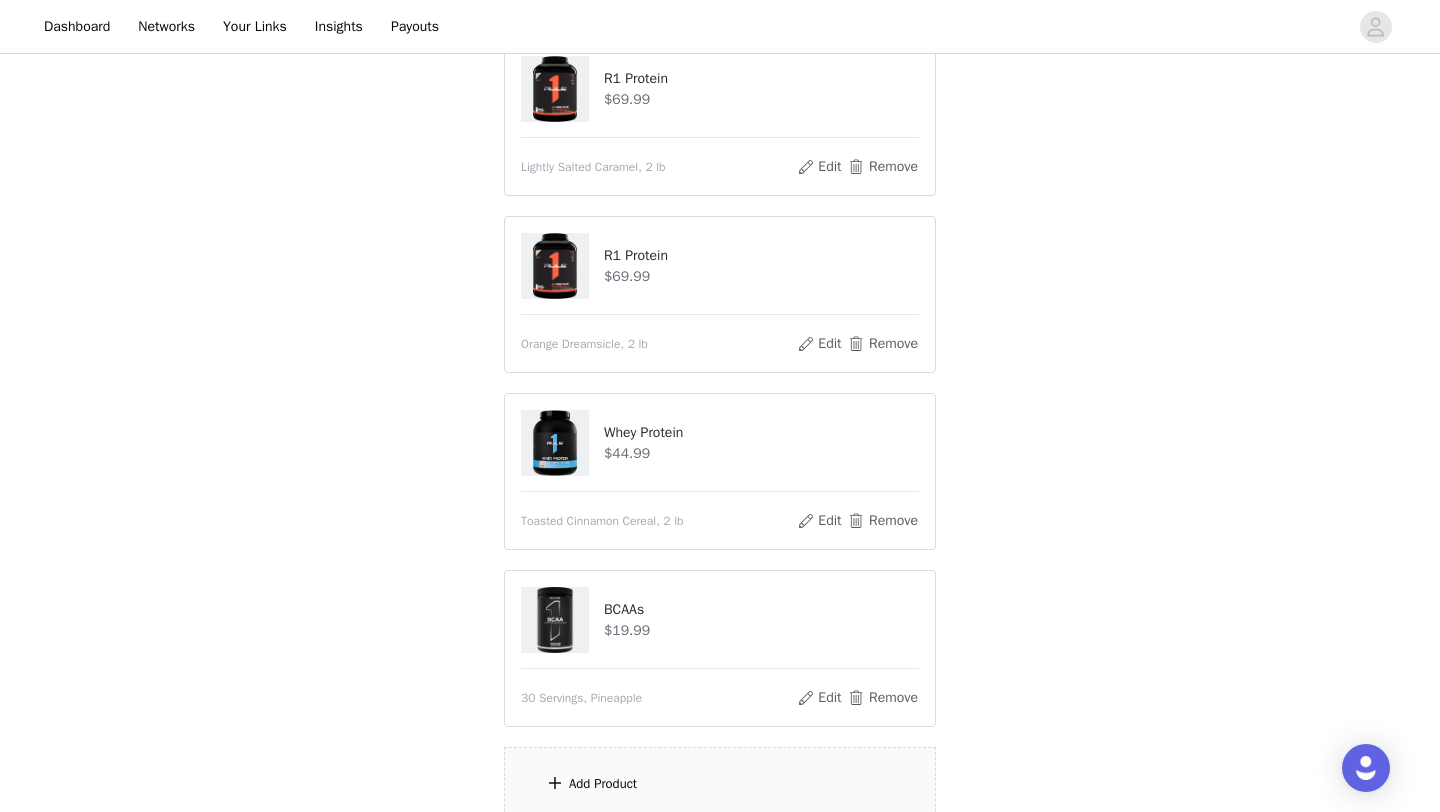 click on "Add Product" at bounding box center [603, 784] 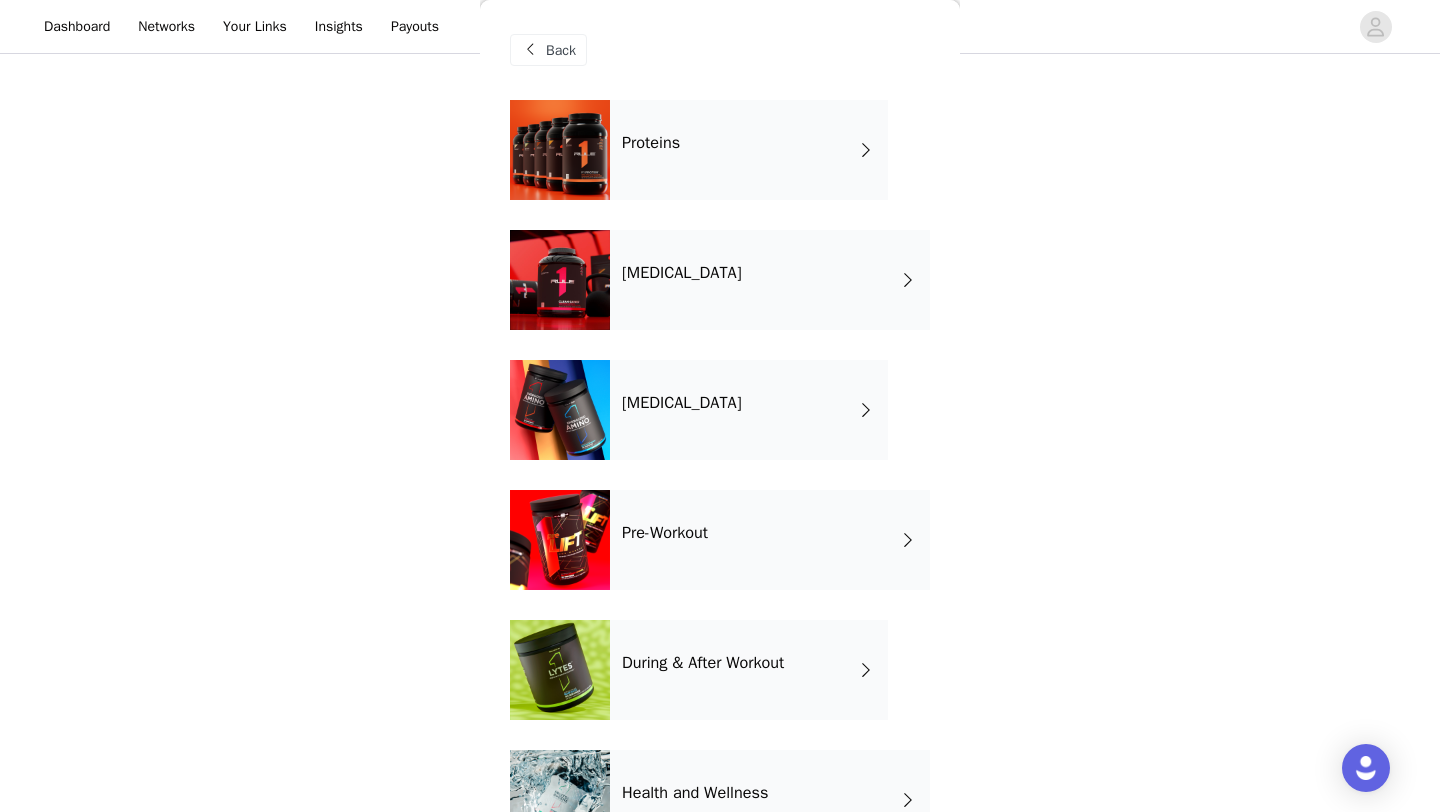 click on "Pre-Workout" at bounding box center [665, 533] 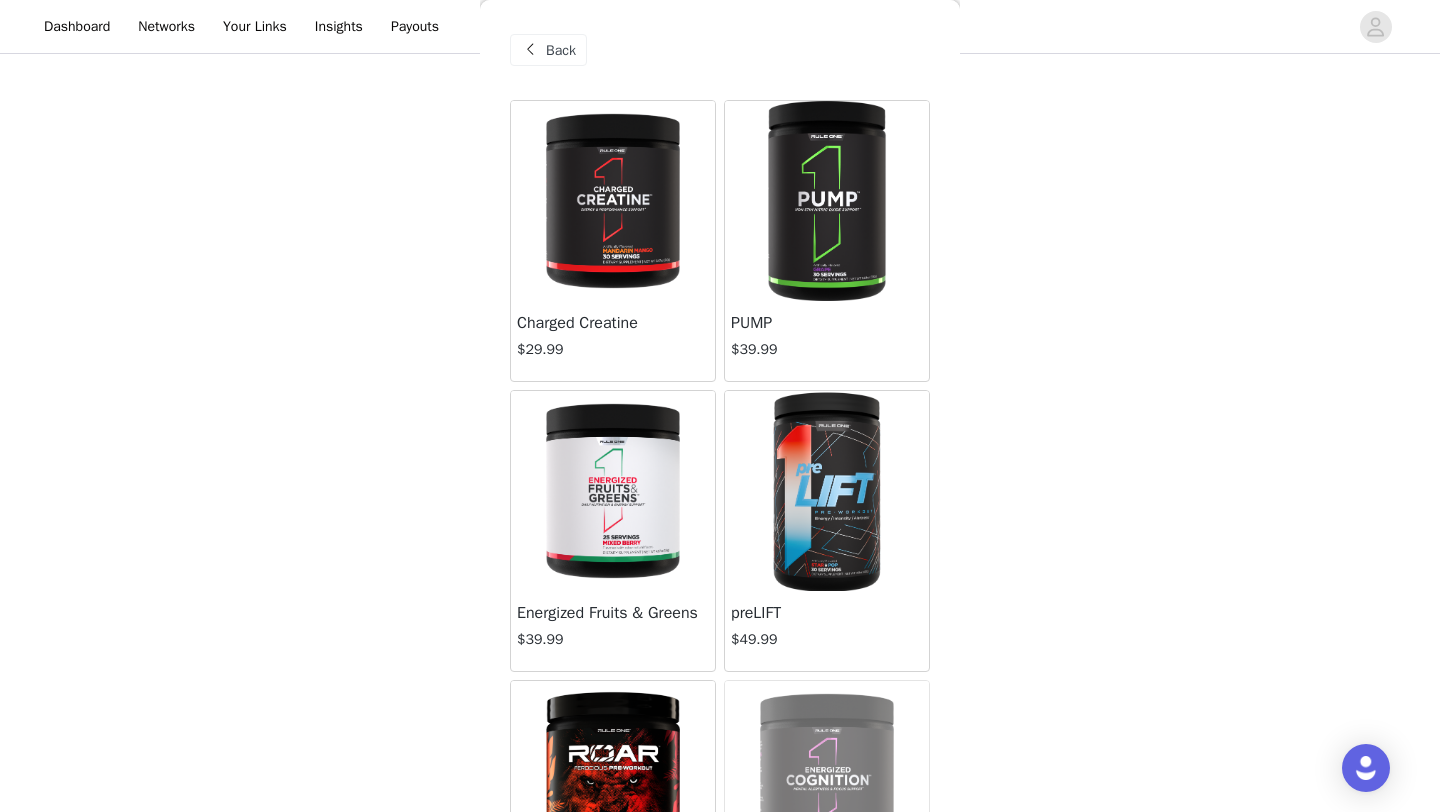 click at bounding box center (826, 201) 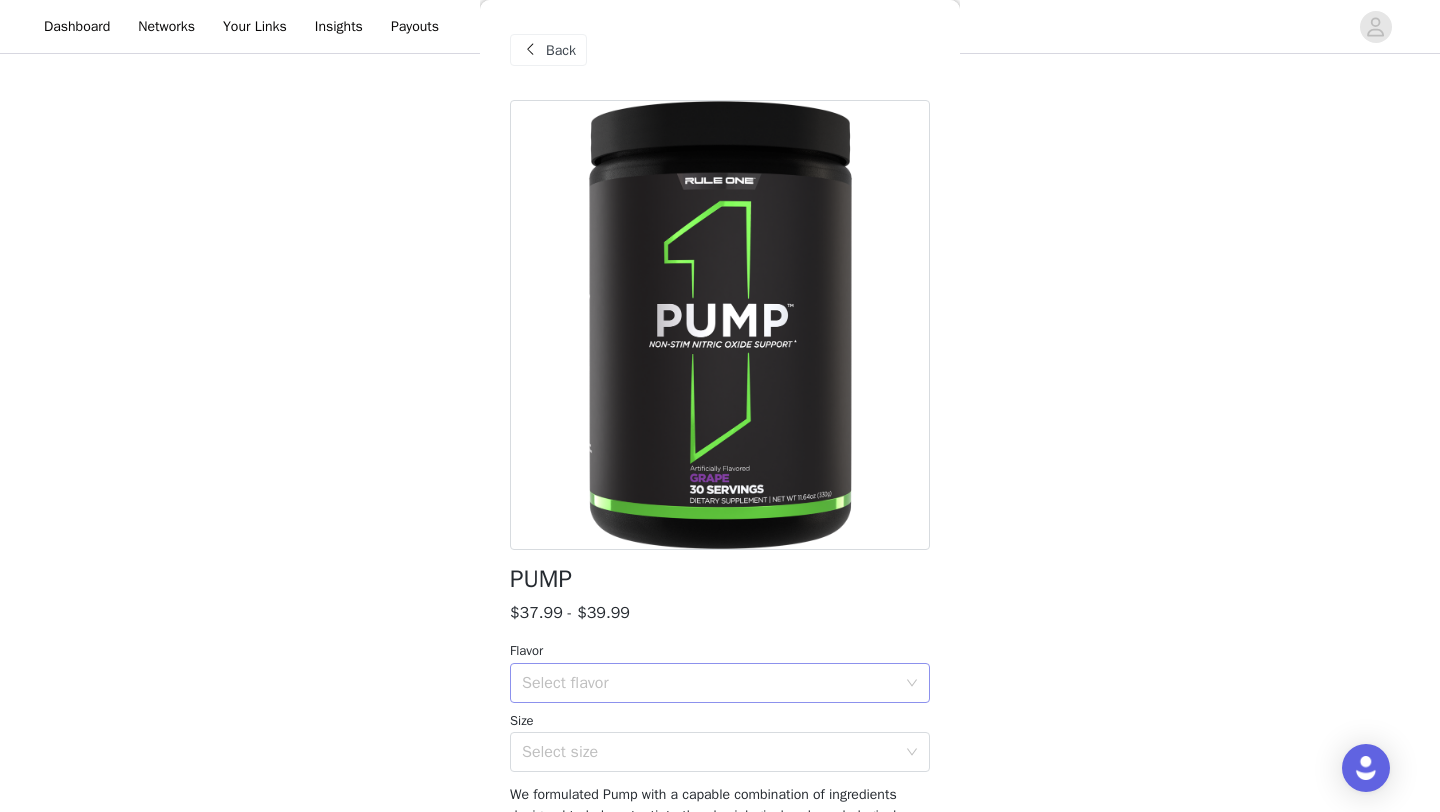 click on "Select flavor" at bounding box center [709, 683] 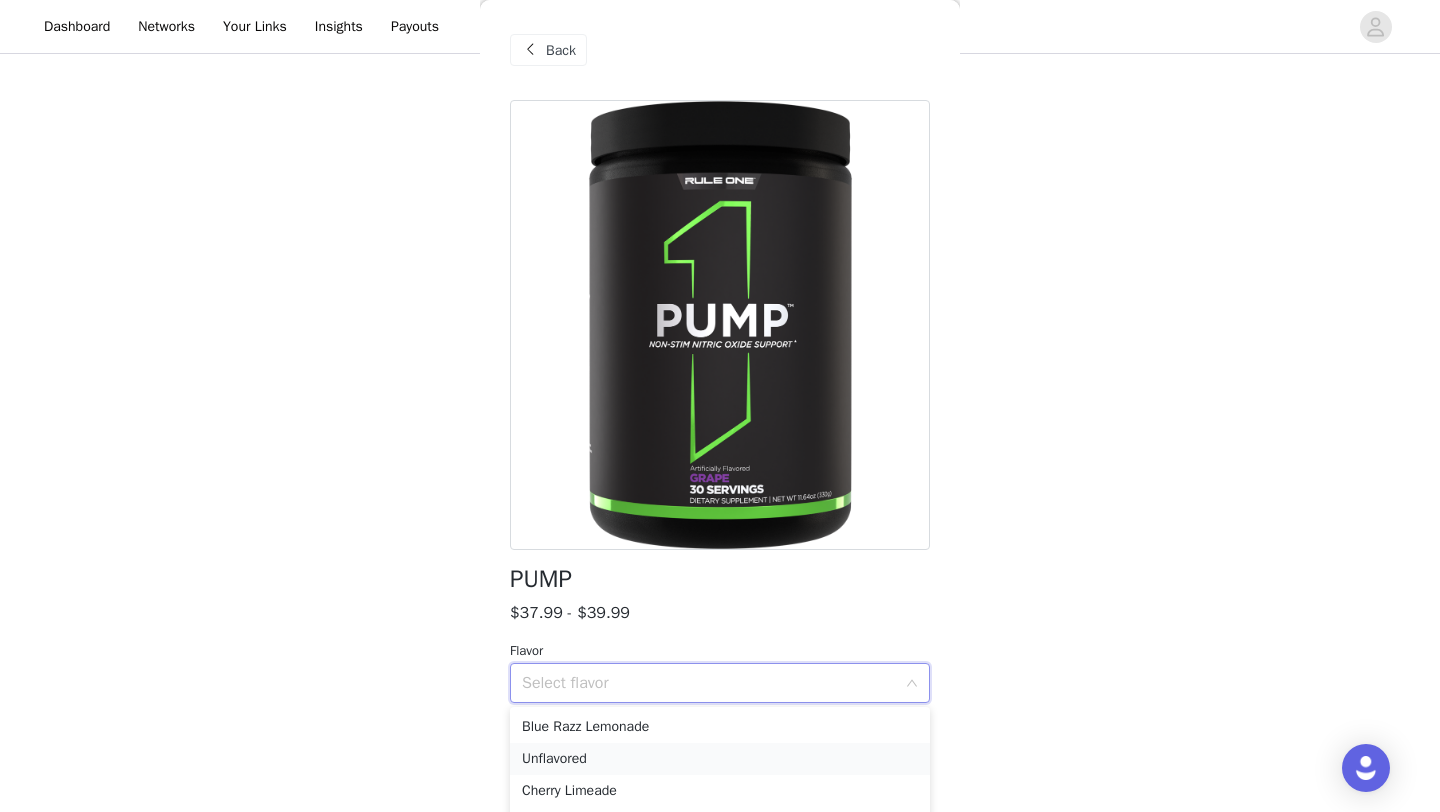 scroll, scrollTop: 260, scrollLeft: 0, axis: vertical 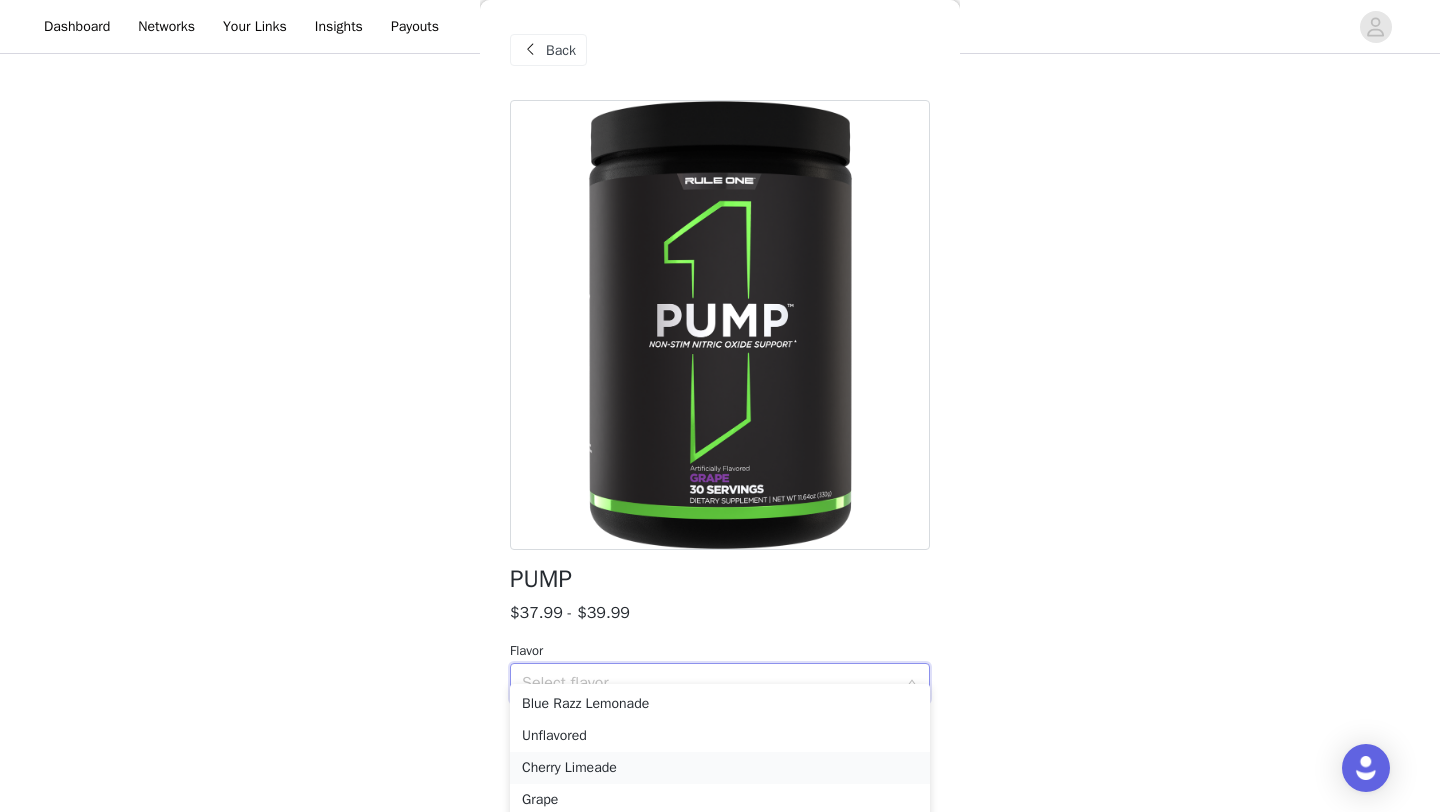 click on "Cherry Limeade" at bounding box center (720, 768) 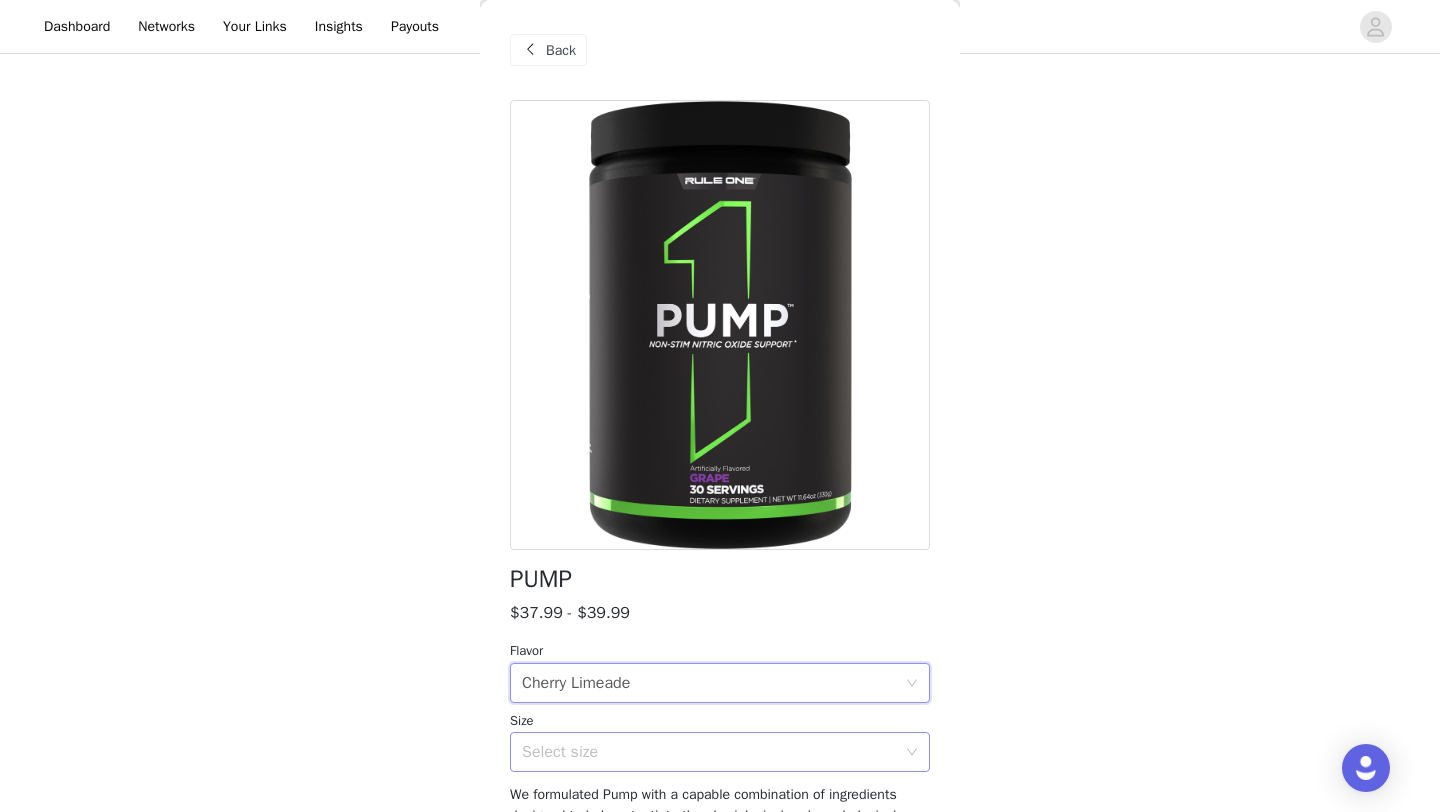 click on "Select size" at bounding box center [709, 752] 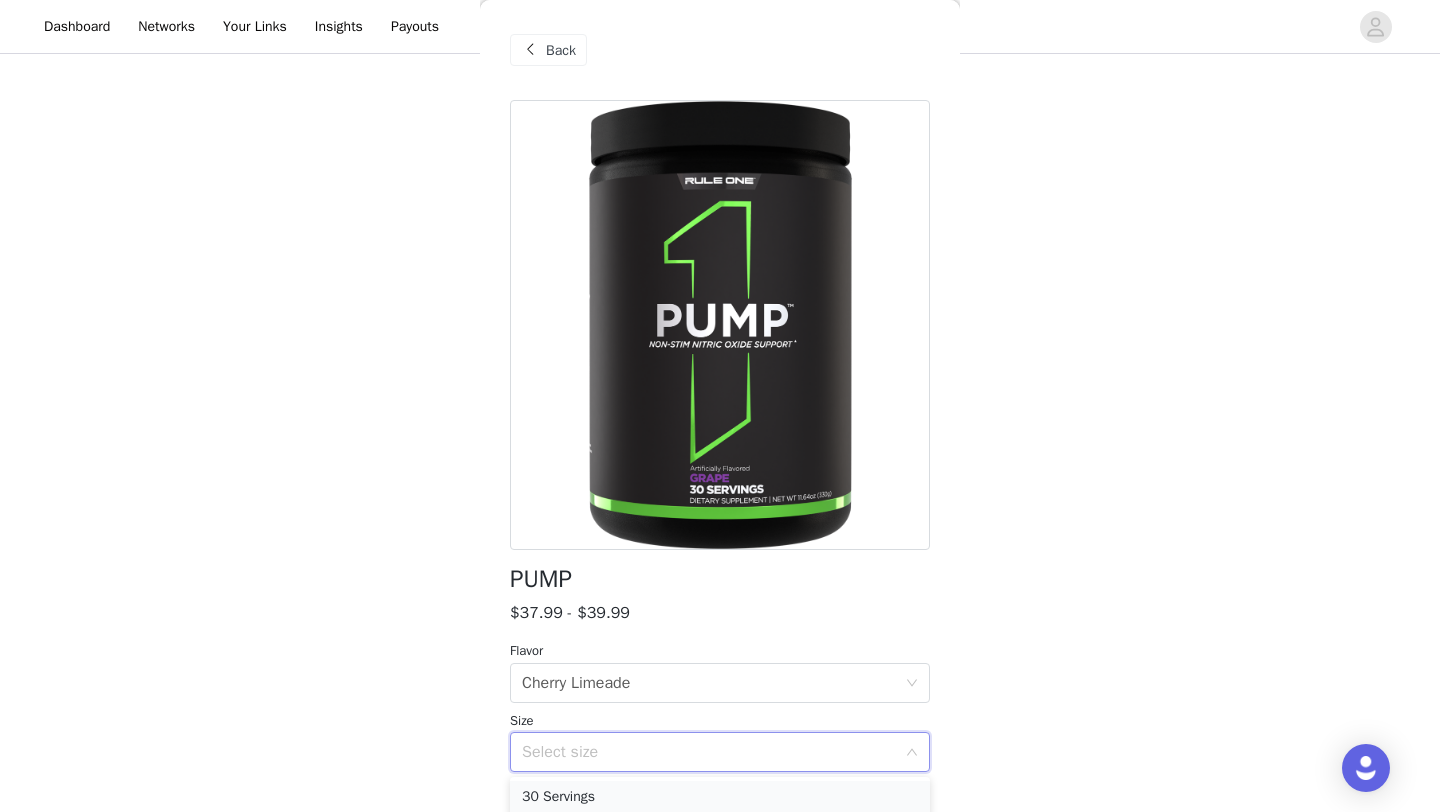 click on "30 Servings" at bounding box center [720, 797] 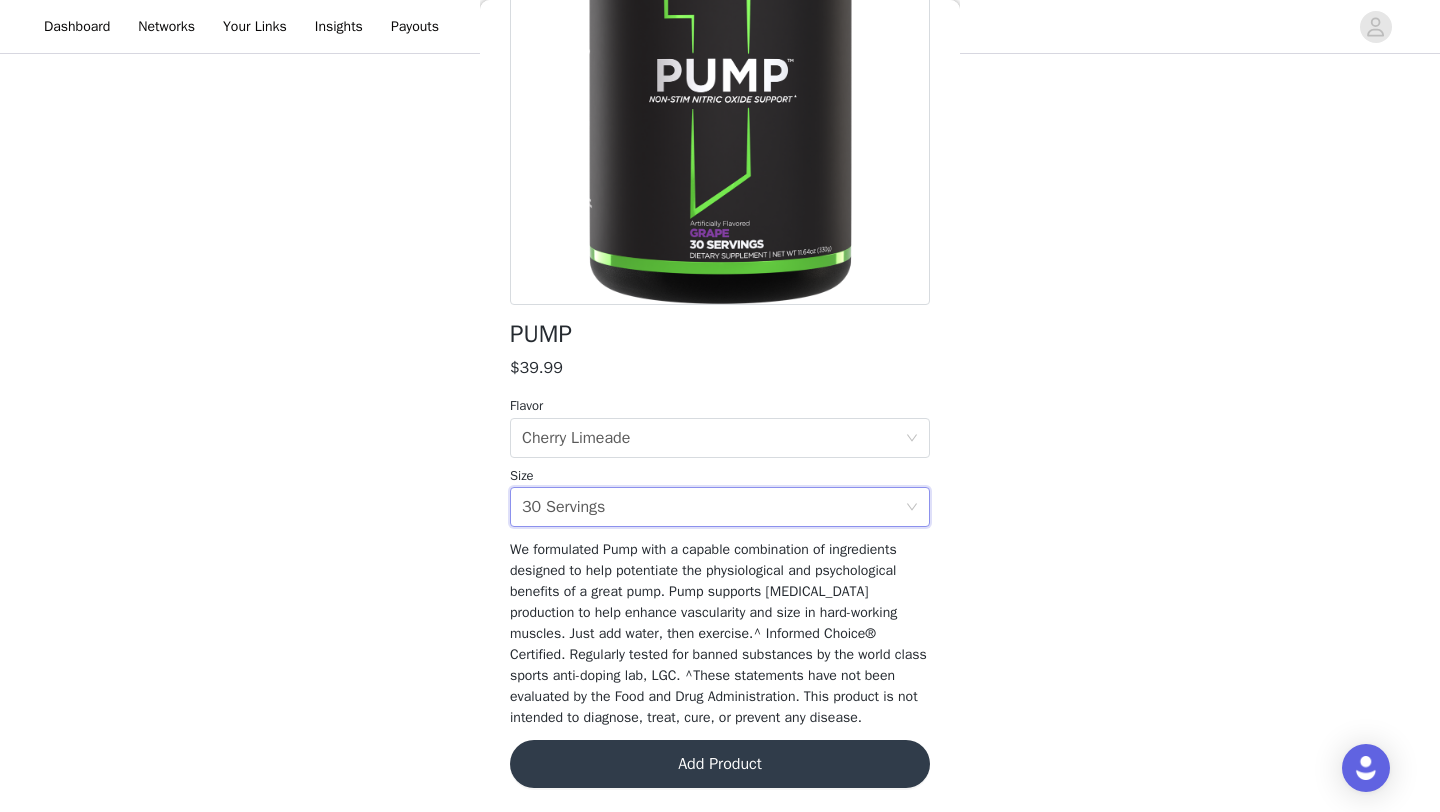 scroll, scrollTop: 266, scrollLeft: 0, axis: vertical 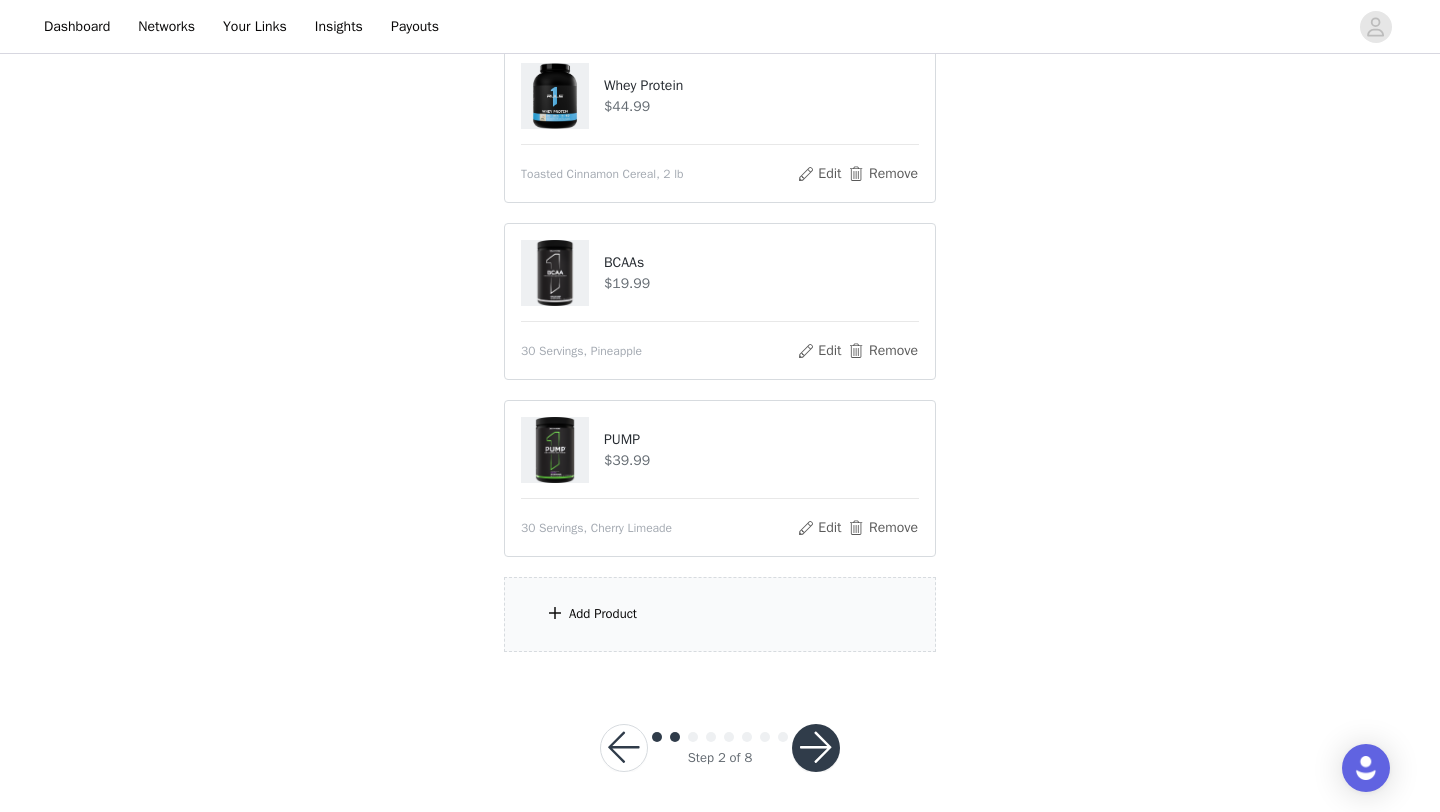 click on "Add Product" at bounding box center [720, 614] 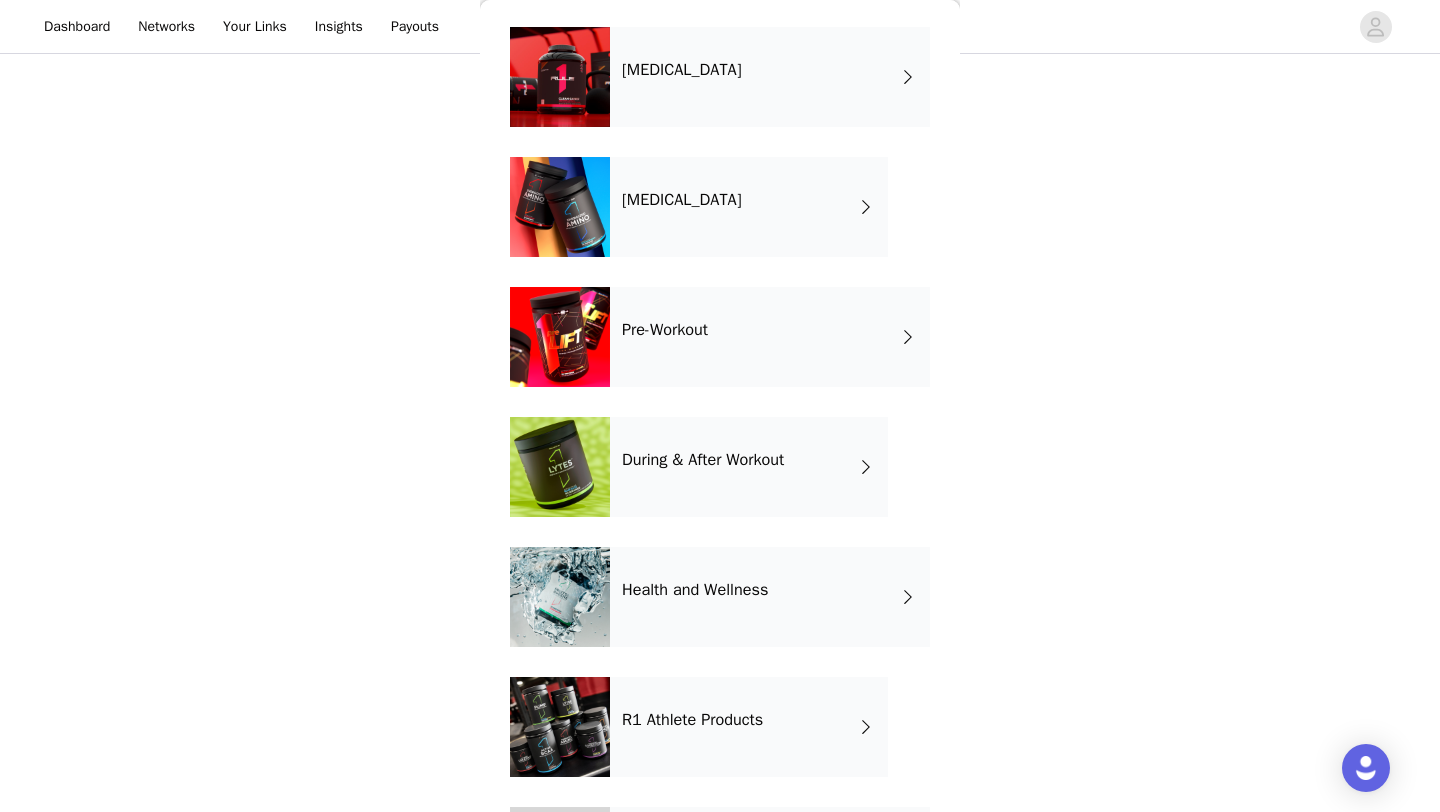 scroll, scrollTop: 189, scrollLeft: 0, axis: vertical 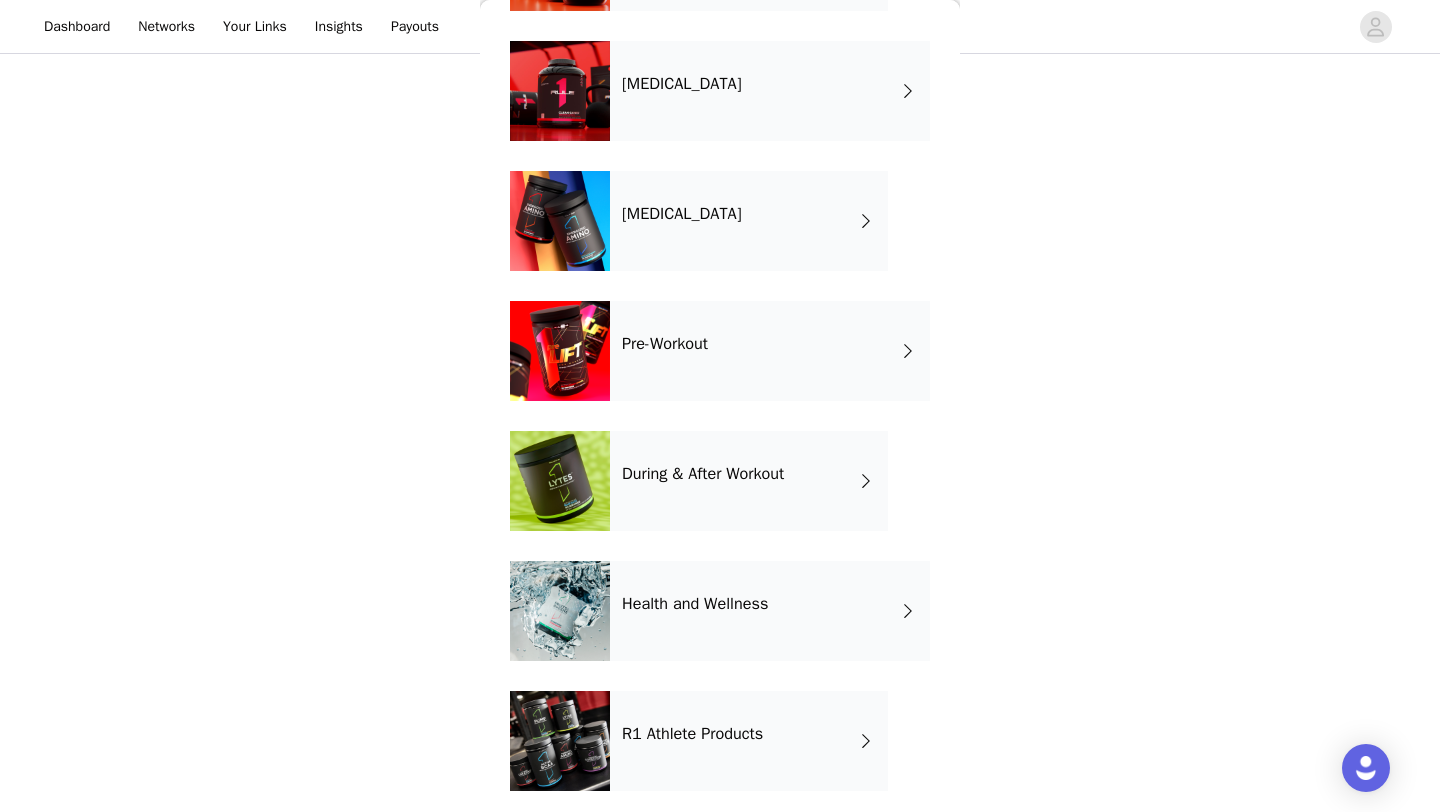 click on "During & After Workout" at bounding box center [703, 474] 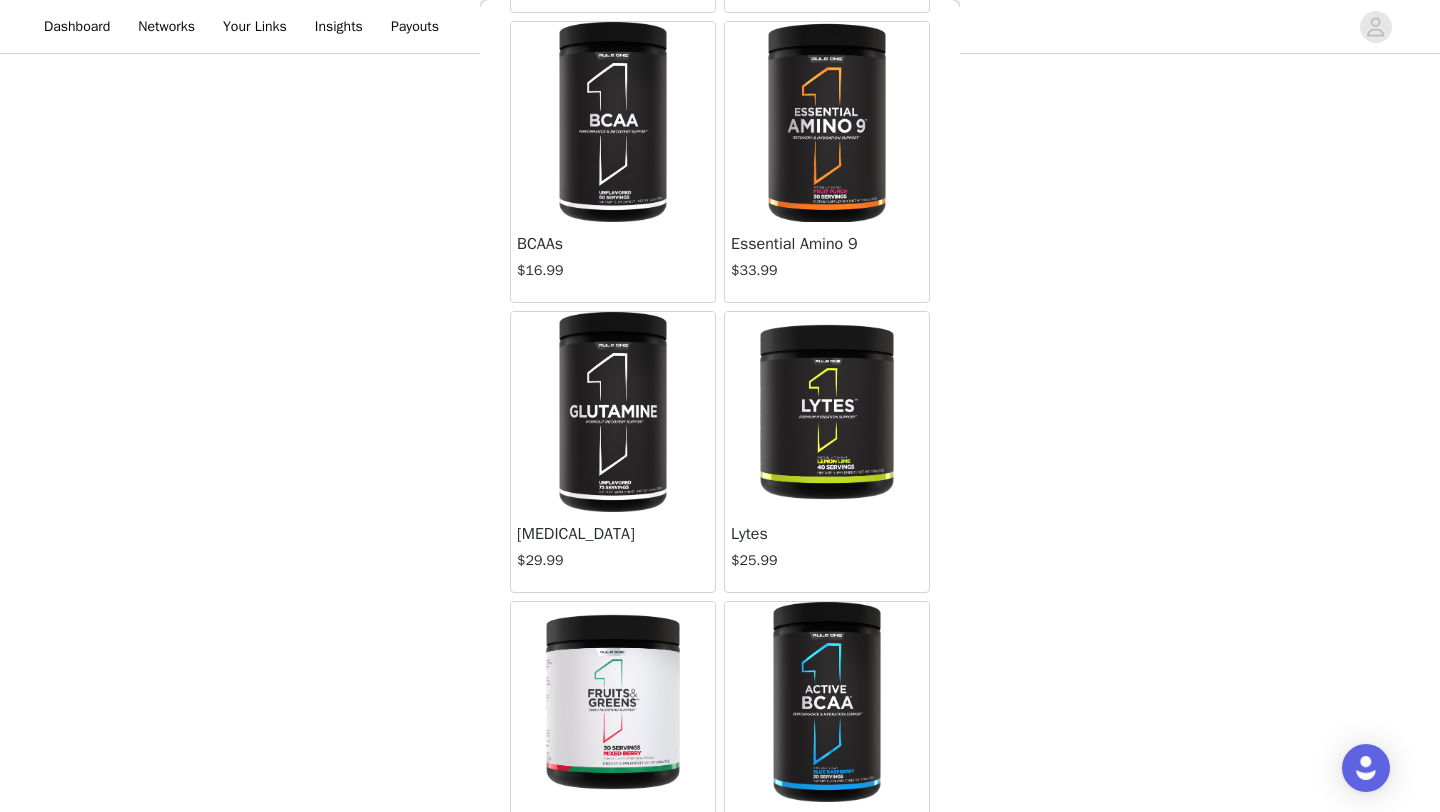 scroll, scrollTop: 383, scrollLeft: 0, axis: vertical 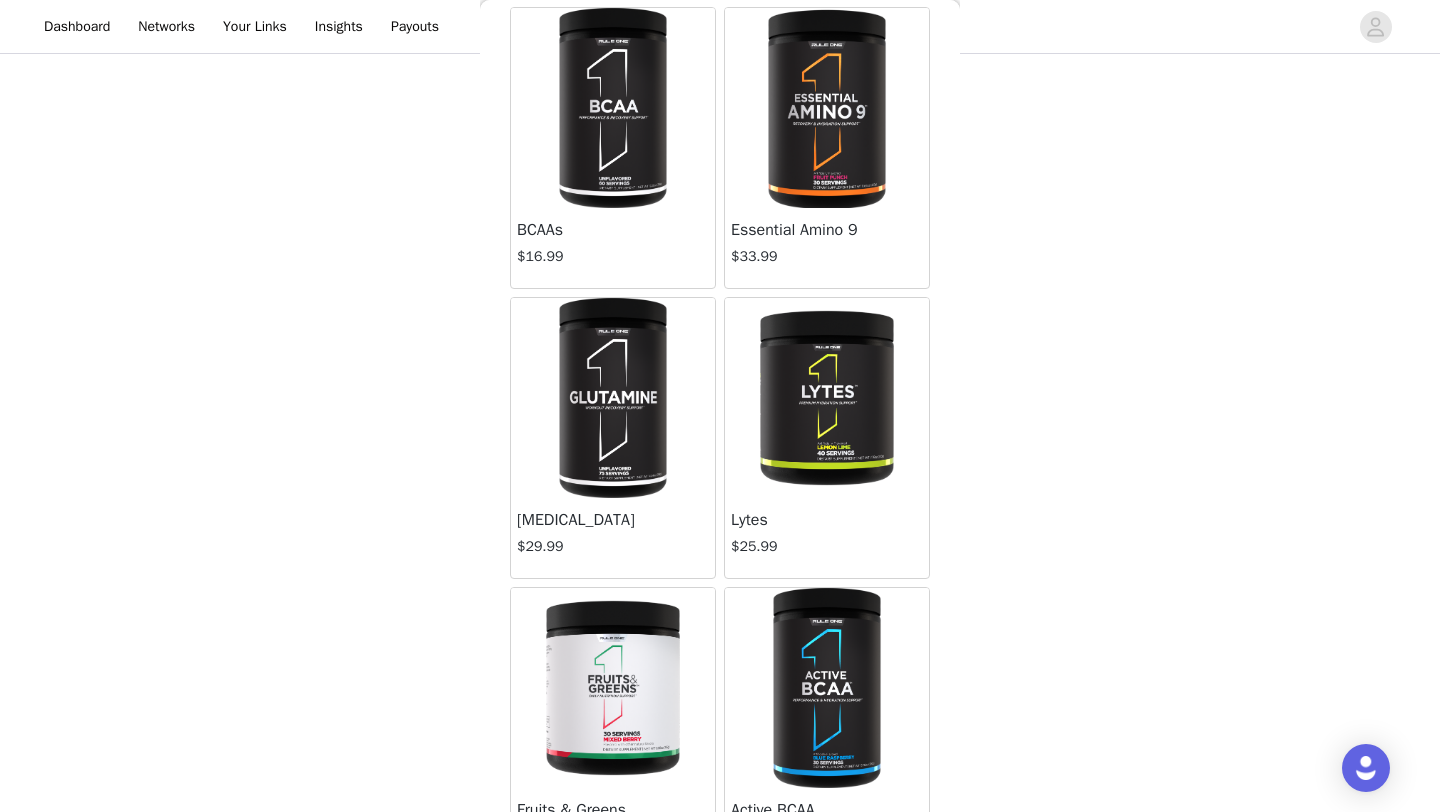 click at bounding box center [826, 398] 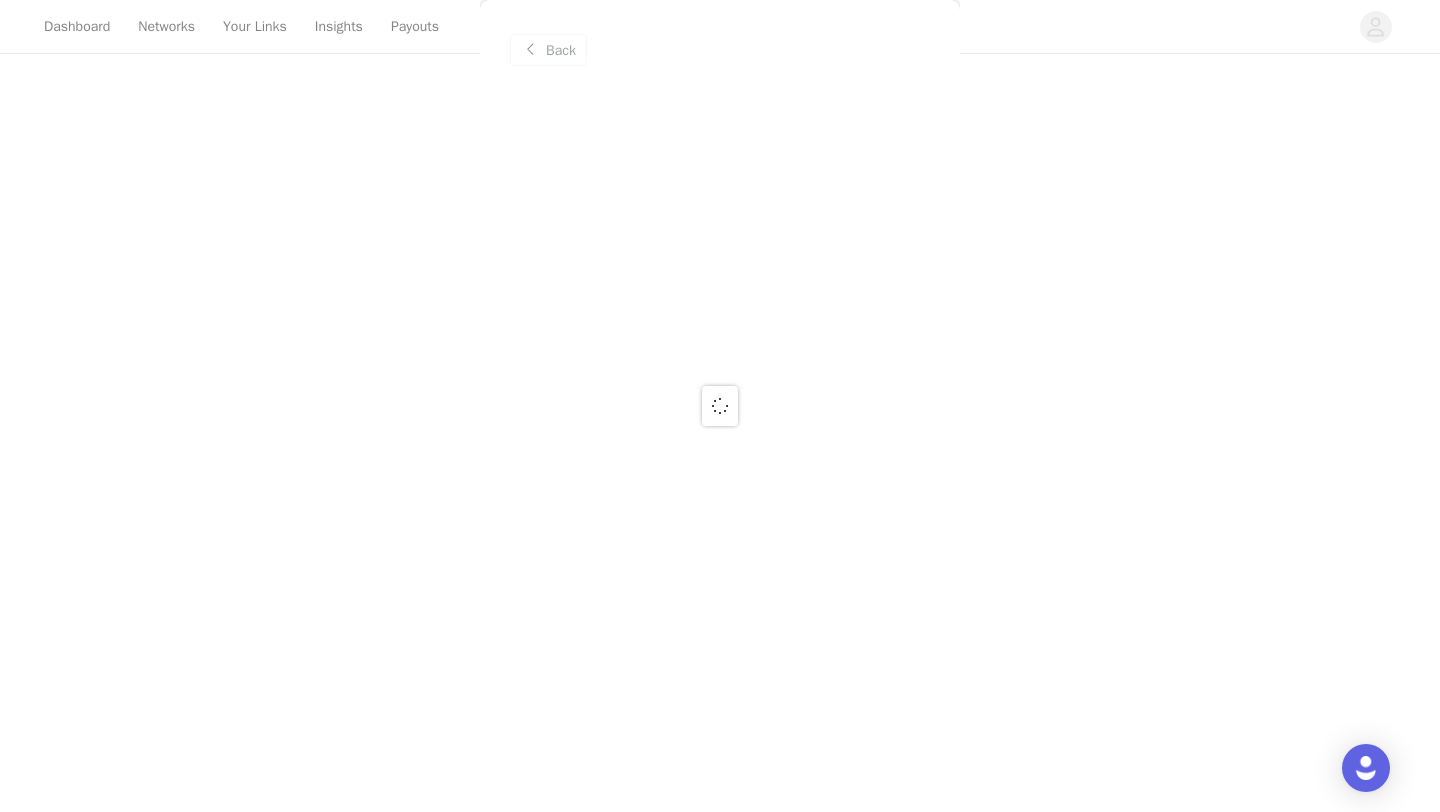 scroll, scrollTop: 0, scrollLeft: 0, axis: both 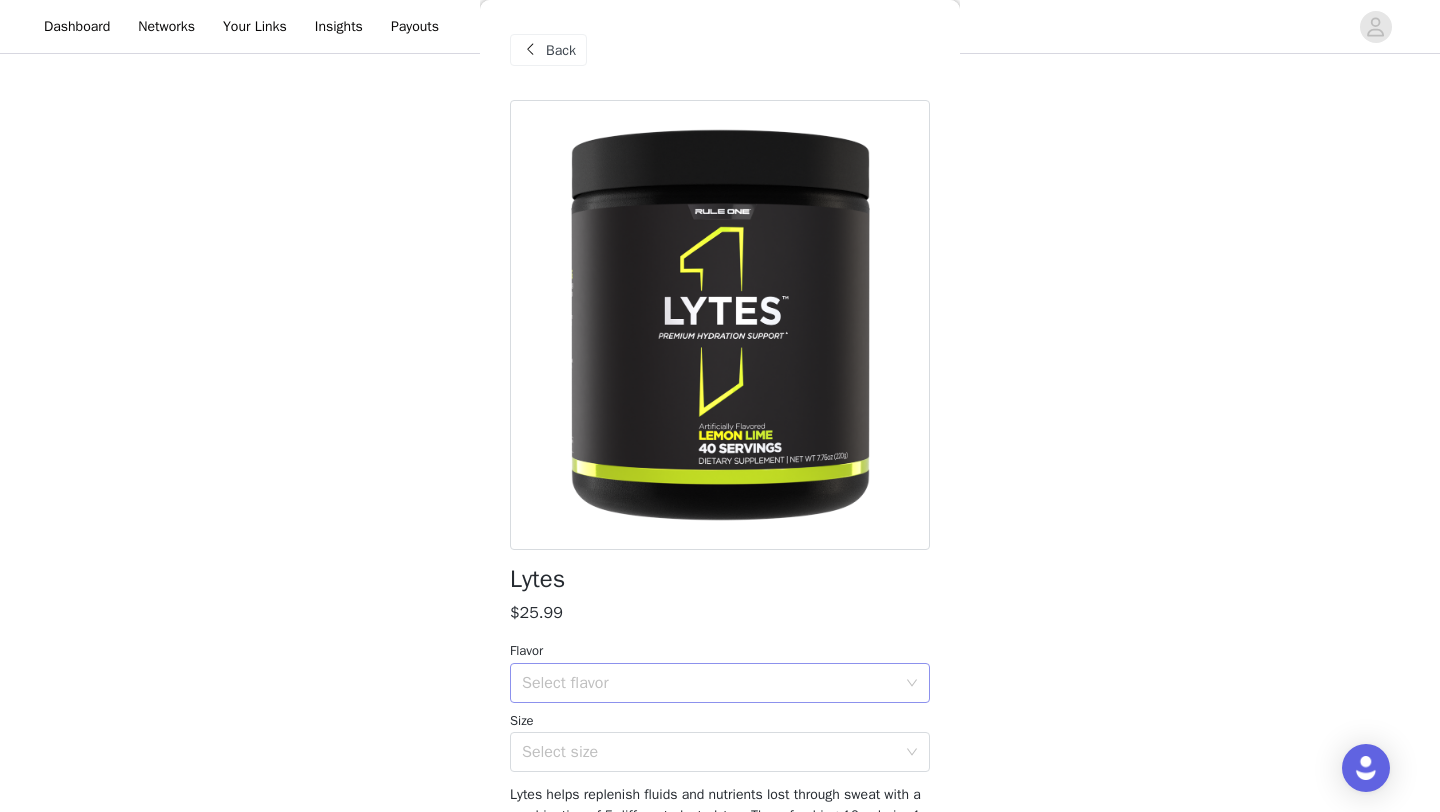 click on "Select flavor" at bounding box center [709, 683] 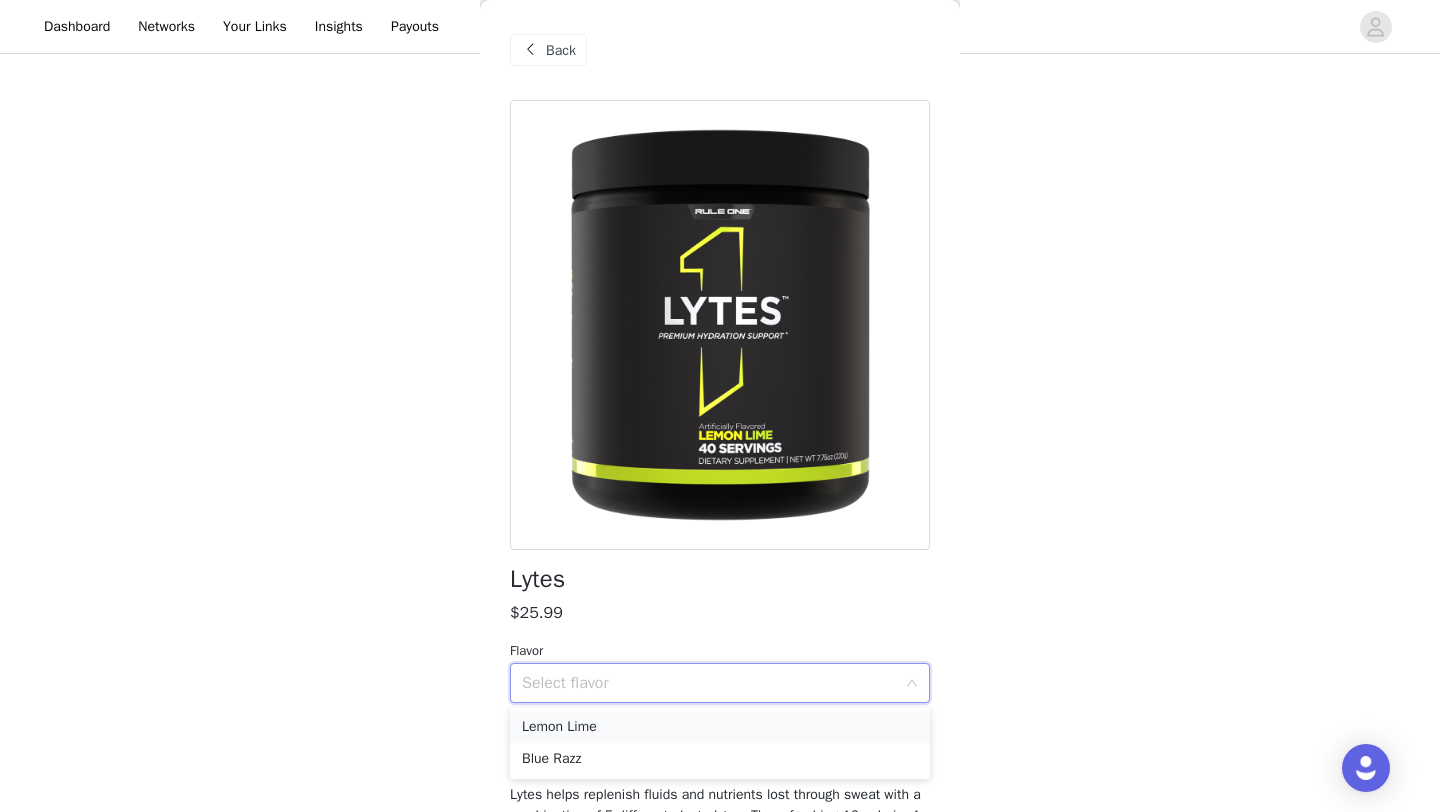click on "Lemon Lime" at bounding box center [720, 727] 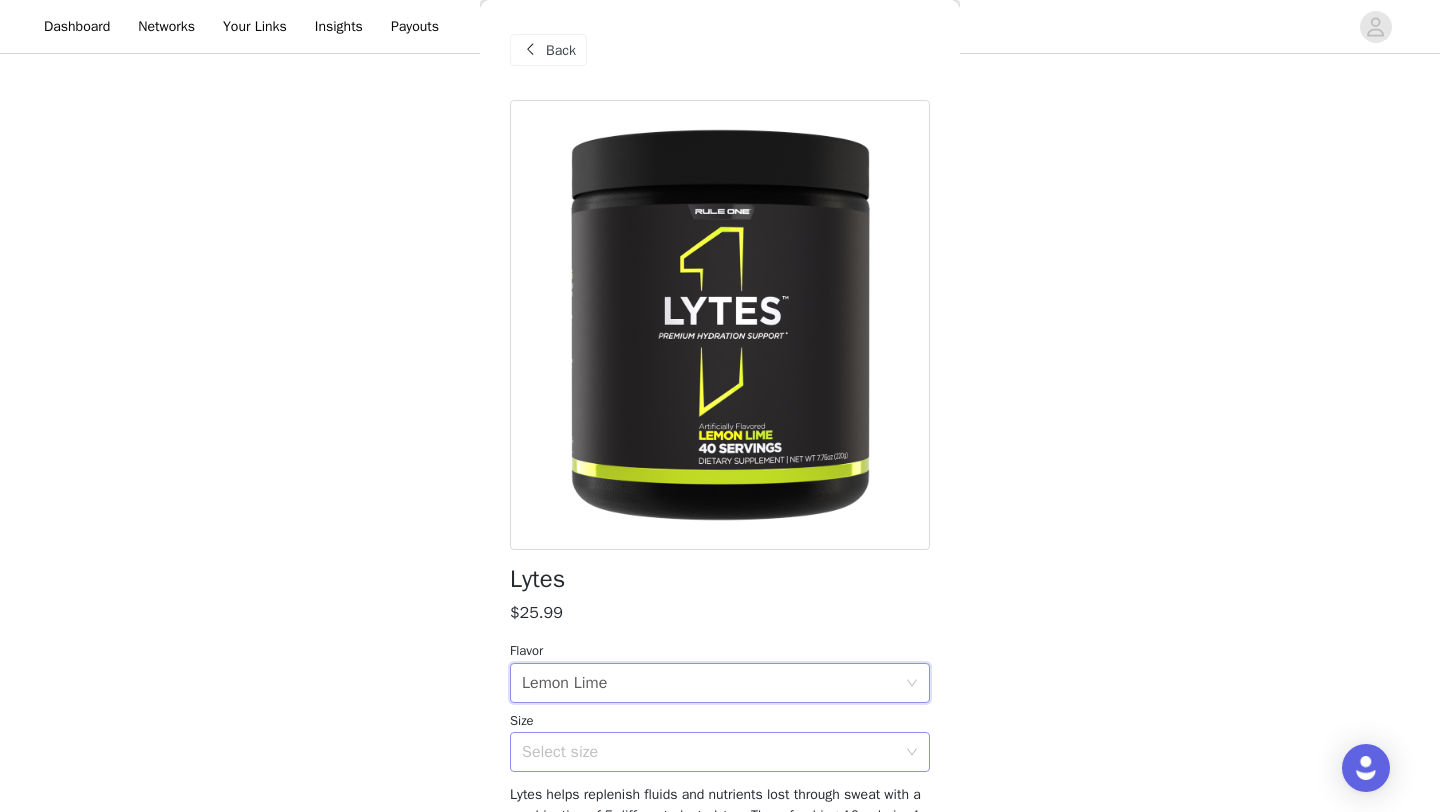 click on "Select size" at bounding box center (713, 752) 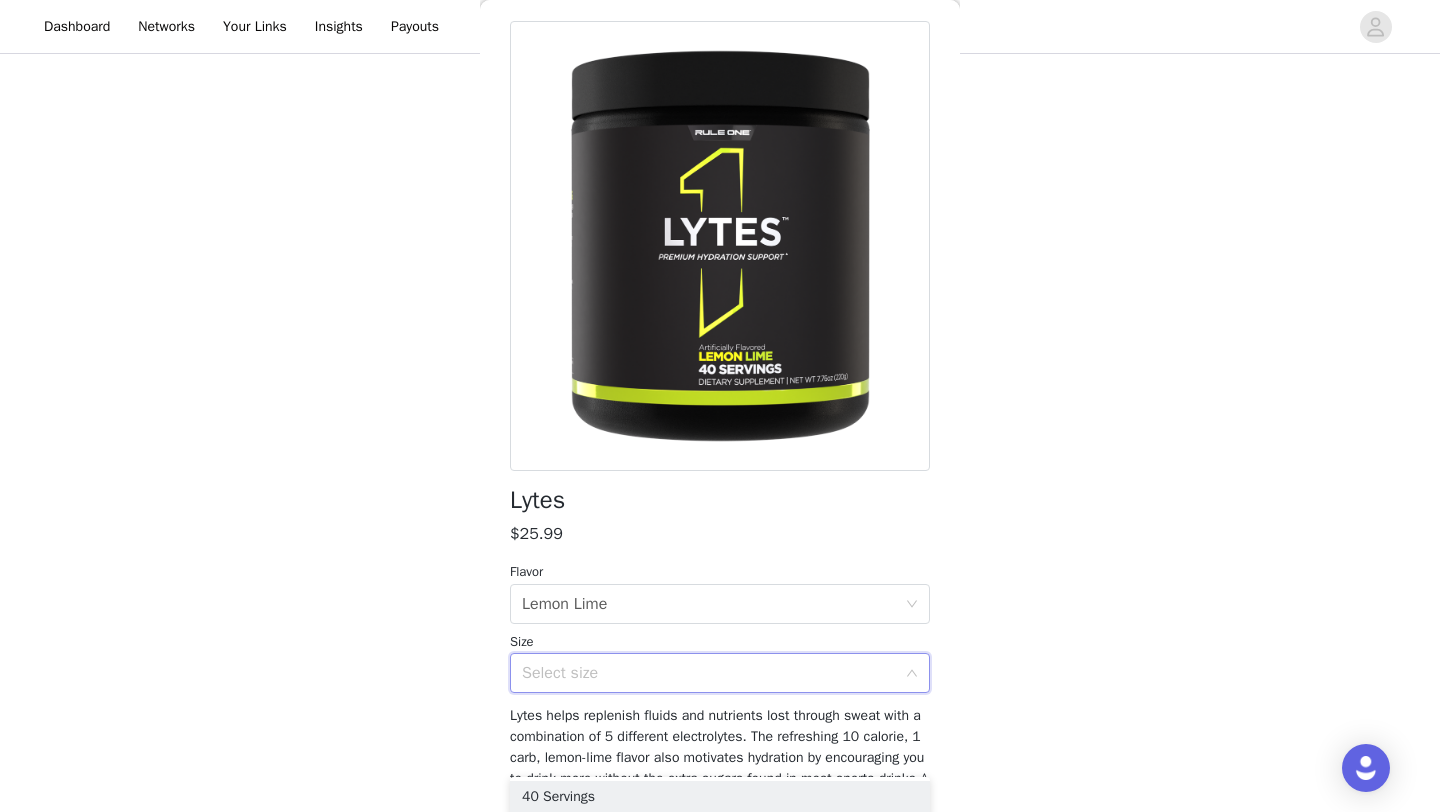 scroll, scrollTop: 86, scrollLeft: 0, axis: vertical 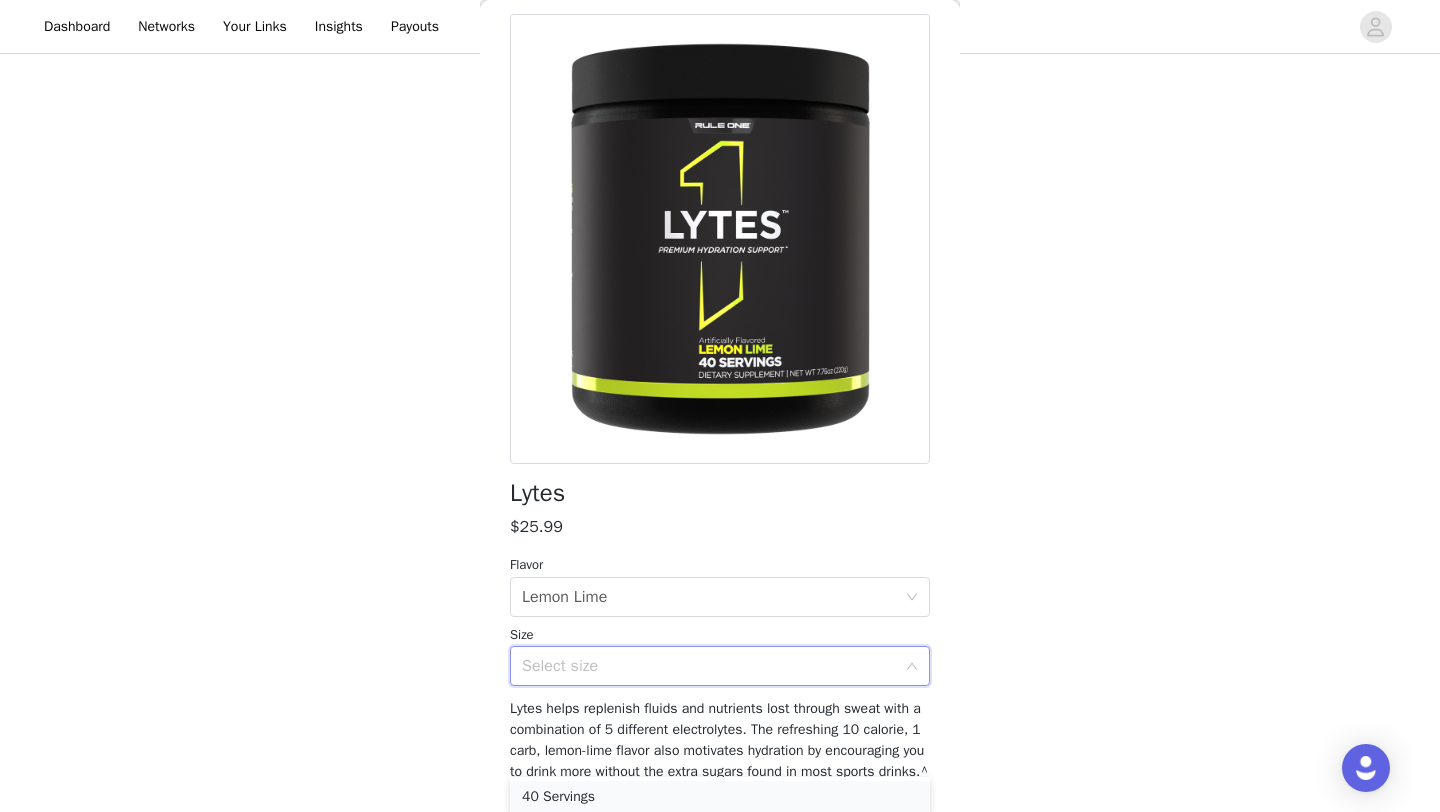 click on "40 Servings" at bounding box center (720, 797) 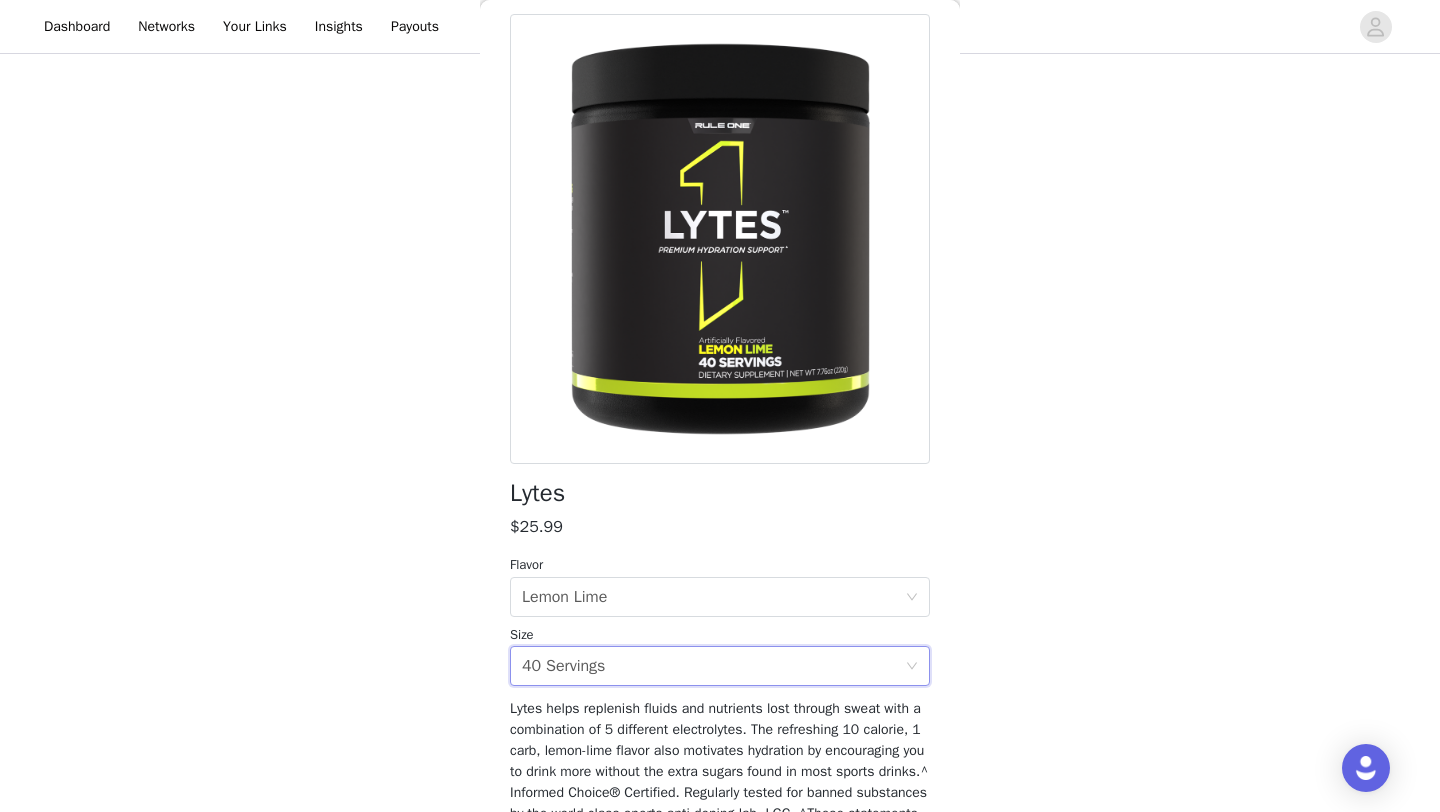 scroll, scrollTop: 245, scrollLeft: 0, axis: vertical 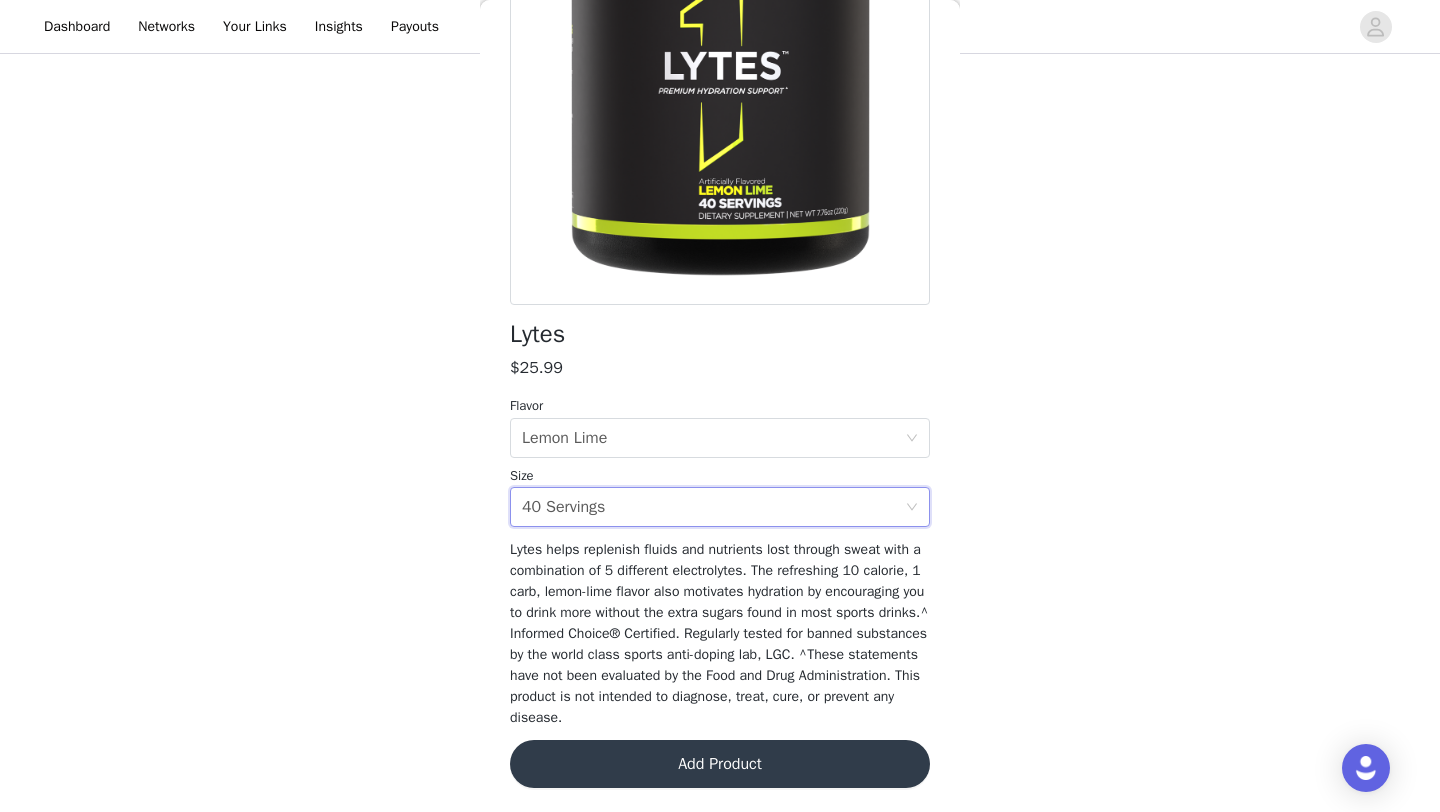 click on "Add Product" at bounding box center (720, 764) 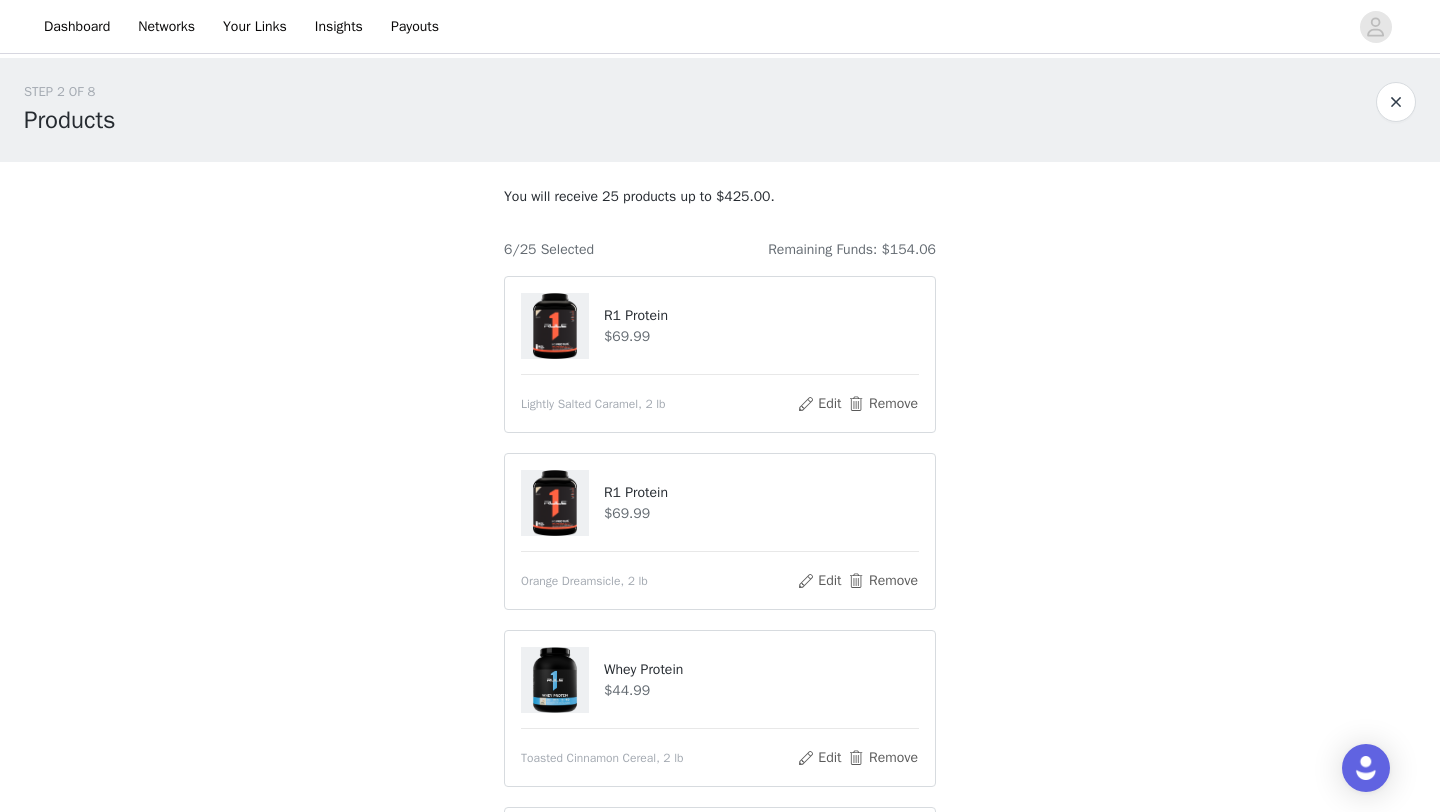 scroll, scrollTop: 723, scrollLeft: 0, axis: vertical 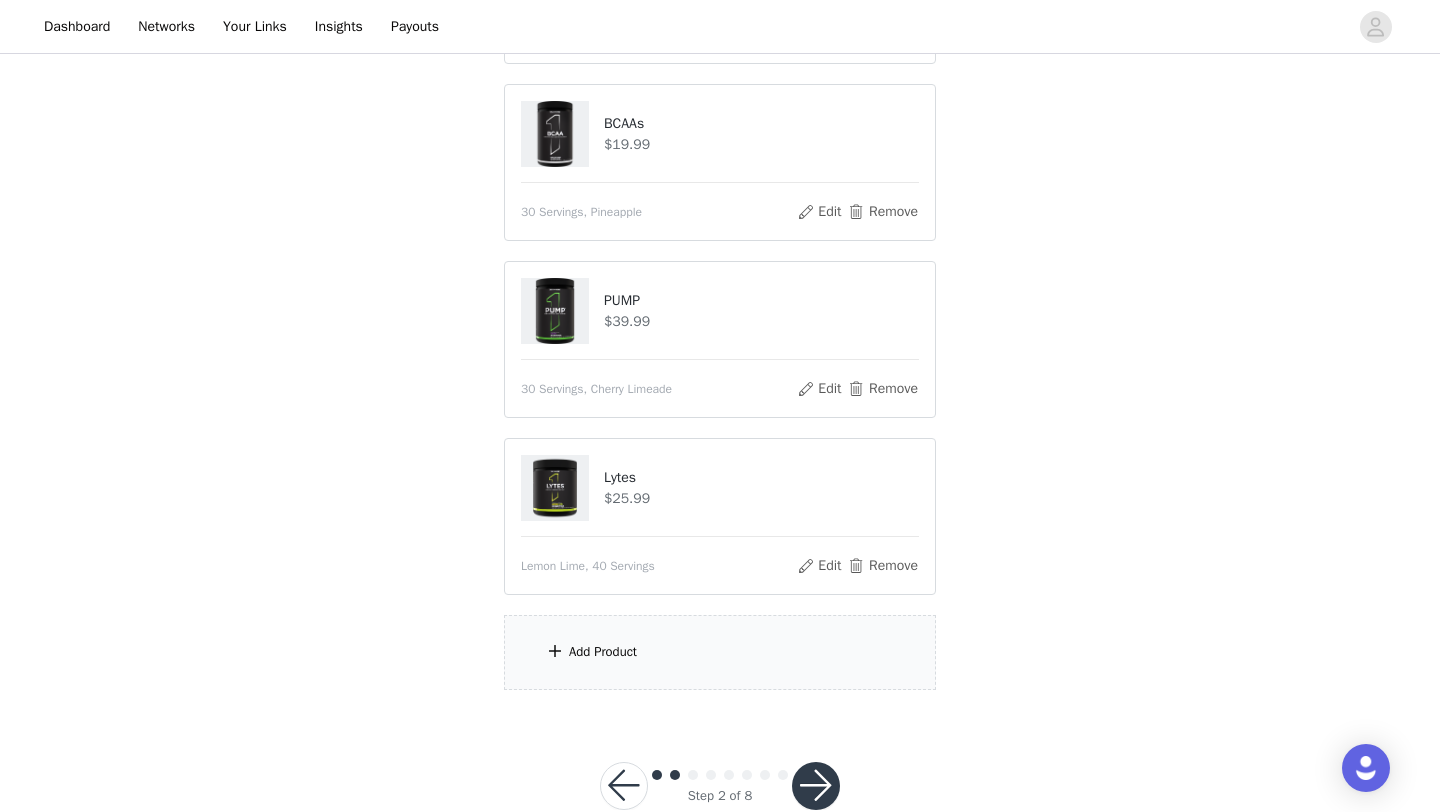 click on "Add Product" at bounding box center [720, 652] 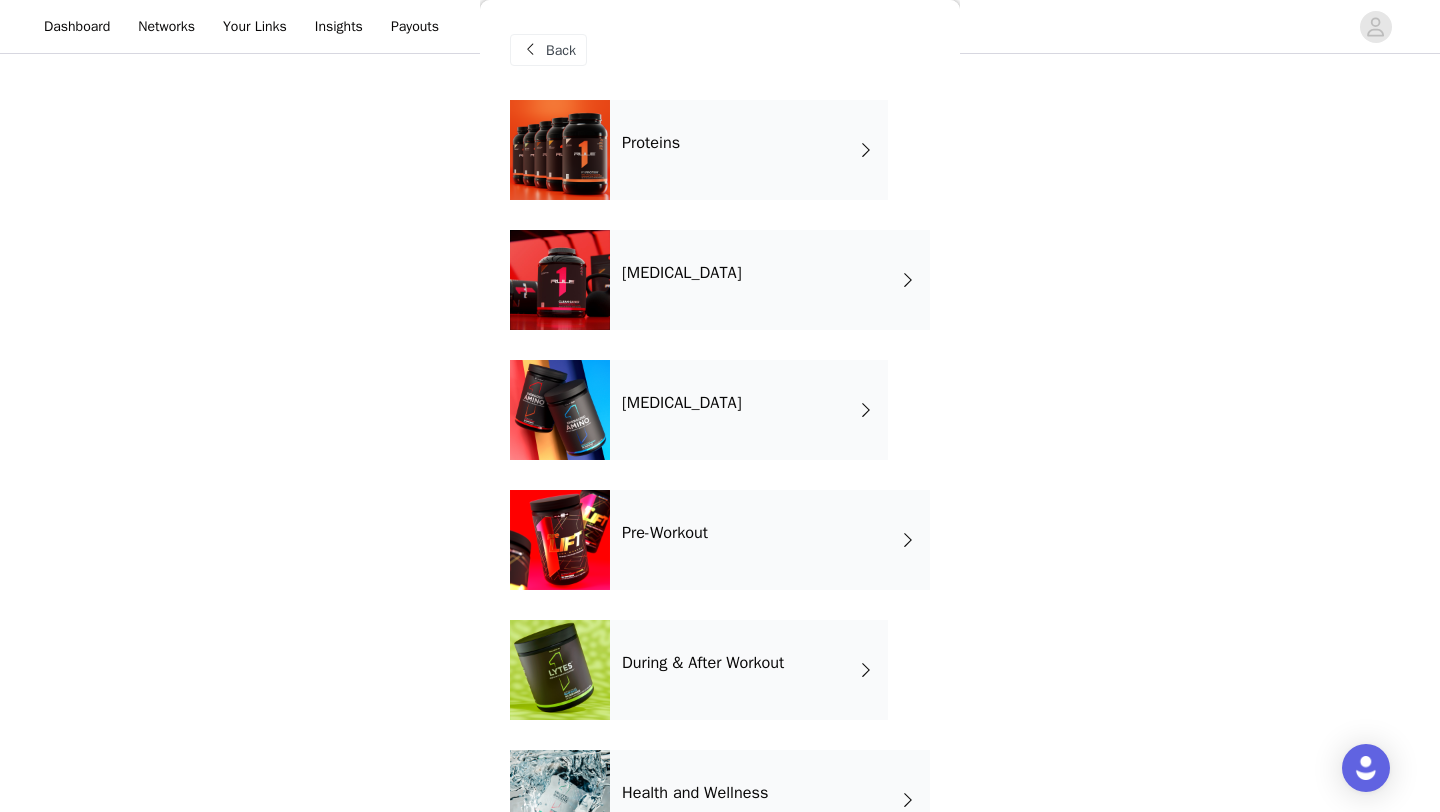 click on "Proteins" at bounding box center [749, 150] 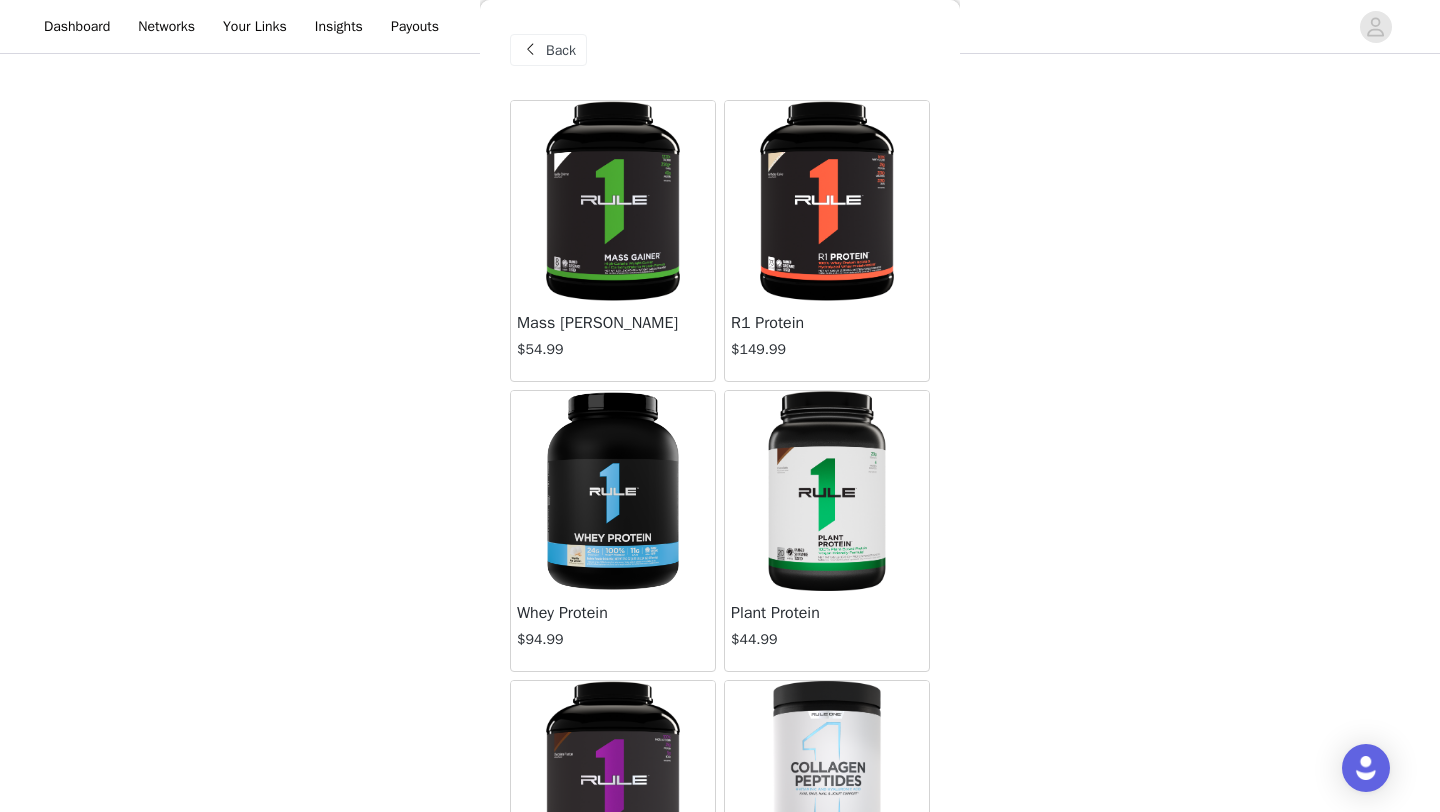 click at bounding box center (613, 491) 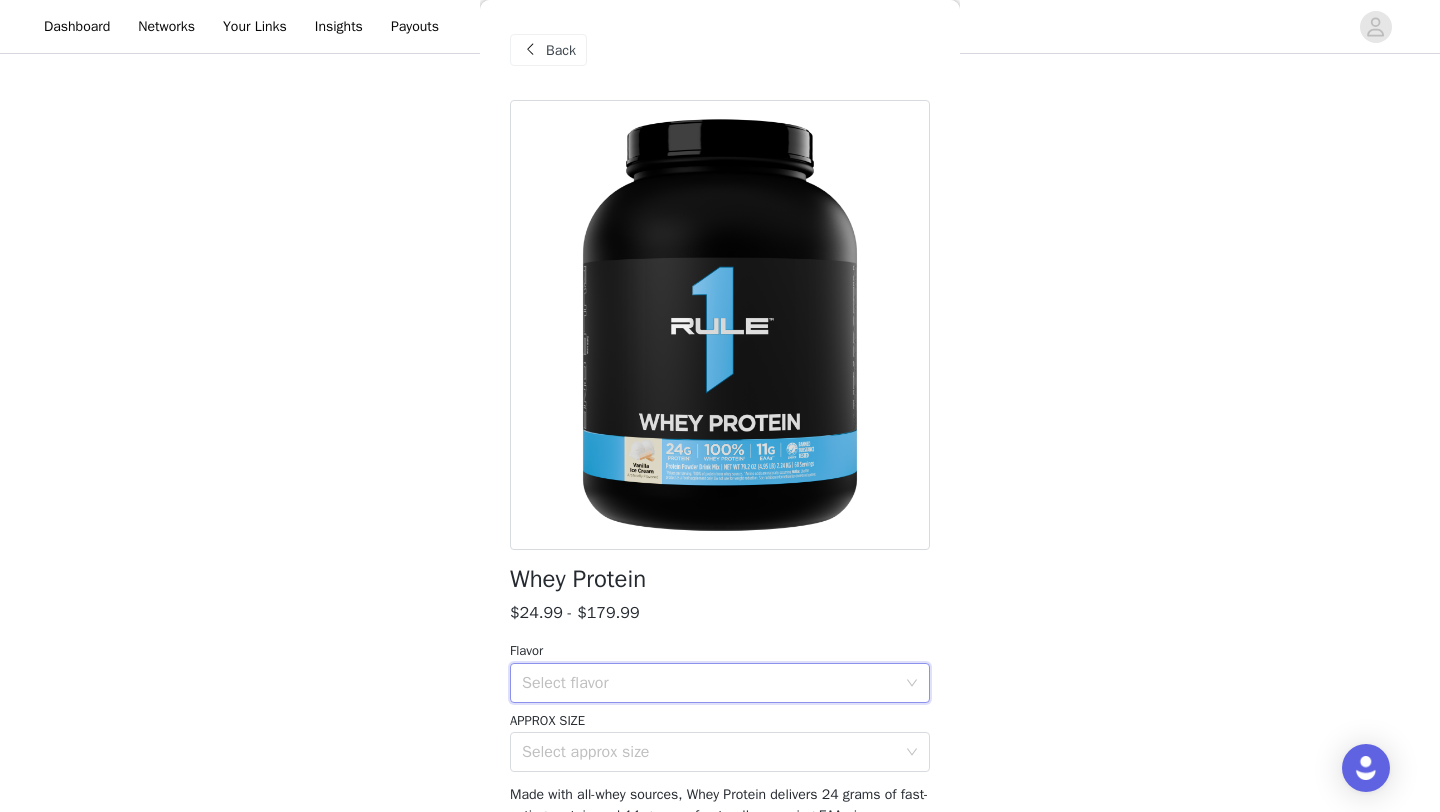 click on "Select flavor" at bounding box center (713, 683) 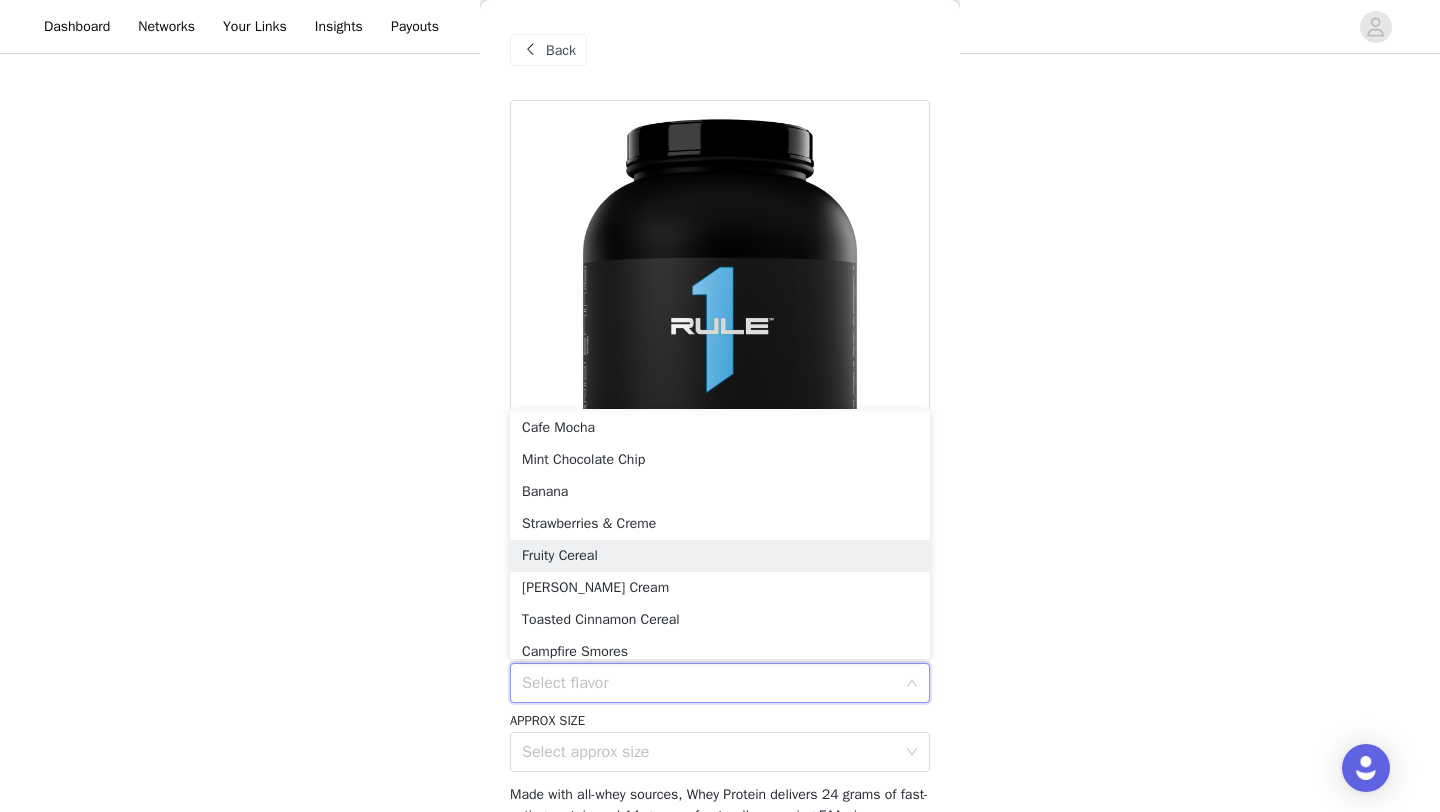 scroll, scrollTop: 206, scrollLeft: 0, axis: vertical 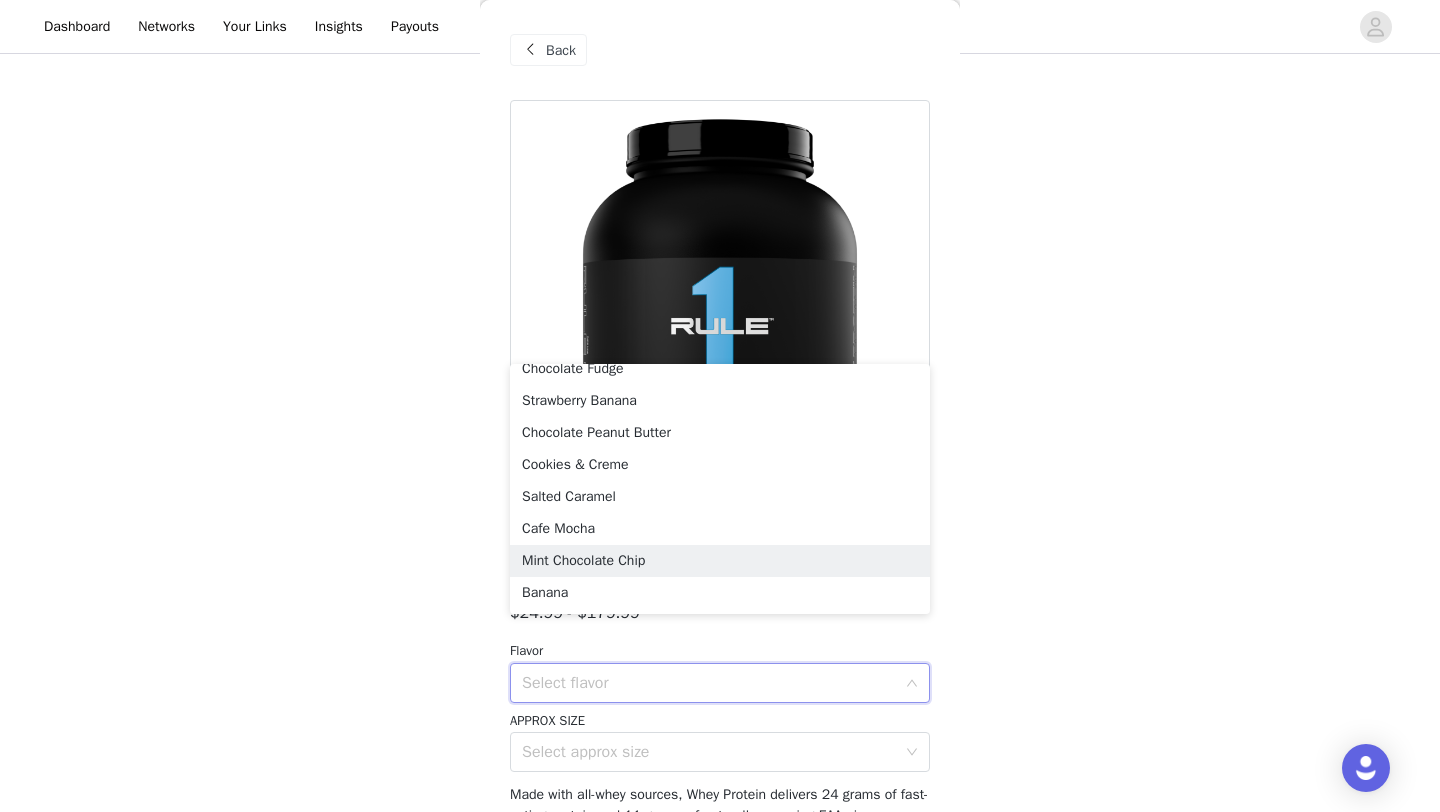 click on "Mint Chocolate Chip" at bounding box center (720, 561) 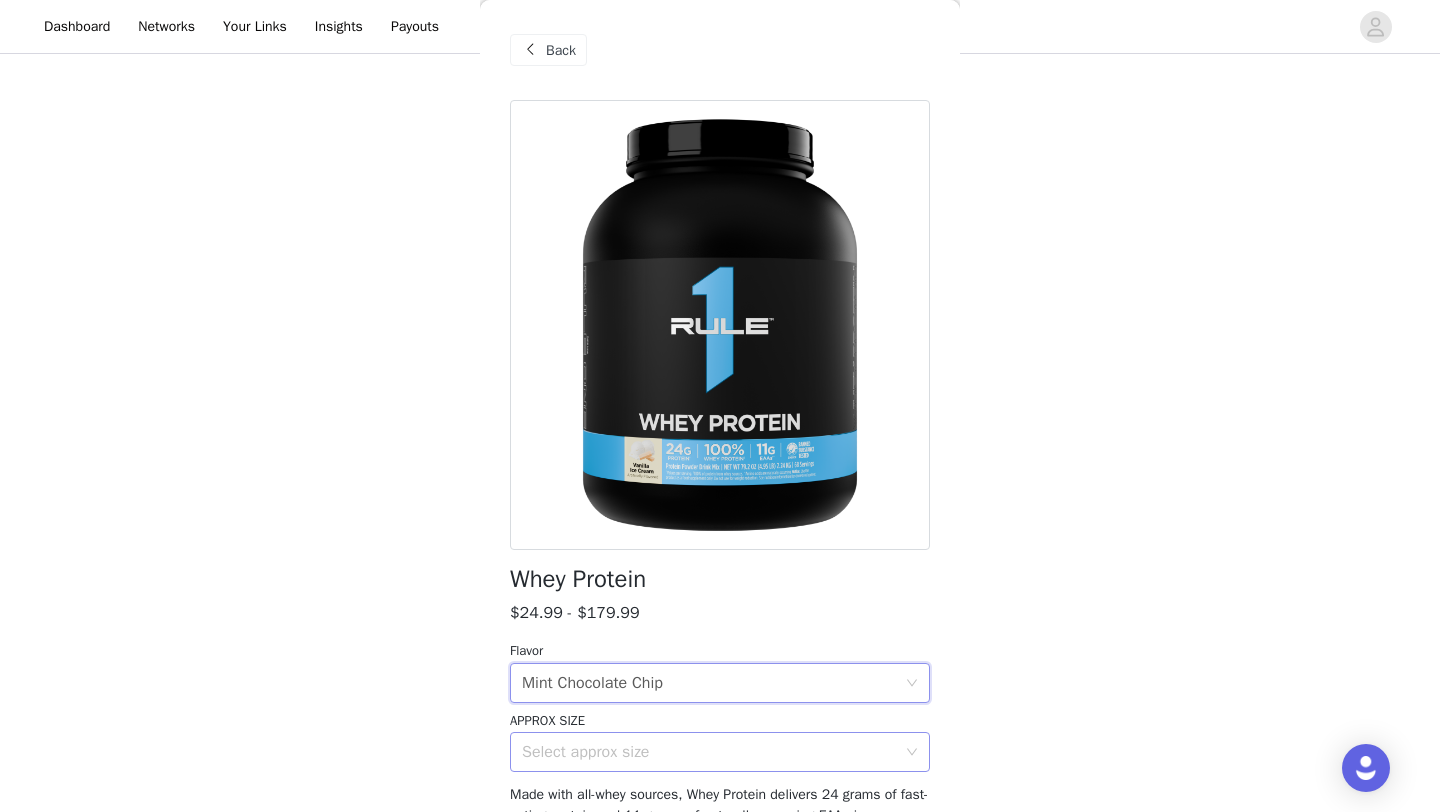click on "Select approx size" at bounding box center (709, 752) 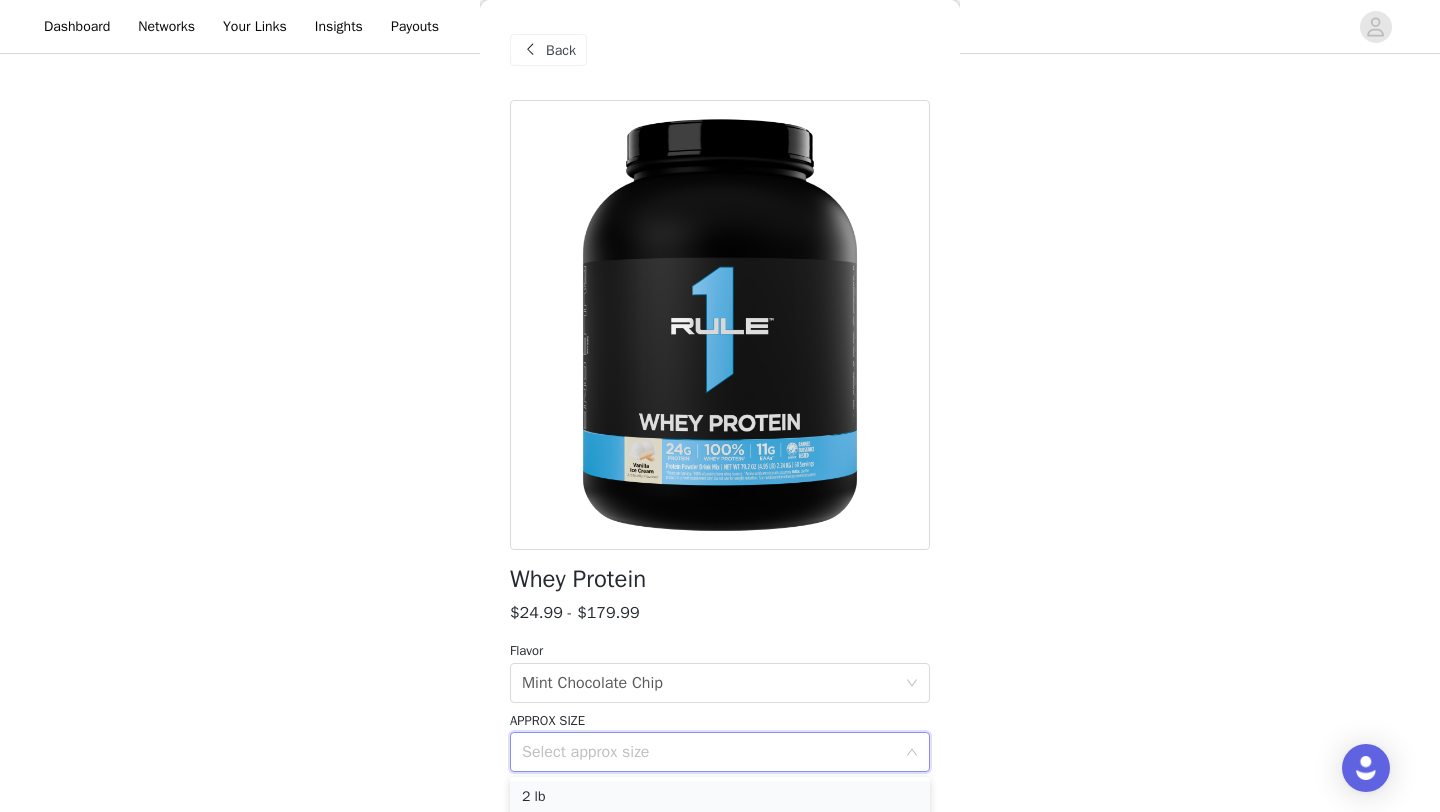 click on "2 lb" at bounding box center (720, 797) 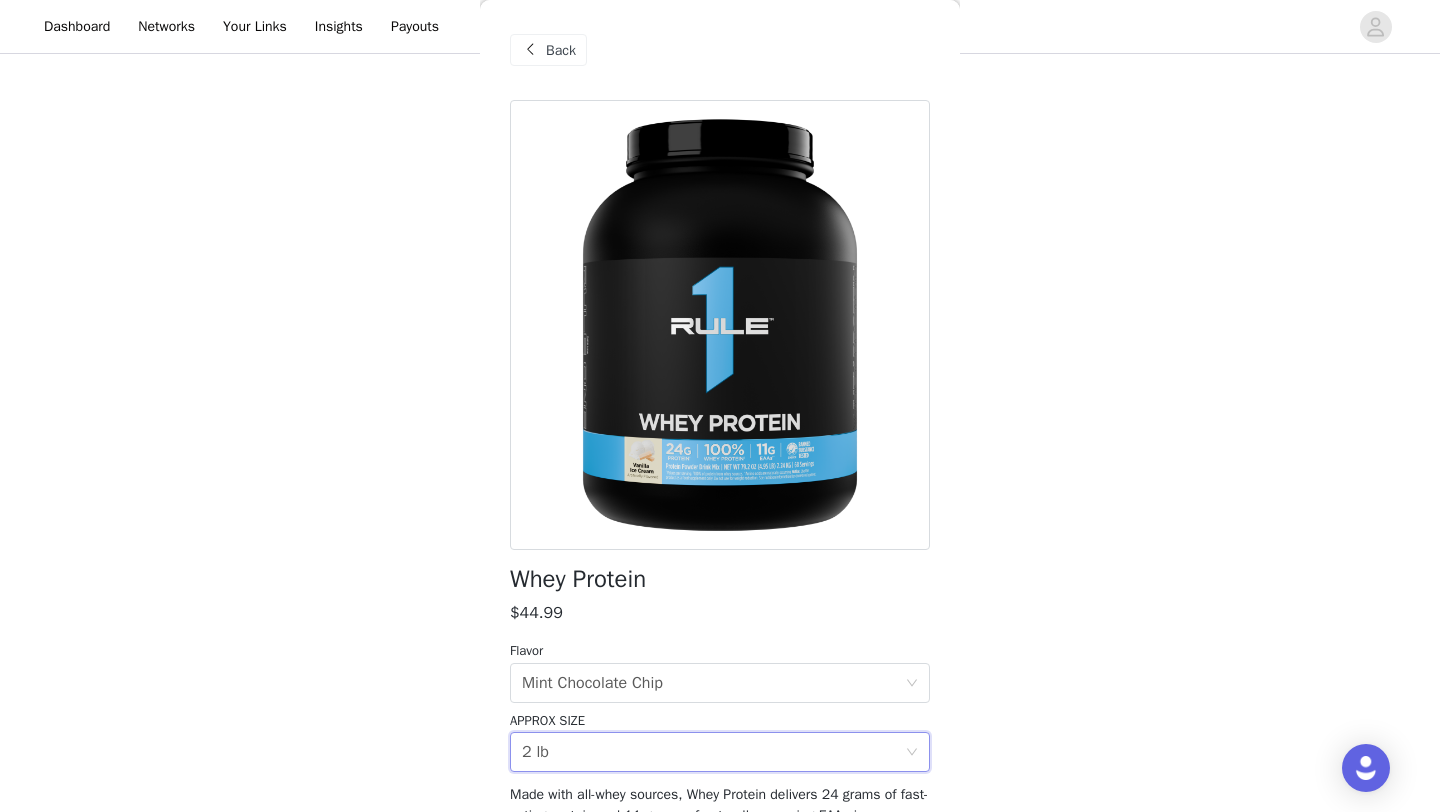 scroll, scrollTop: 203, scrollLeft: 0, axis: vertical 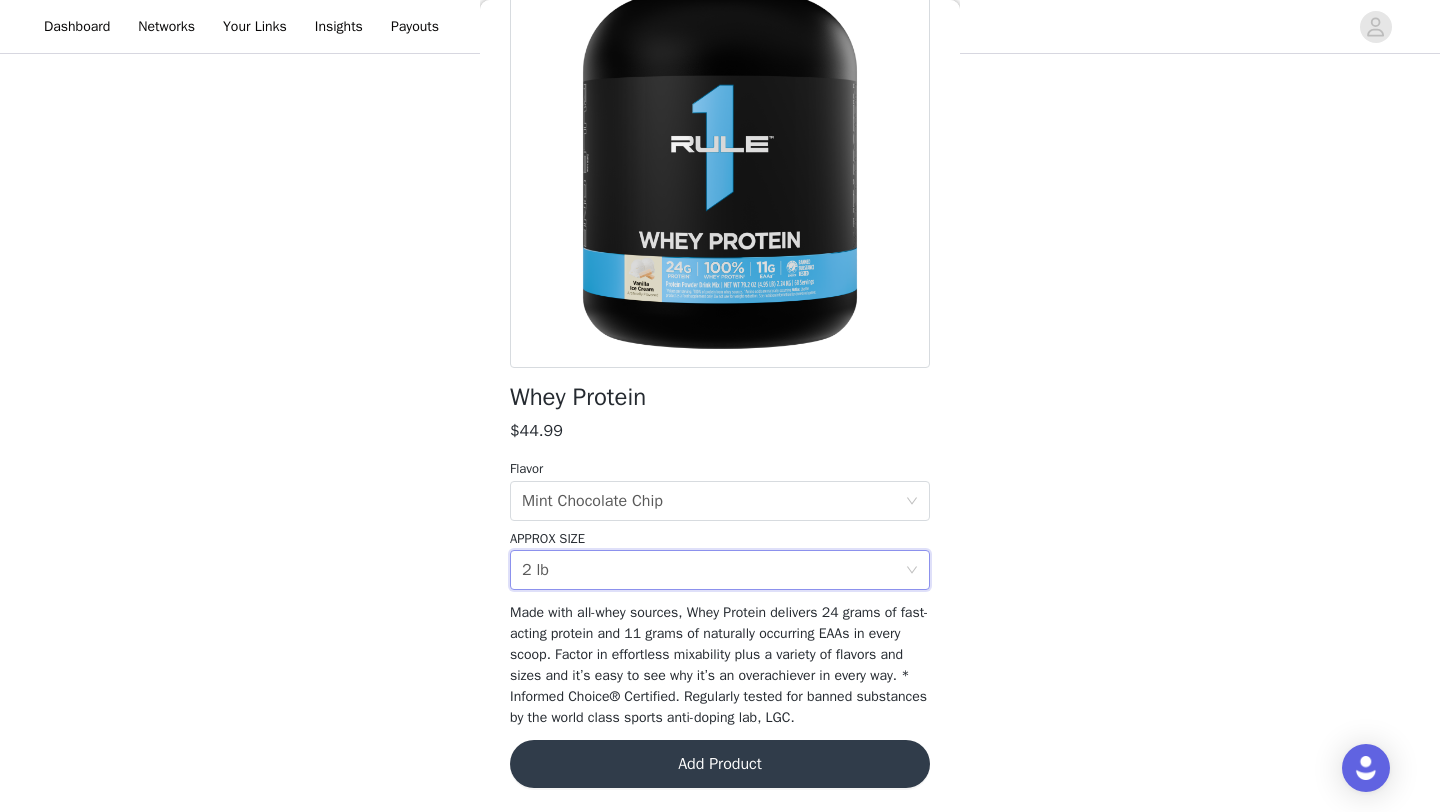 click on "Add Product" at bounding box center [720, 764] 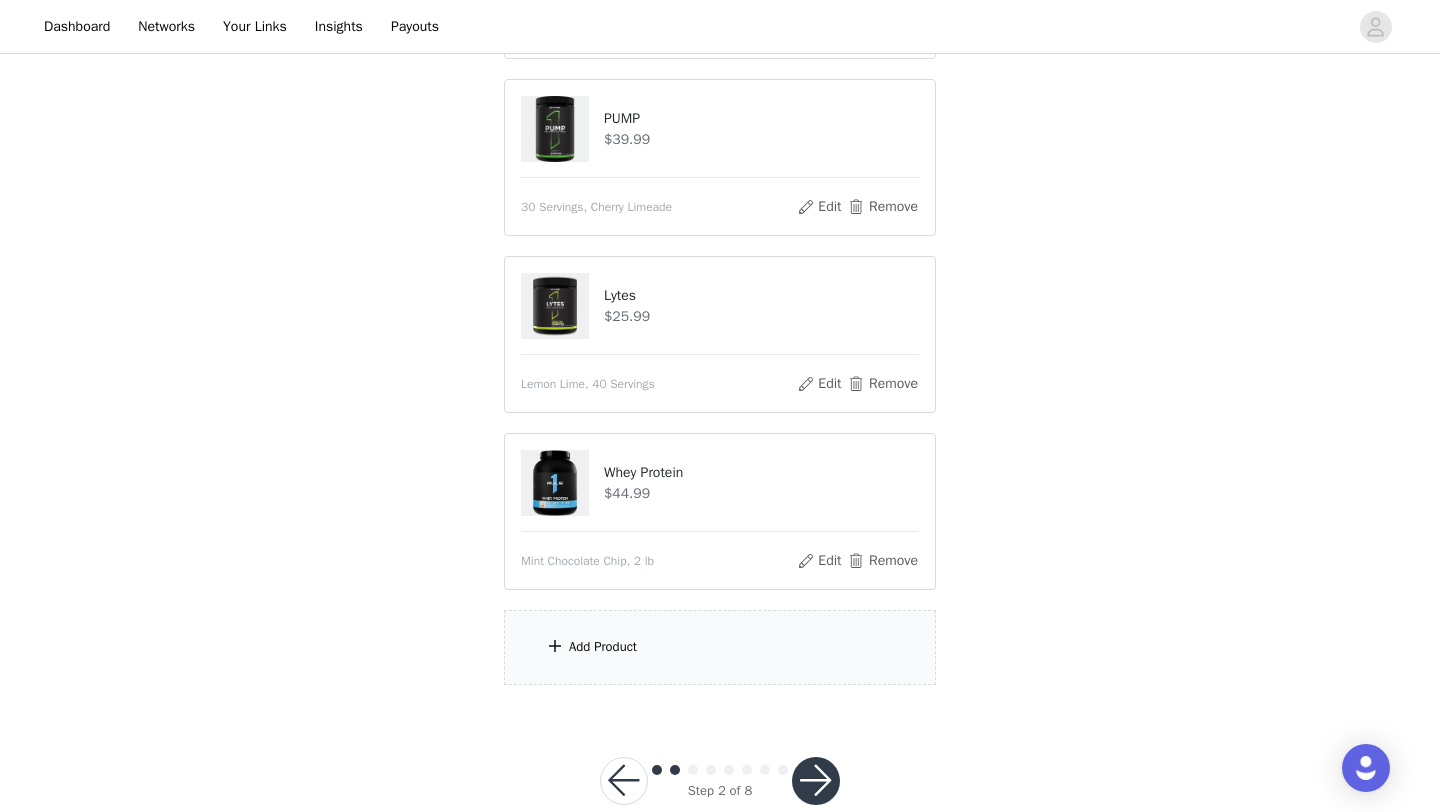 scroll, scrollTop: 945, scrollLeft: 0, axis: vertical 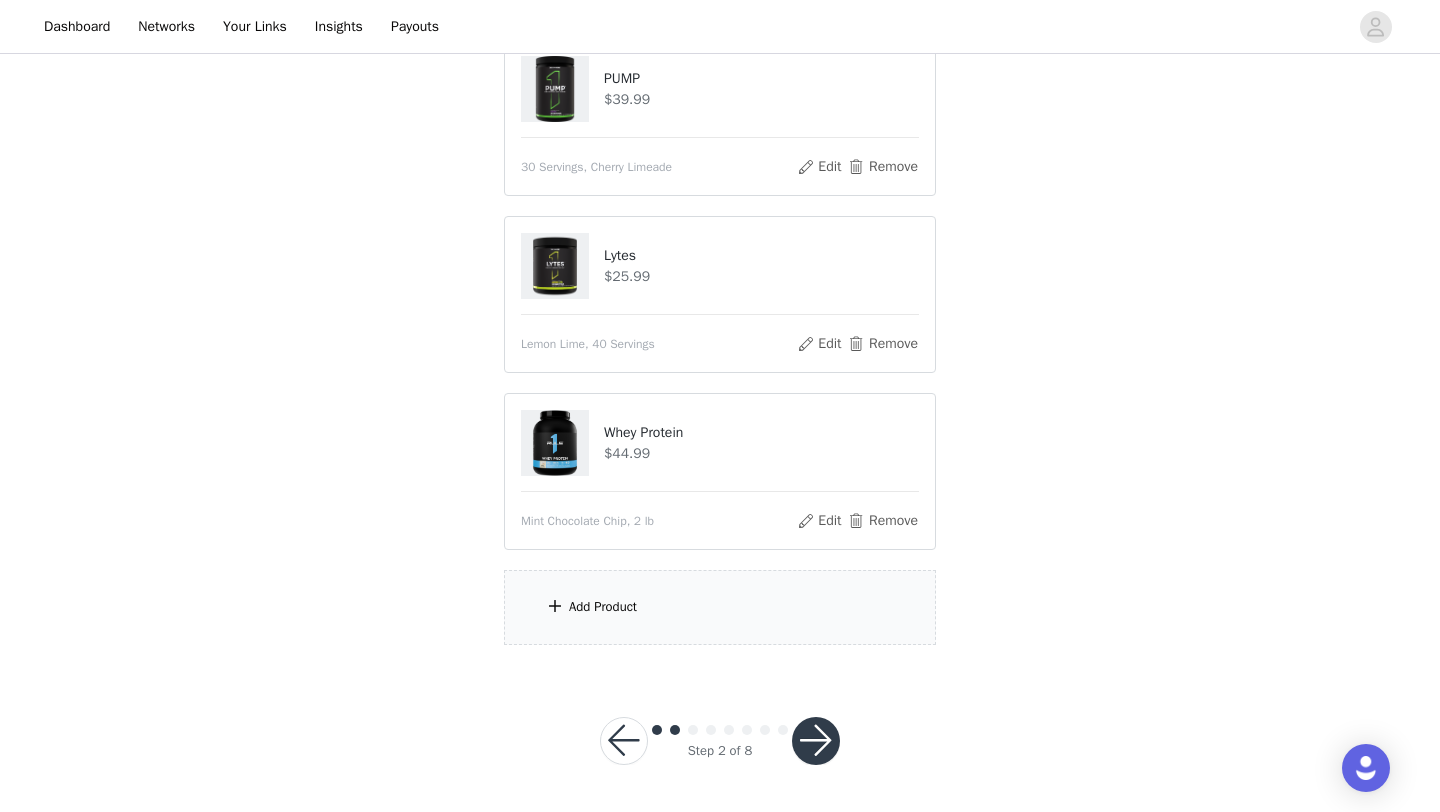 click on "Add Product" at bounding box center (720, 607) 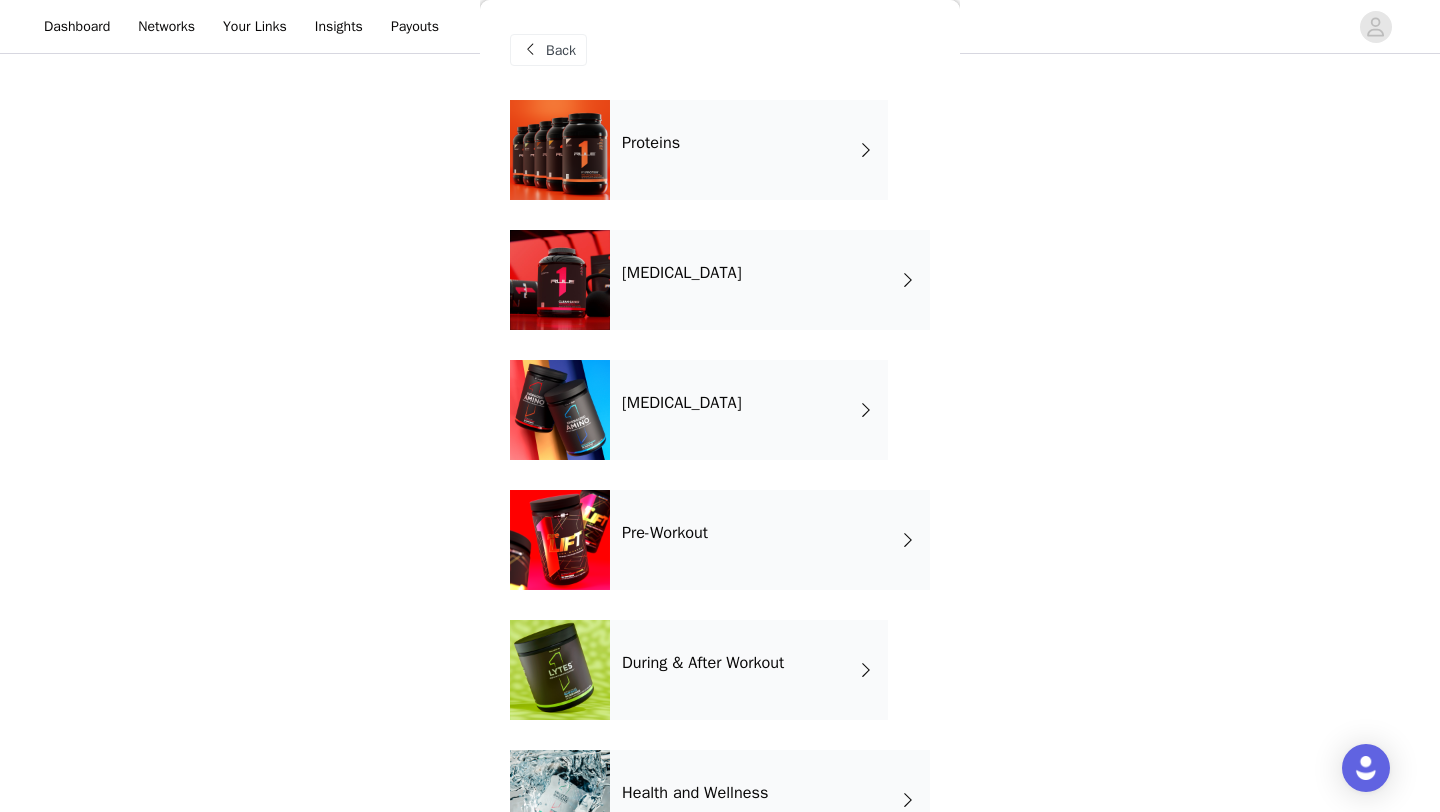 click on "[MEDICAL_DATA]" at bounding box center (682, 403) 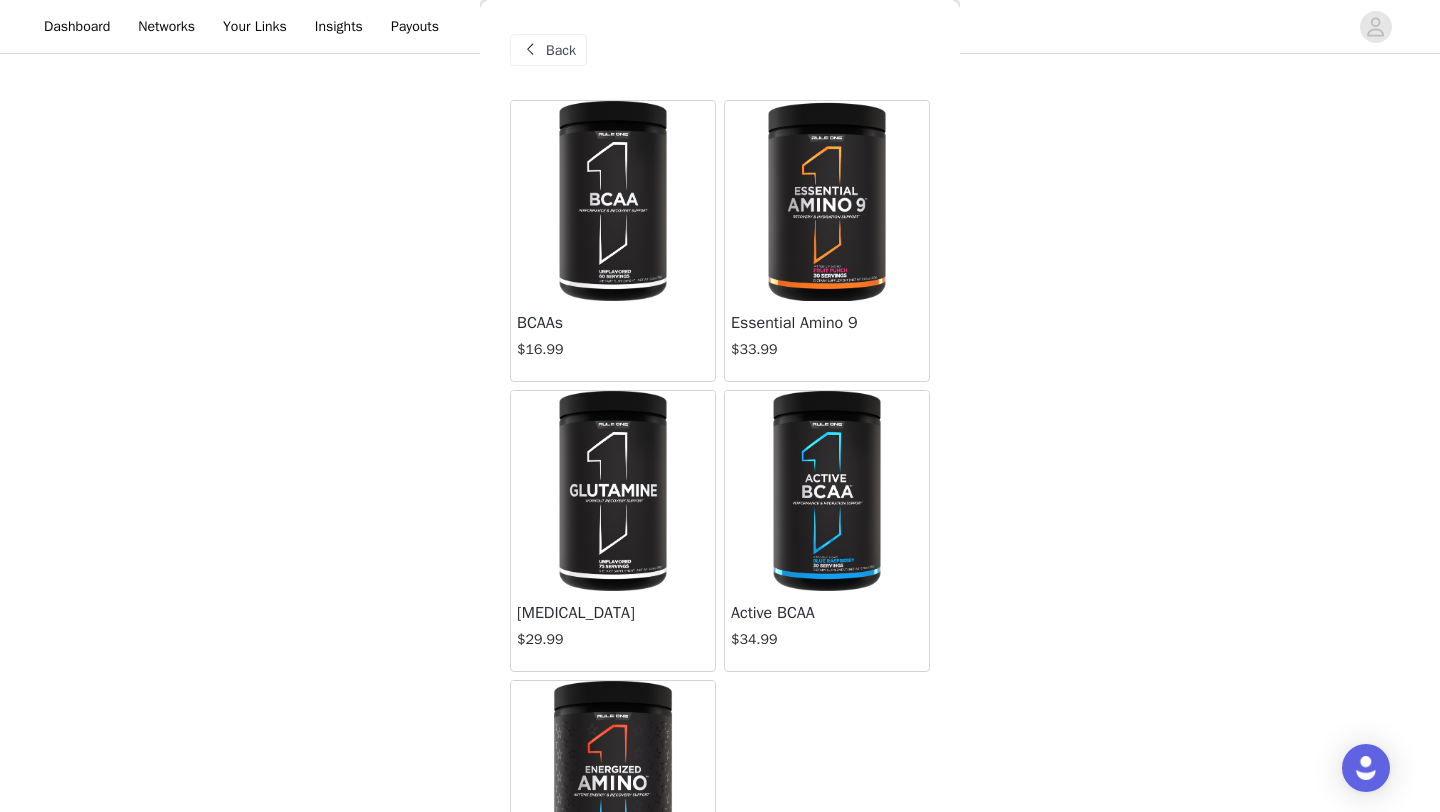 scroll, scrollTop: 128, scrollLeft: 0, axis: vertical 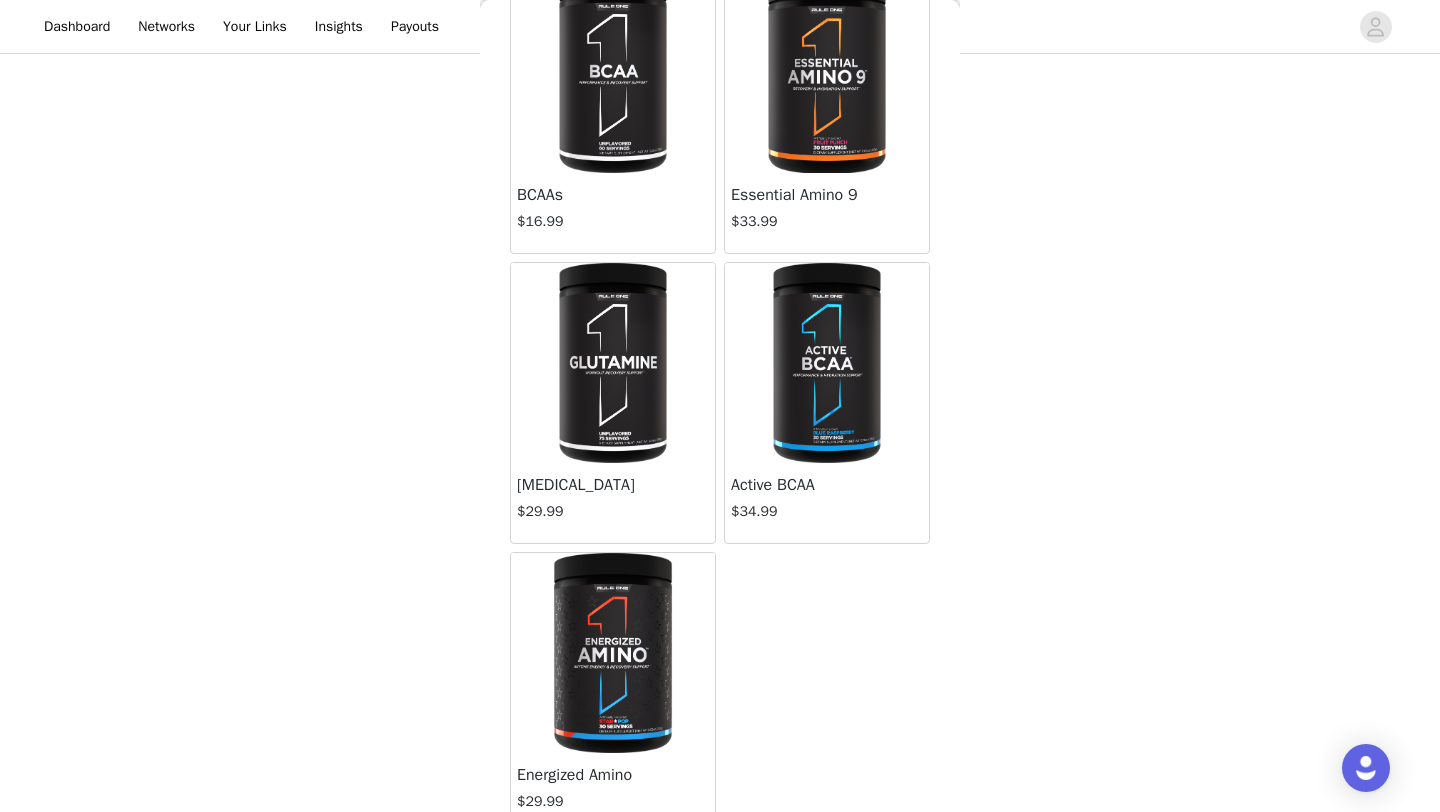 click at bounding box center (826, 73) 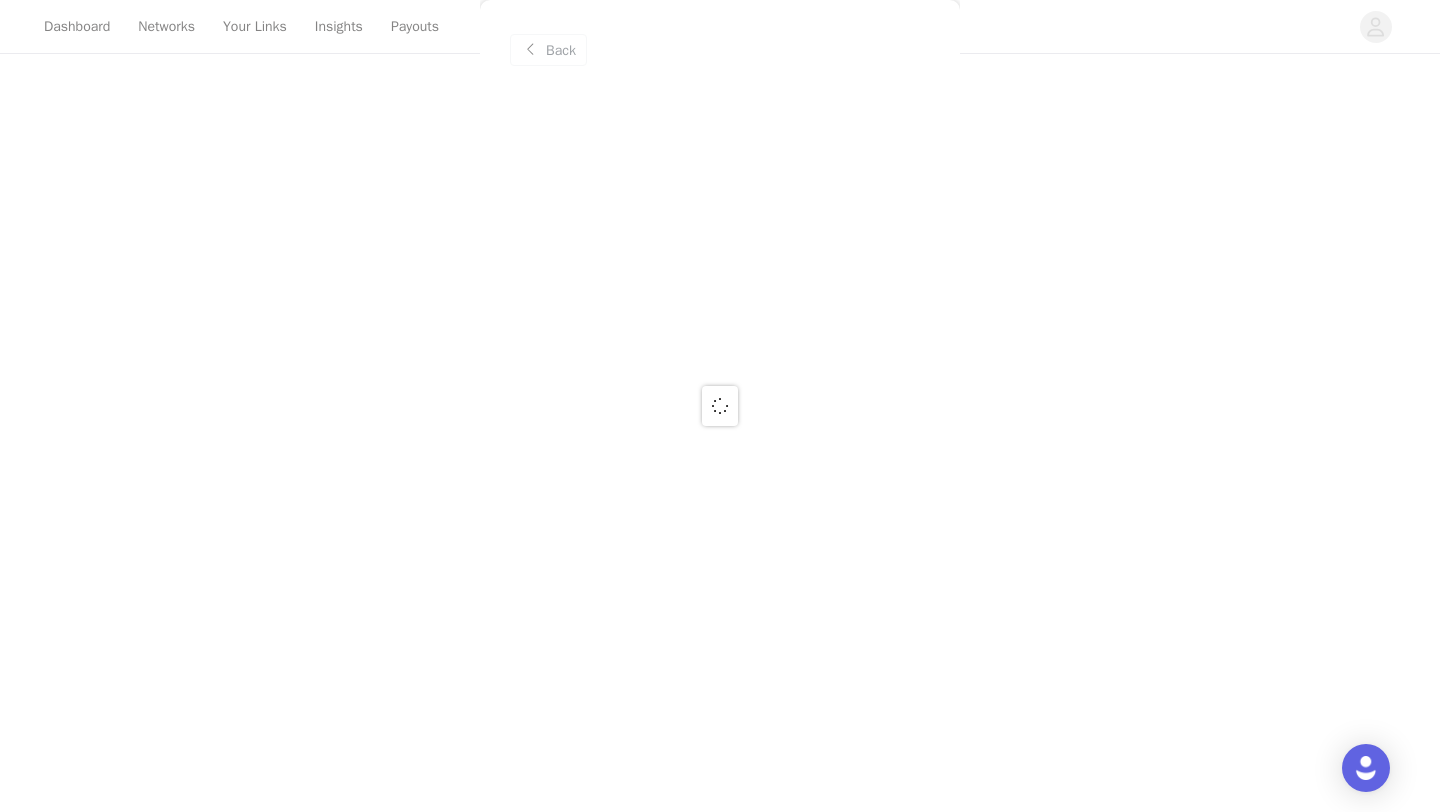 scroll, scrollTop: 0, scrollLeft: 0, axis: both 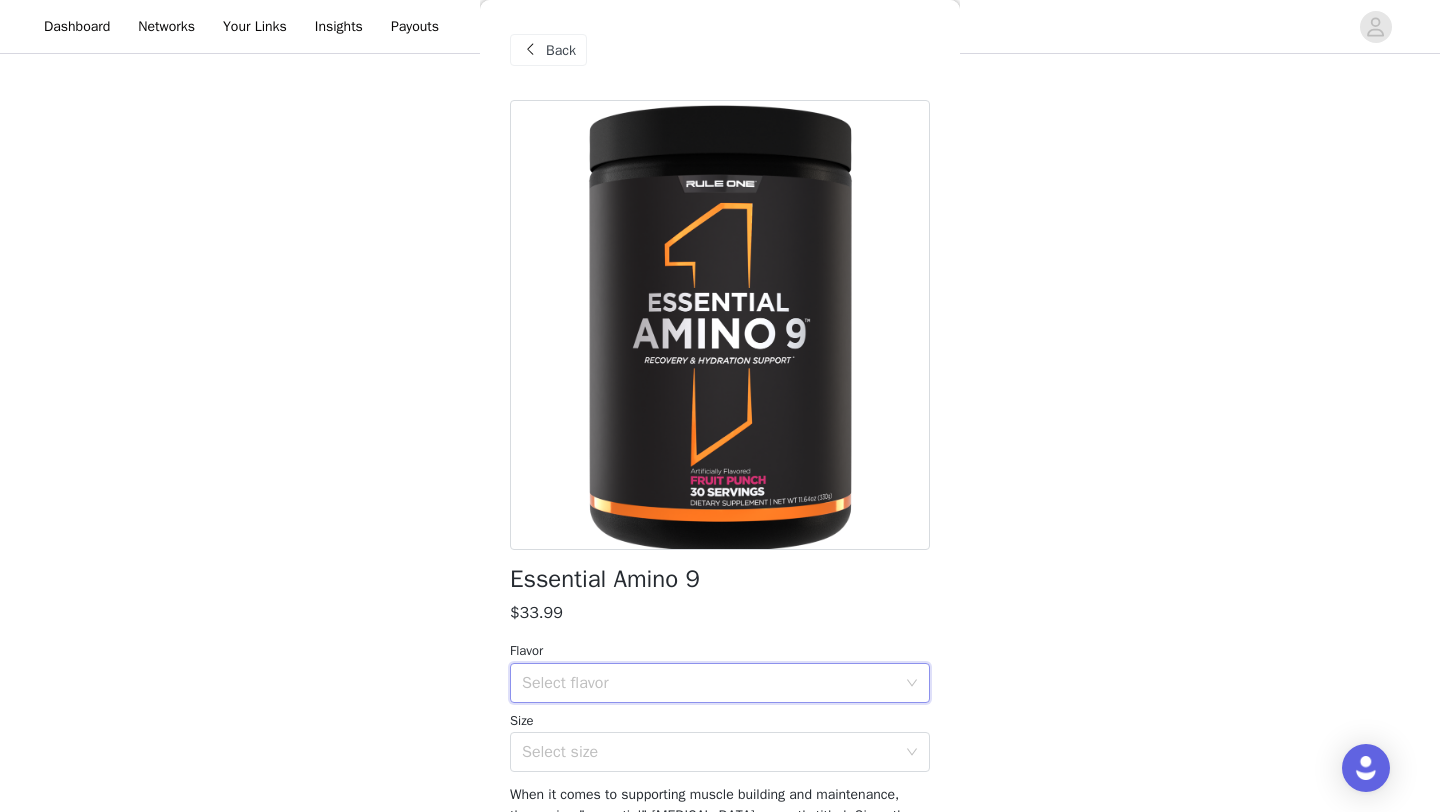 click on "Select flavor" at bounding box center (713, 683) 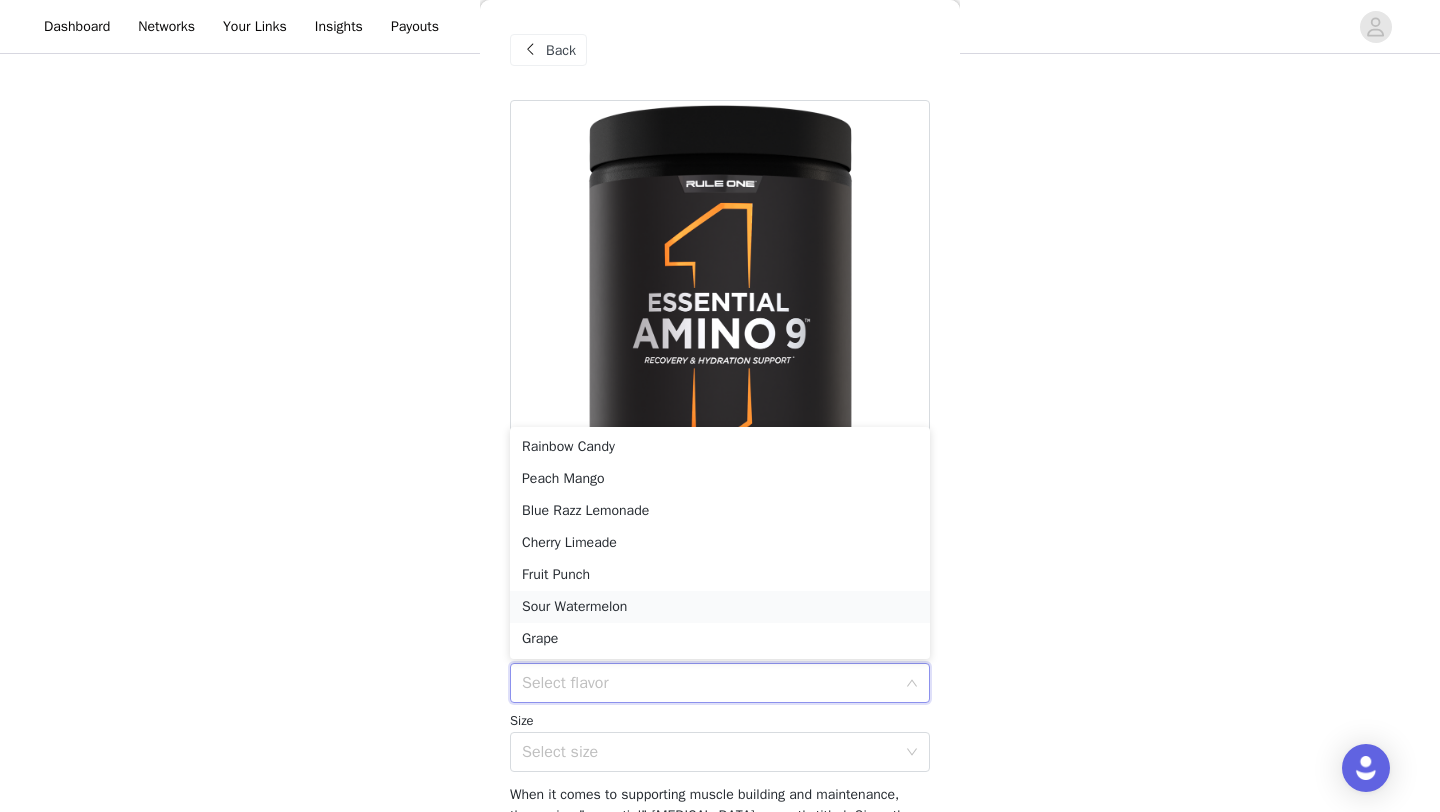 click on "Sour Watermelon" at bounding box center [720, 607] 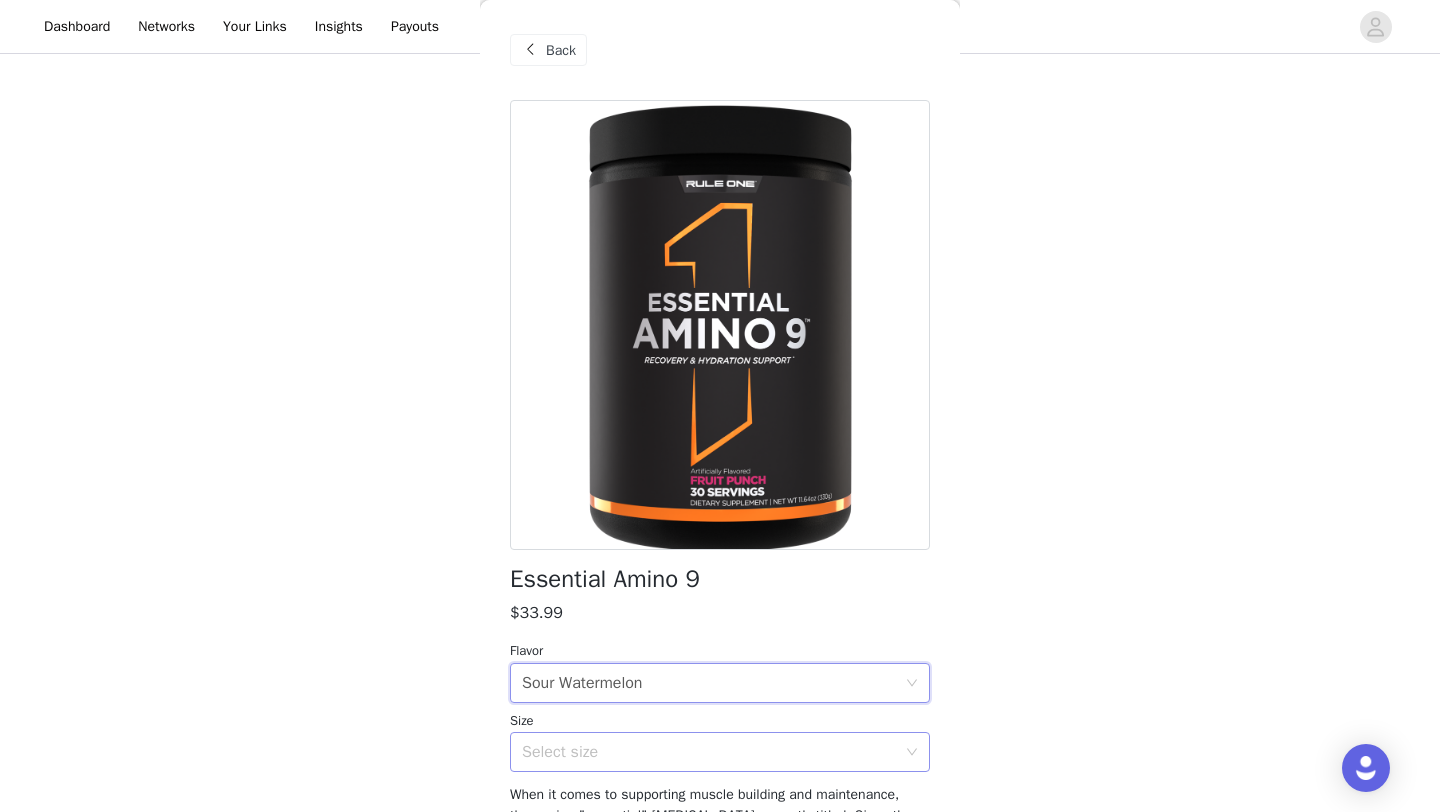 click on "Select size" at bounding box center (709, 752) 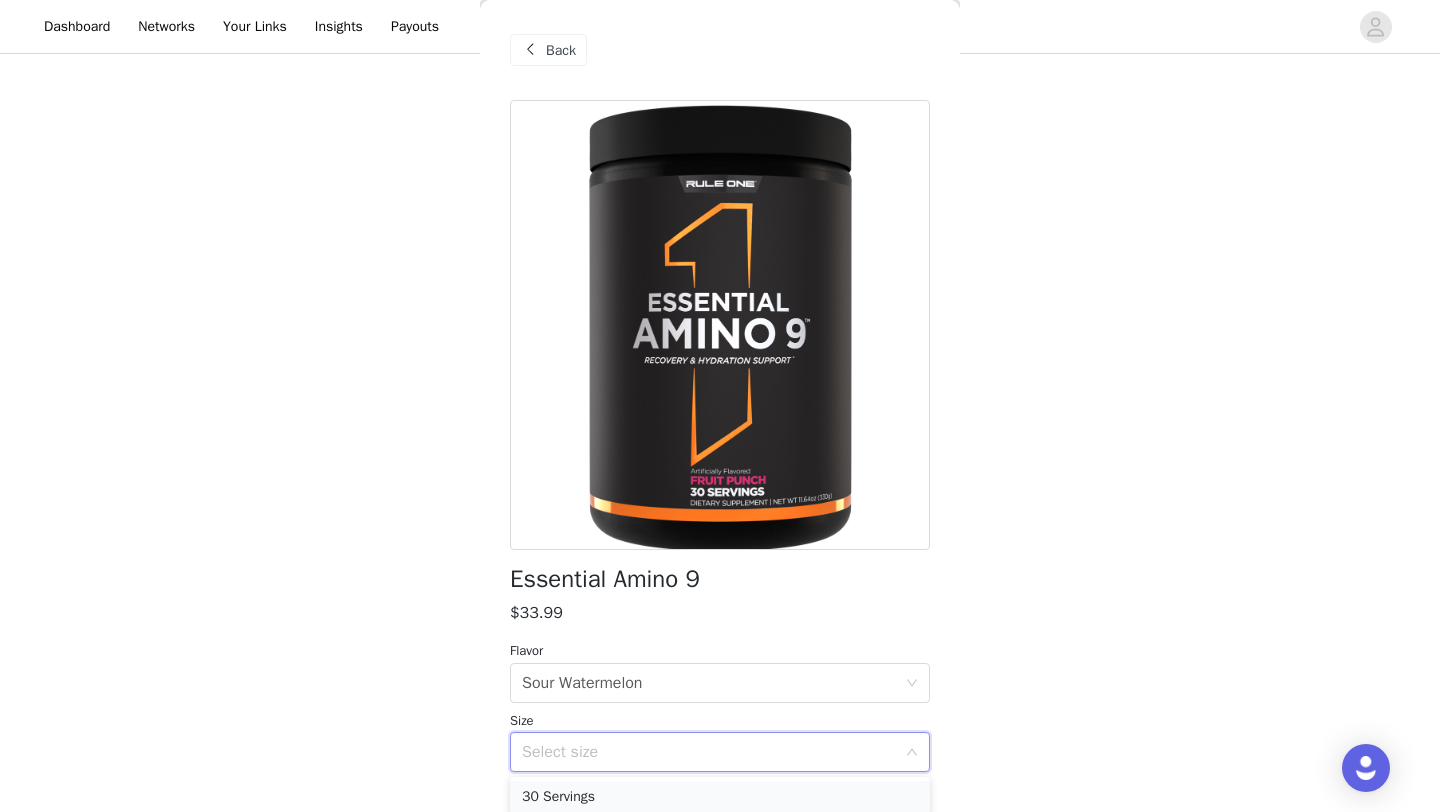 click on "30 Servings" at bounding box center (720, 797) 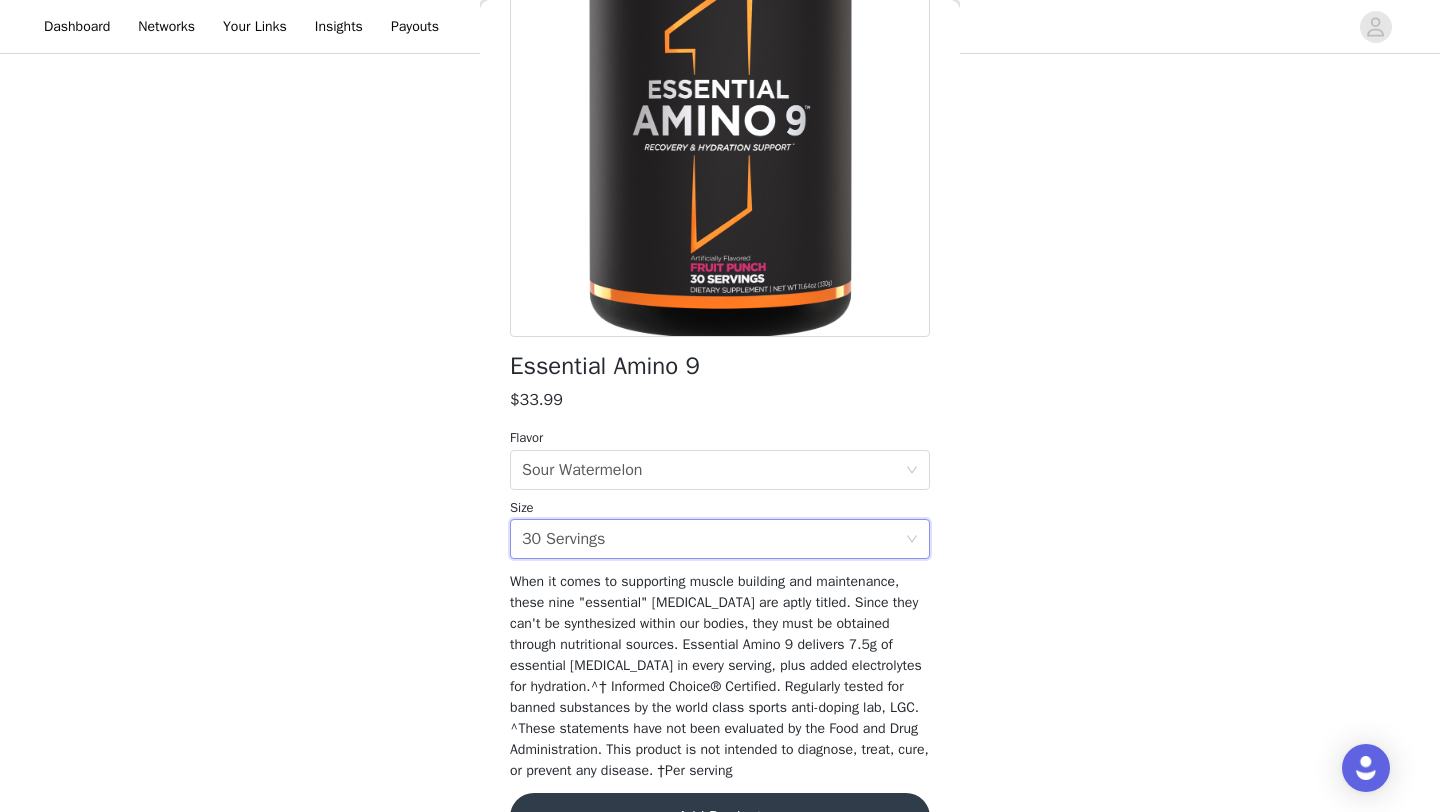 scroll, scrollTop: 266, scrollLeft: 0, axis: vertical 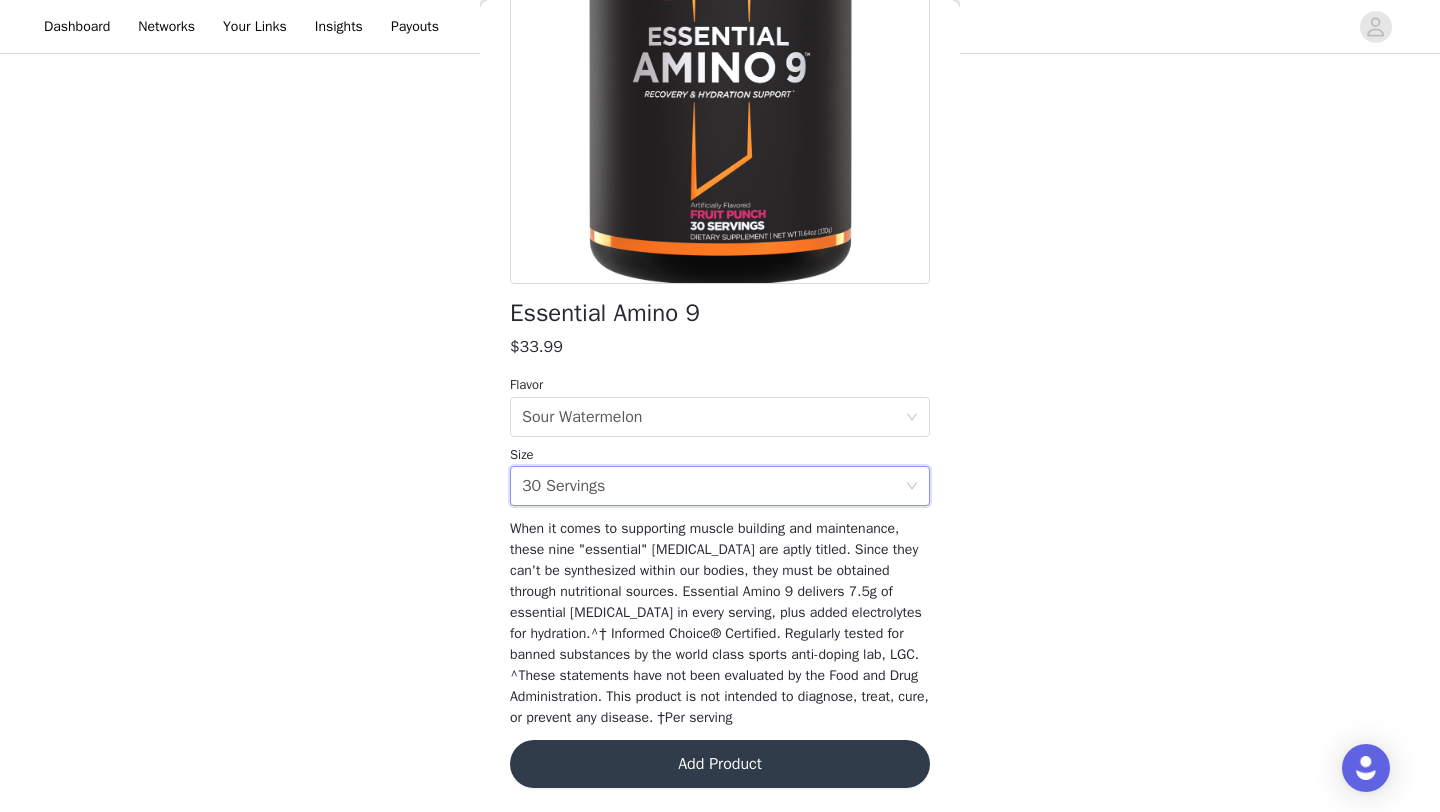 click on "Add Product" at bounding box center [720, 764] 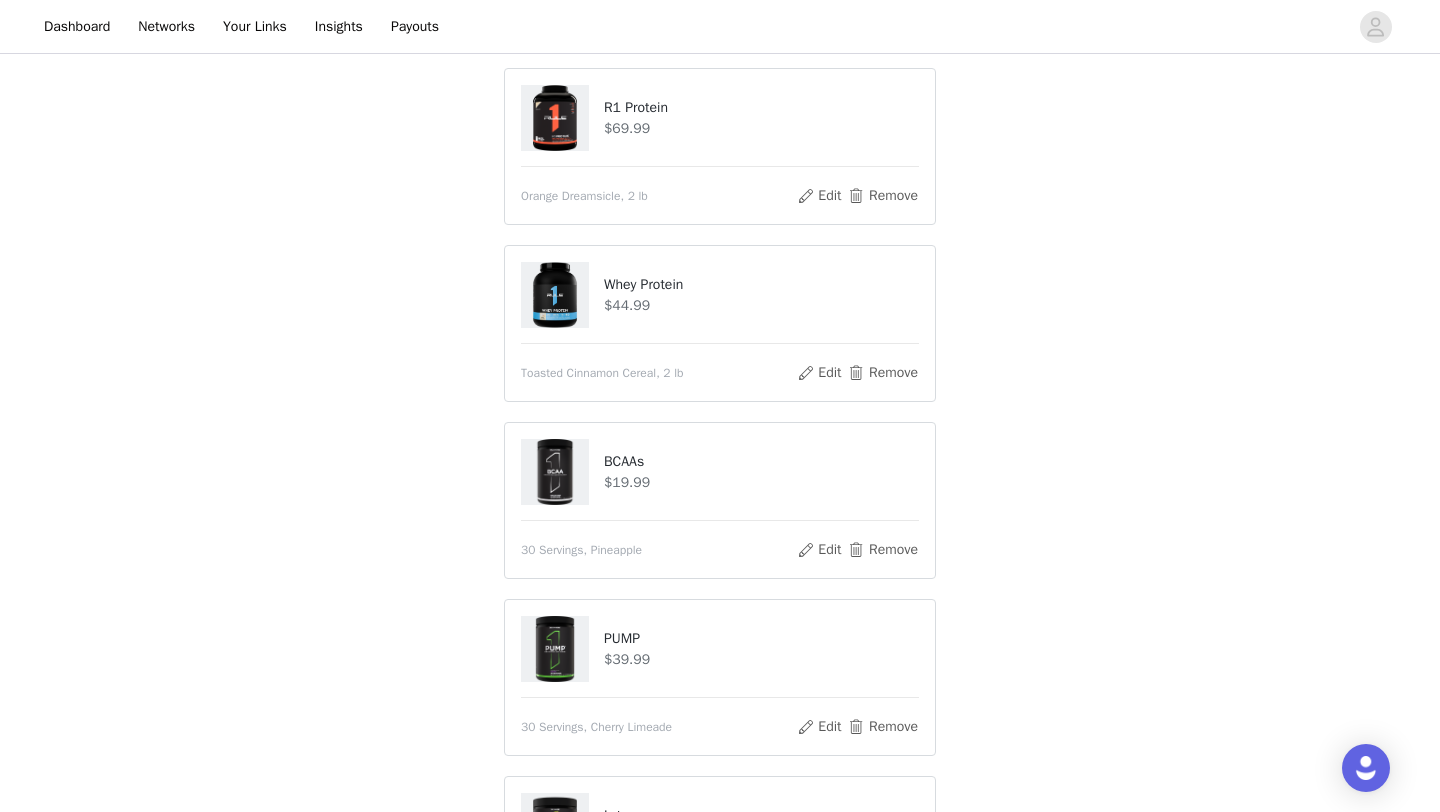 scroll, scrollTop: 1122, scrollLeft: 0, axis: vertical 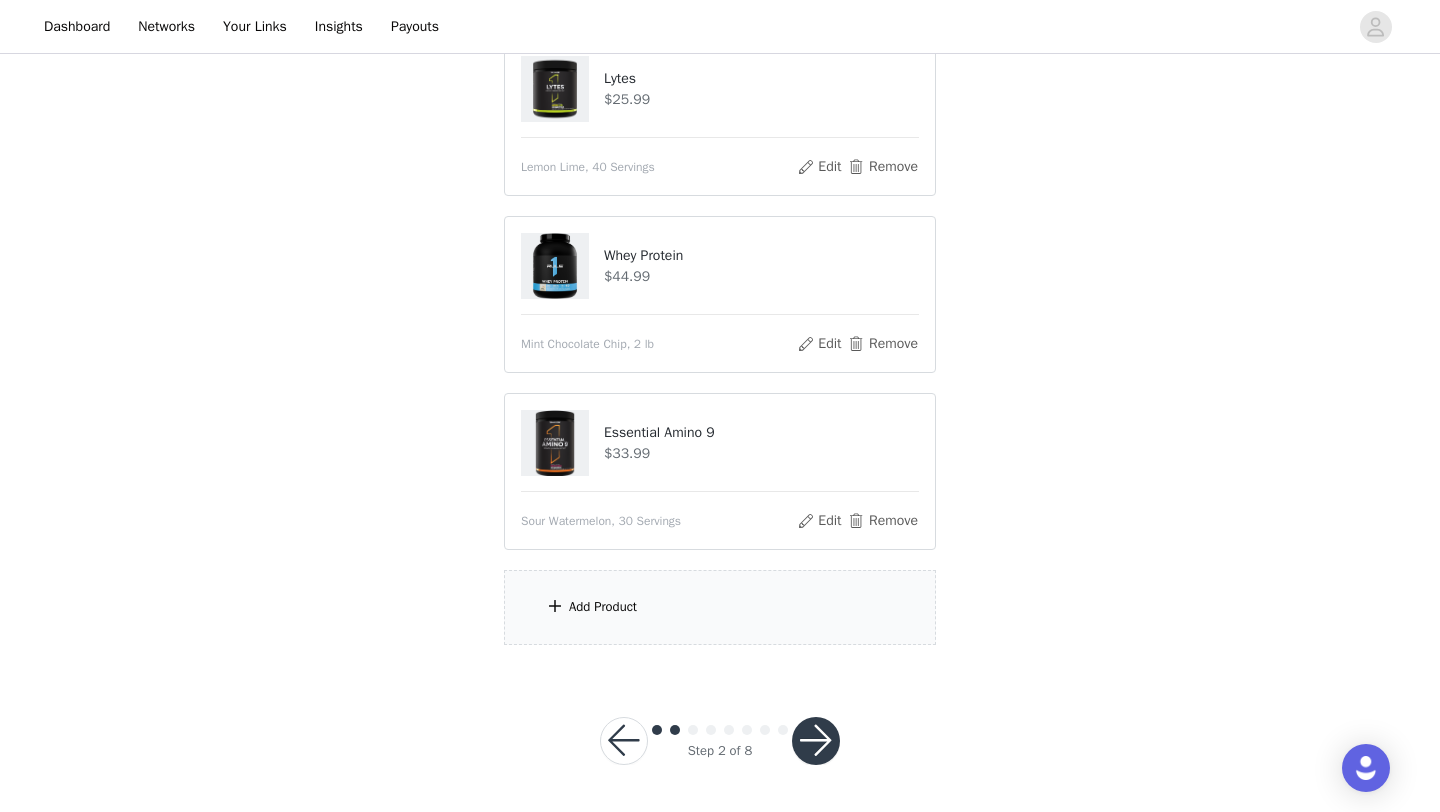 click on "Add Product" at bounding box center (720, 607) 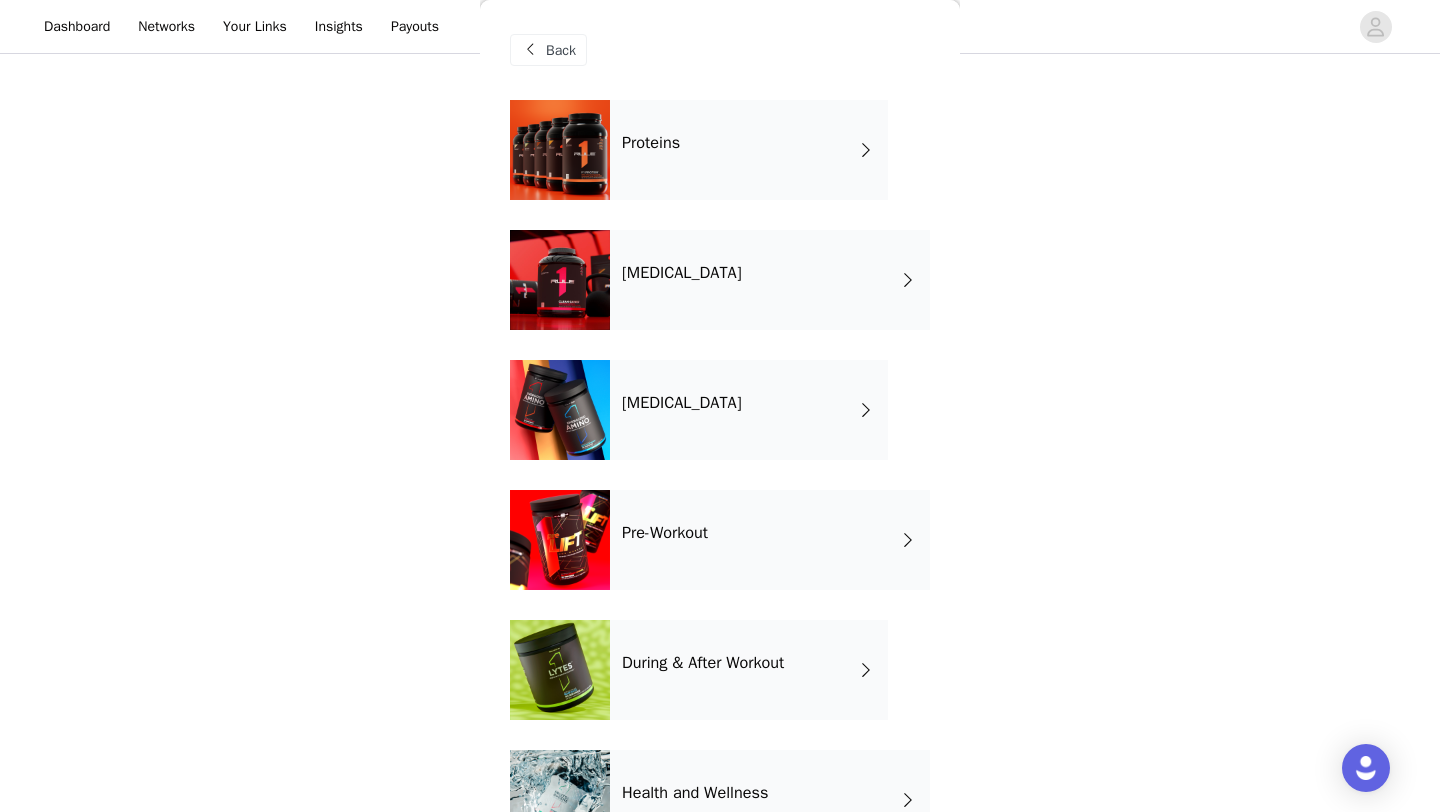 scroll, scrollTop: 62, scrollLeft: 0, axis: vertical 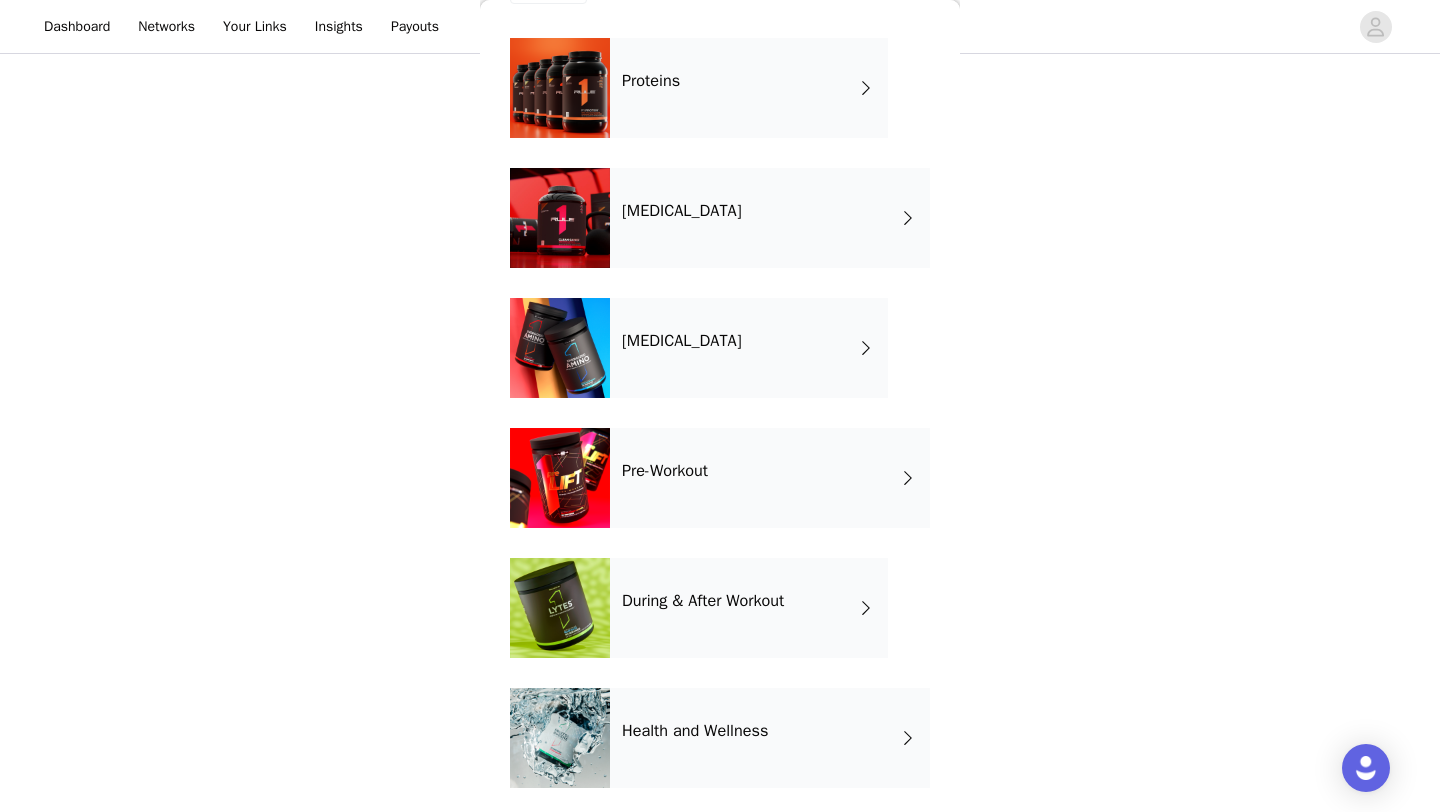 click on "During & After Workout" at bounding box center [703, 601] 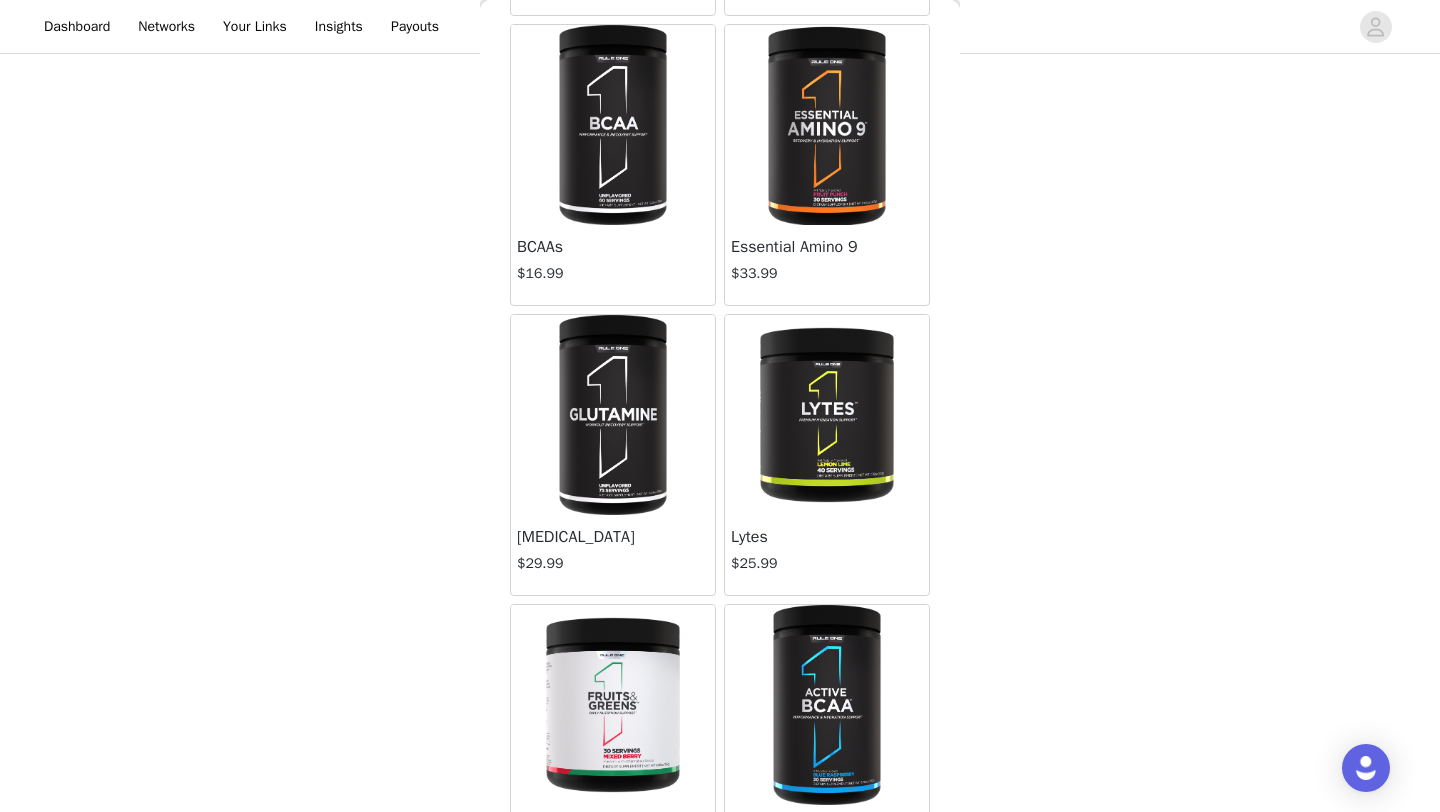 scroll, scrollTop: 444, scrollLeft: 0, axis: vertical 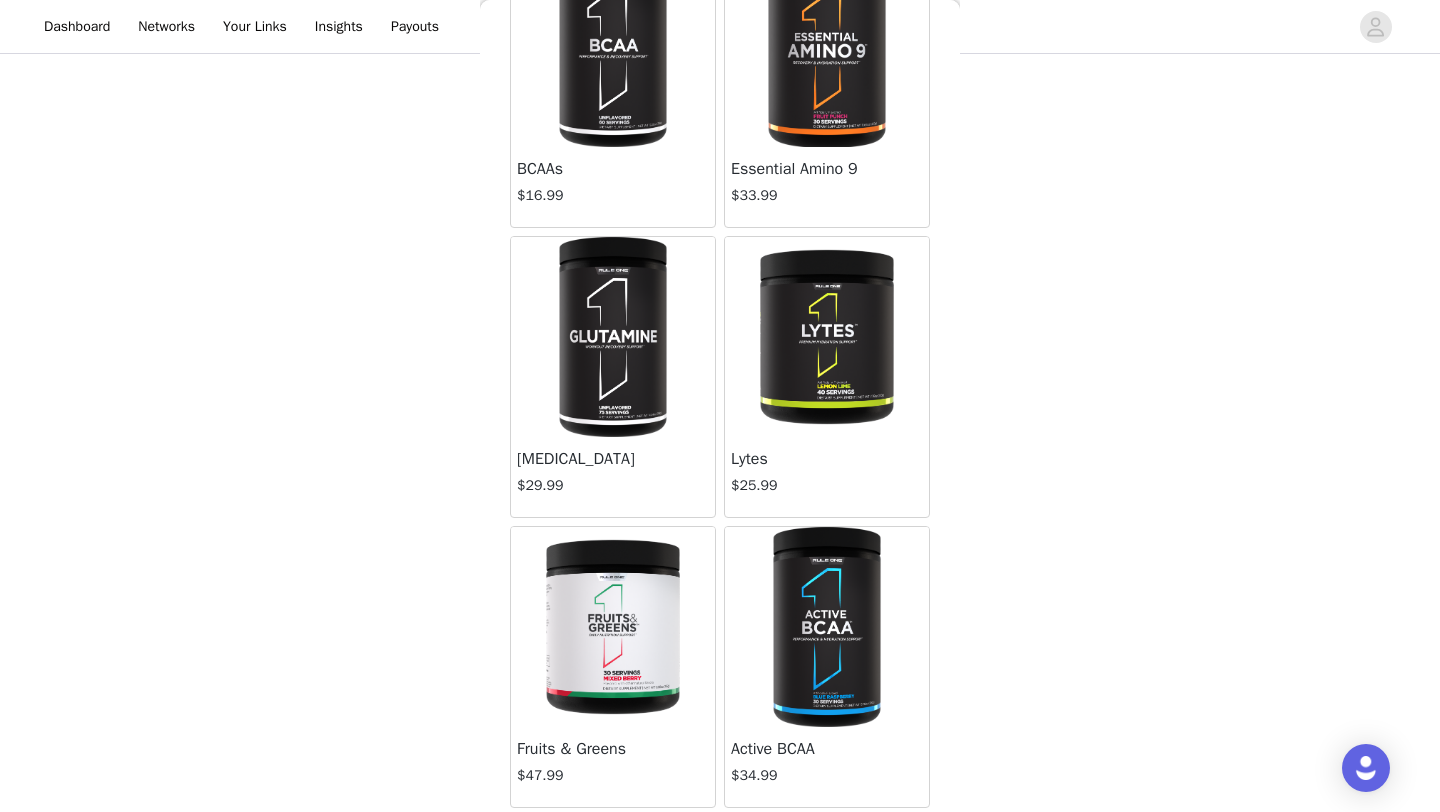 click at bounding box center (826, 627) 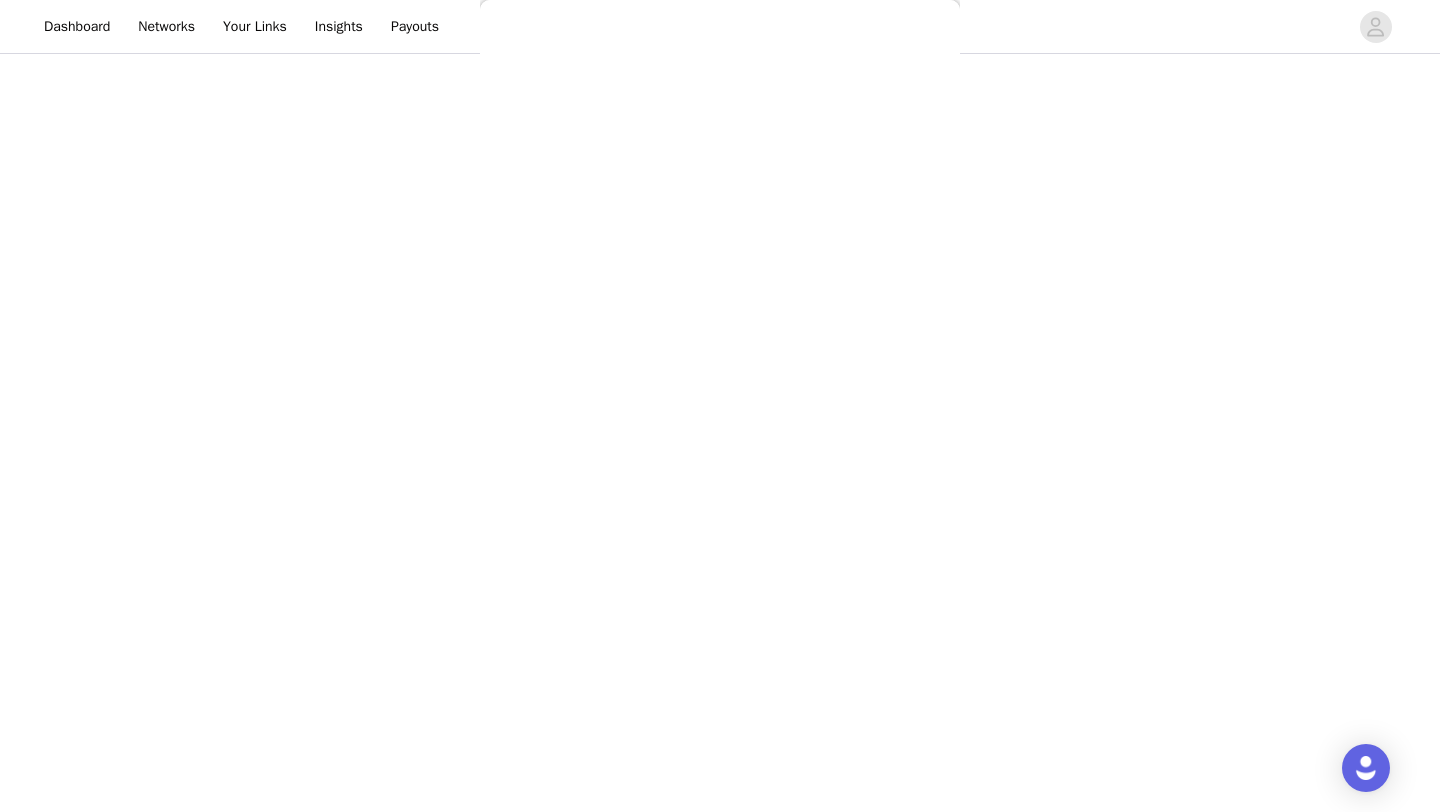 scroll, scrollTop: 0, scrollLeft: 0, axis: both 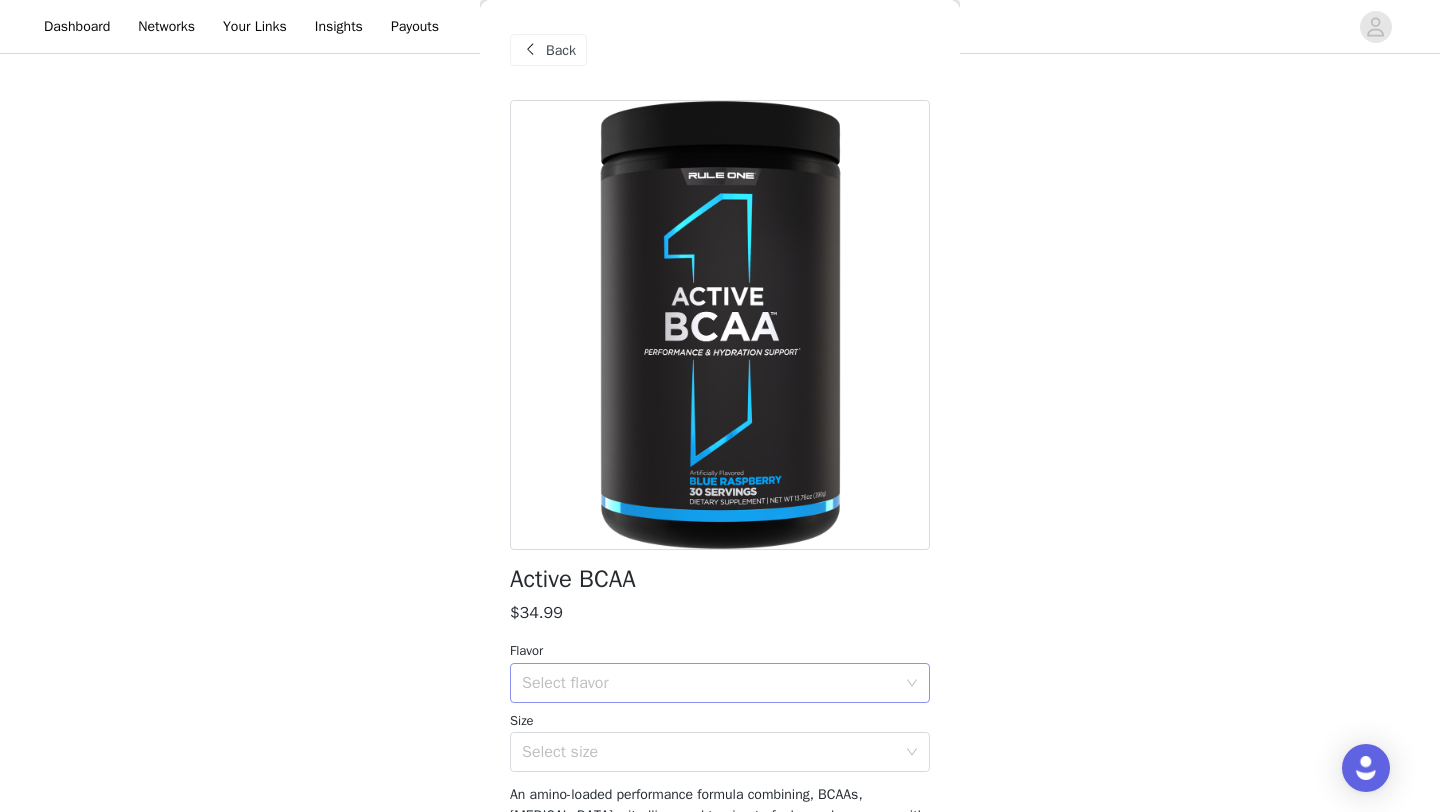 click on "Select flavor" at bounding box center [720, 683] 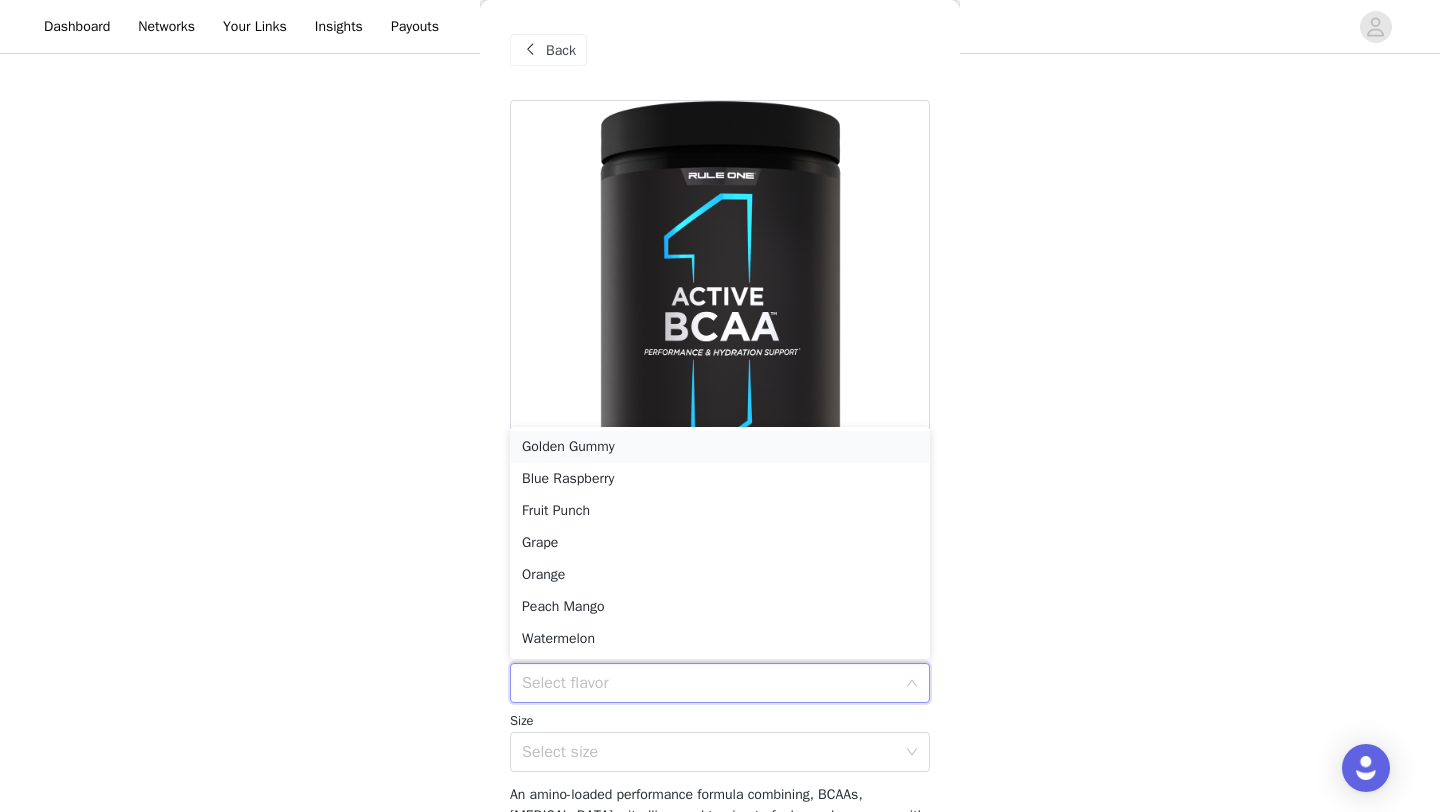 click on "Golden Gummy" at bounding box center [720, 447] 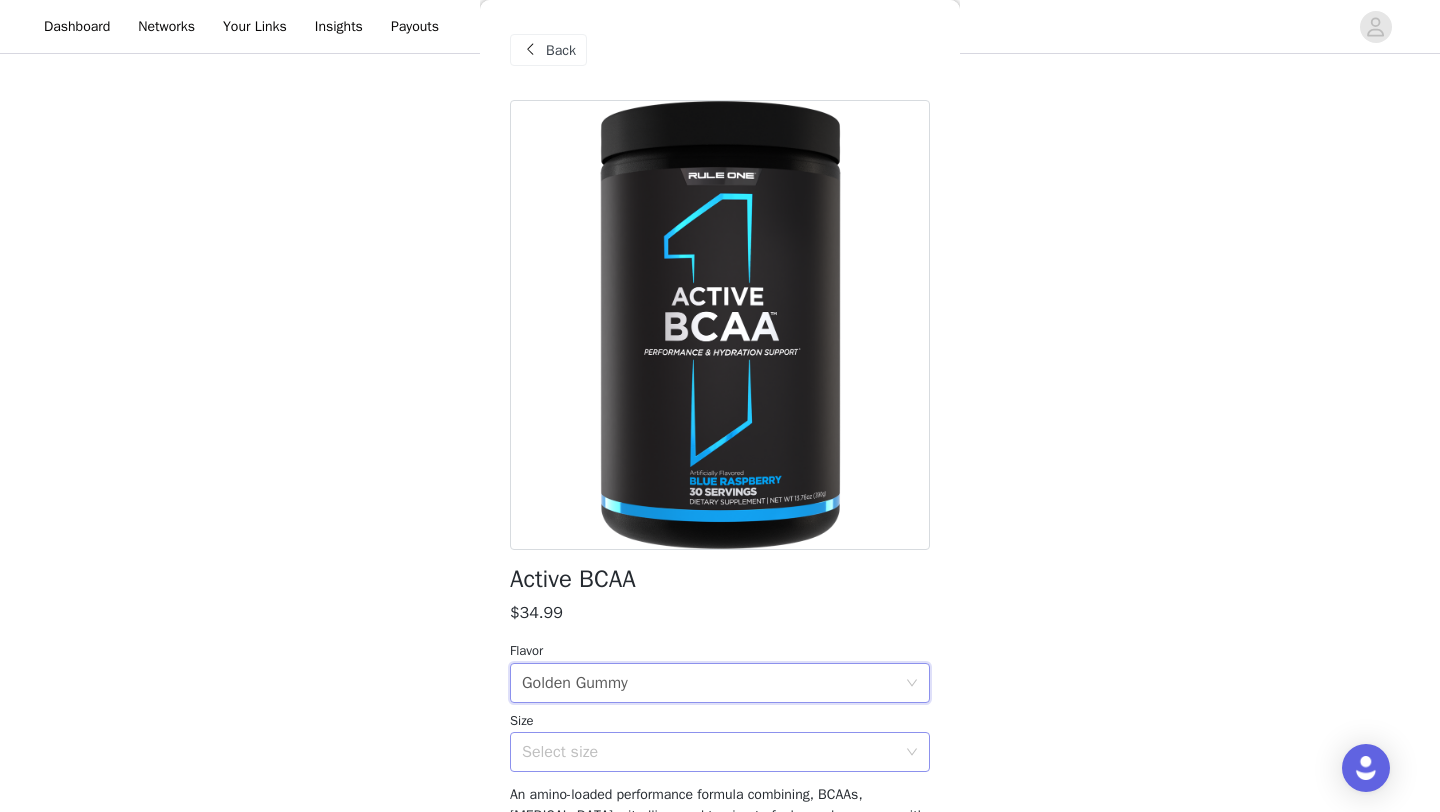 click on "Select size" at bounding box center (709, 752) 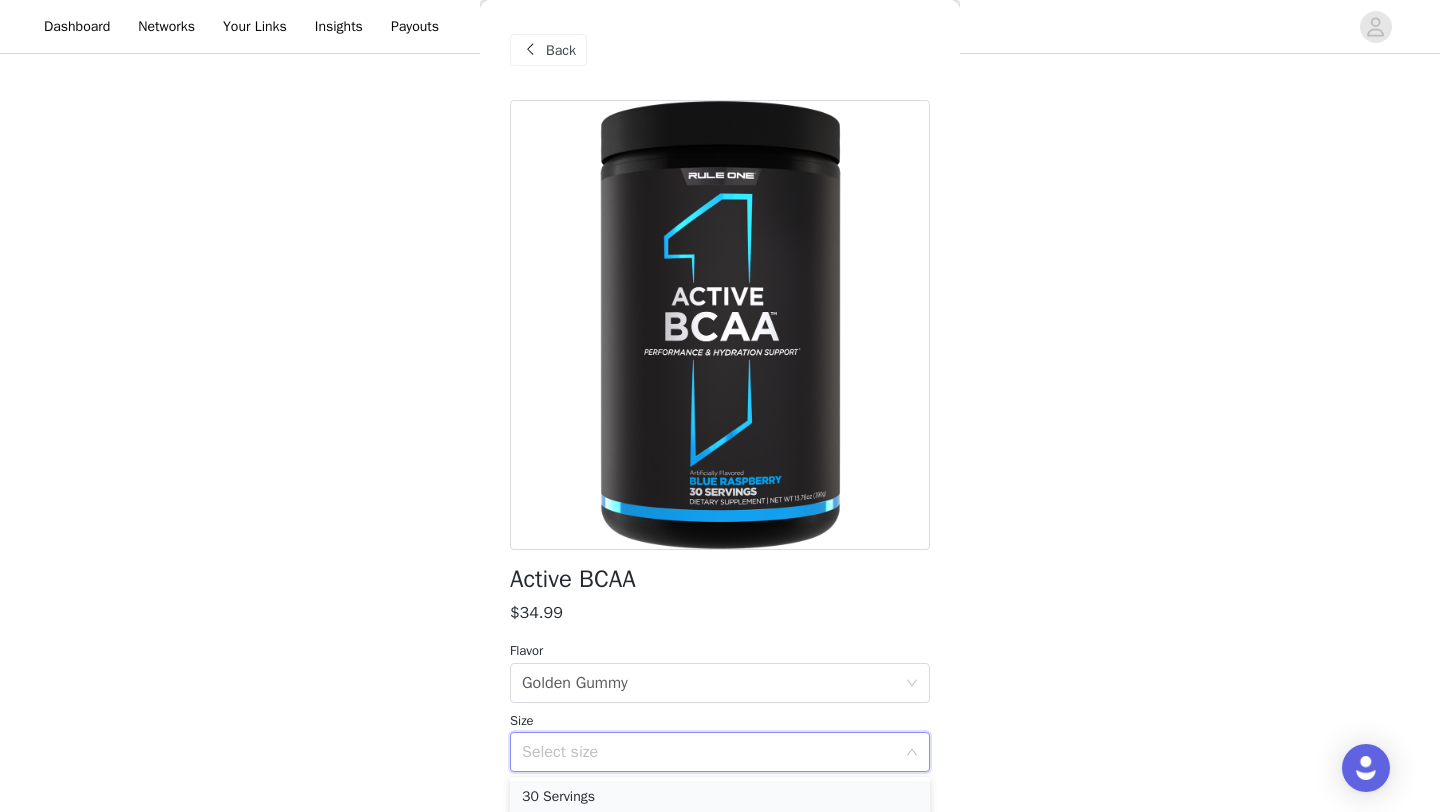 click on "30 Servings" at bounding box center [720, 797] 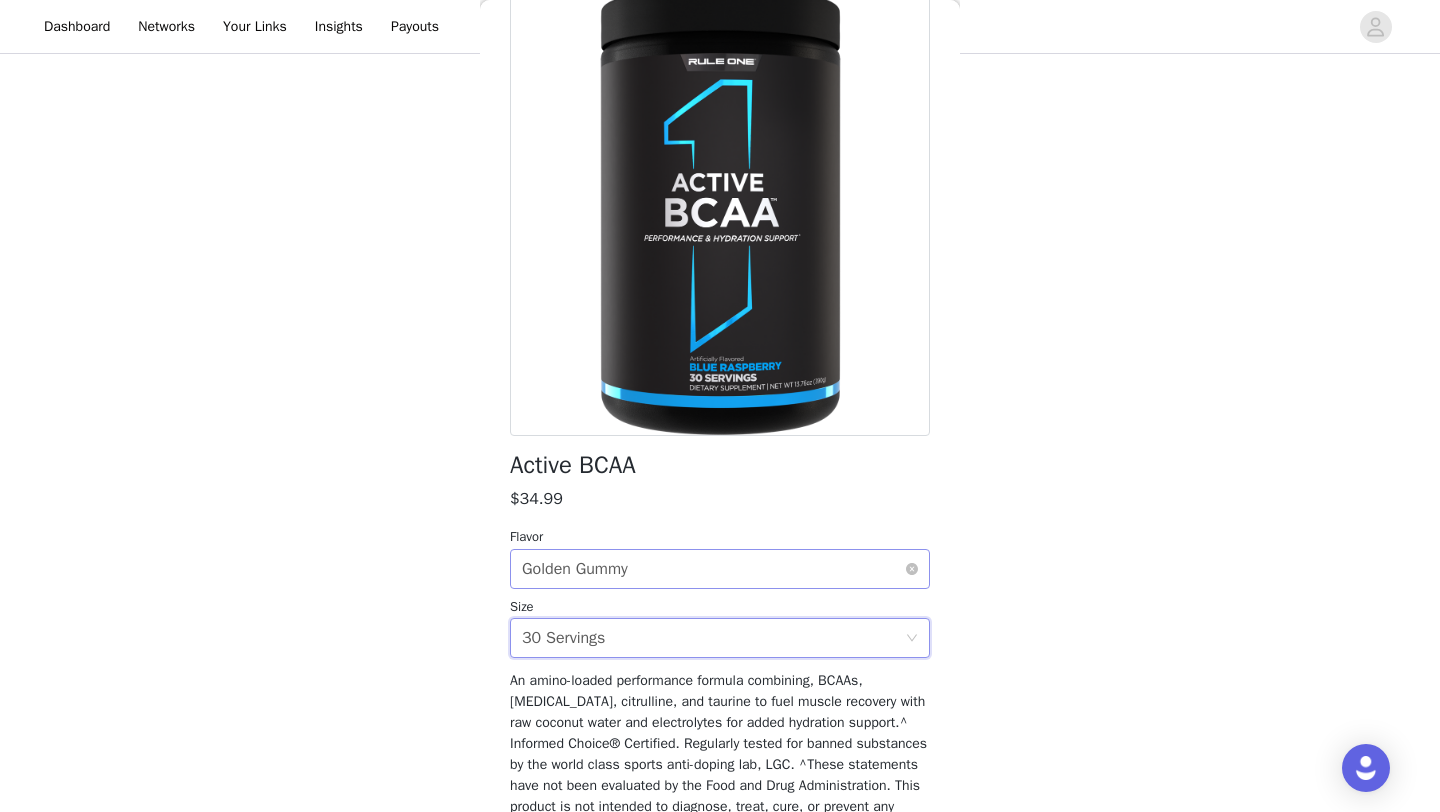 scroll, scrollTop: 224, scrollLeft: 0, axis: vertical 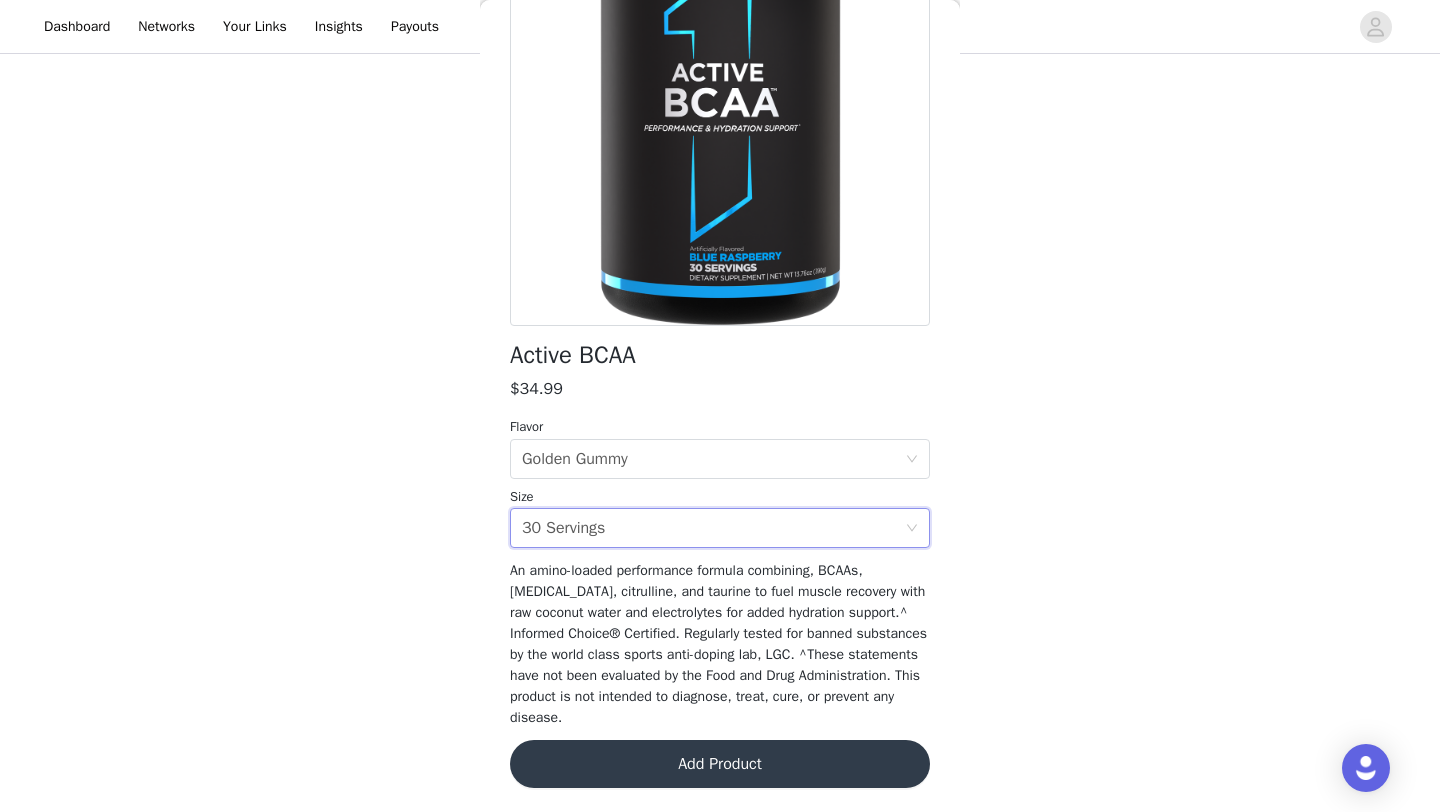 click on "Active BCAA       $34.99         Flavor   Select flavor Golden Gummy Size   Select size 30 Servings   An amino-loaded performance formula combining, BCAAs, [MEDICAL_DATA], citrulline, and taurine to fuel muscle recovery with raw coconut water and electrolytes for added hydration support.^ Informed Choice® Certified. Regularly tested for banned substances by the world class sports anti-doping lab, LGC. ^These statements have not been evaluated by the Food and Drug Administration. This product is not intended to diagnose, treat, cure, or prevent any disease.   Add Product" at bounding box center [720, 344] 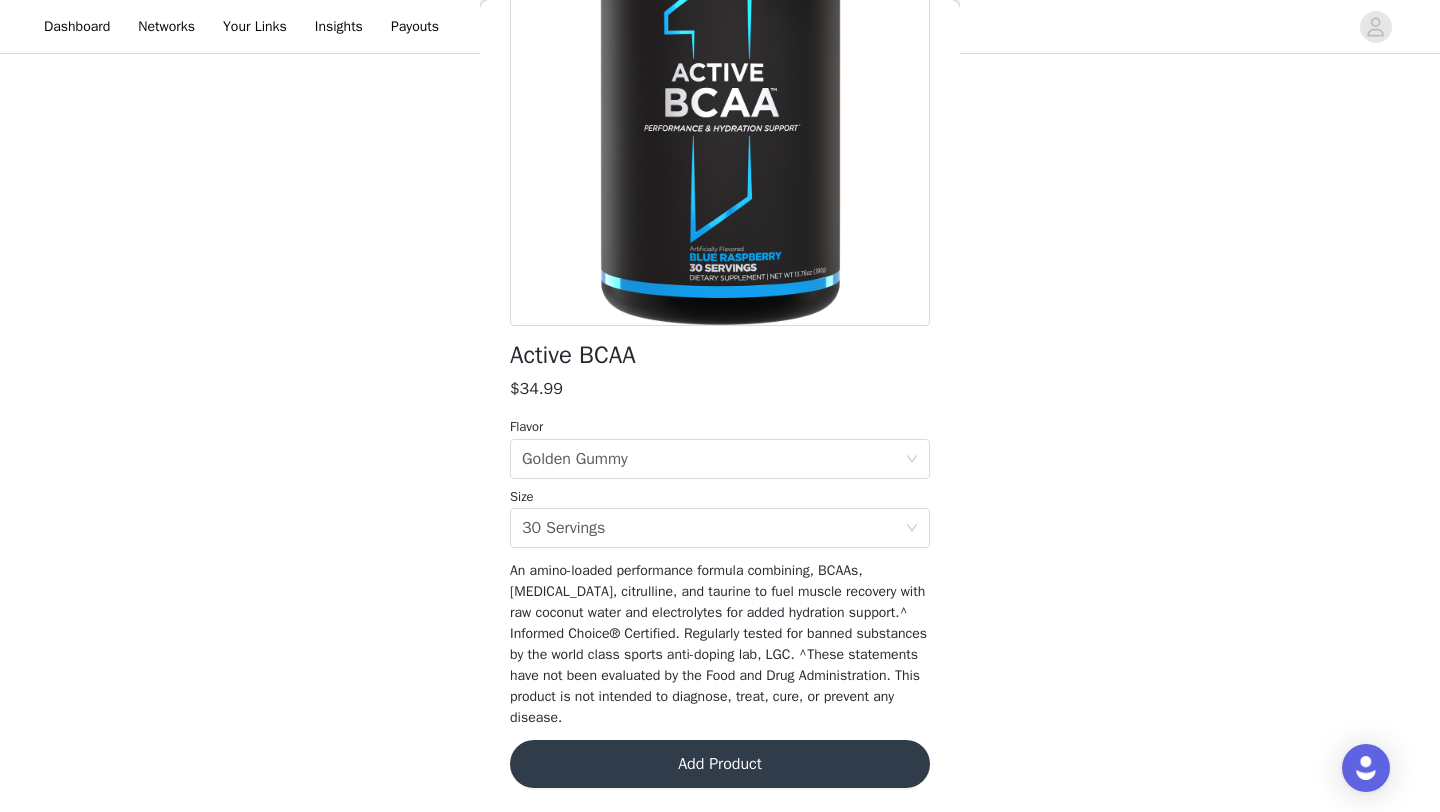 click on "Add Product" at bounding box center (720, 764) 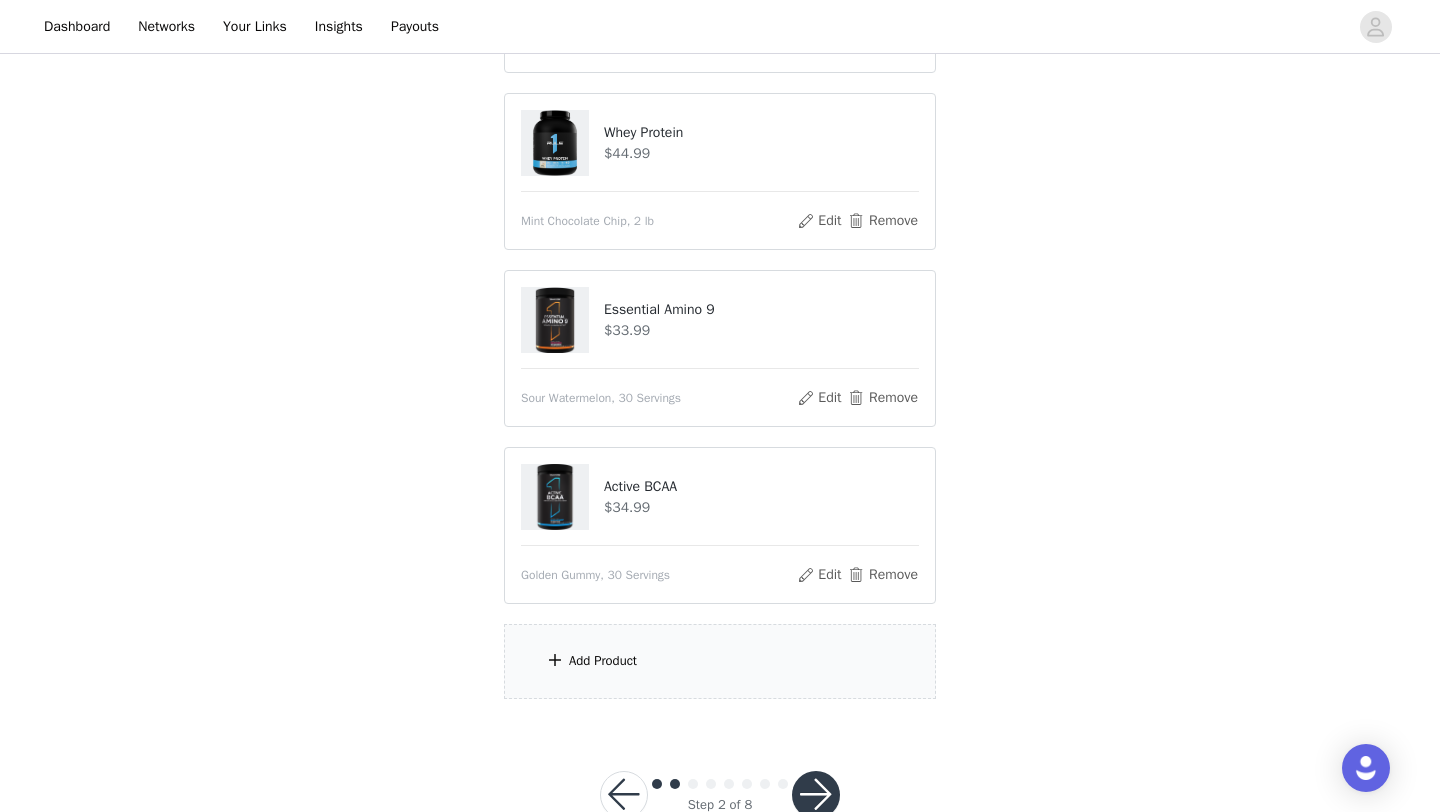 scroll, scrollTop: 1283, scrollLeft: 0, axis: vertical 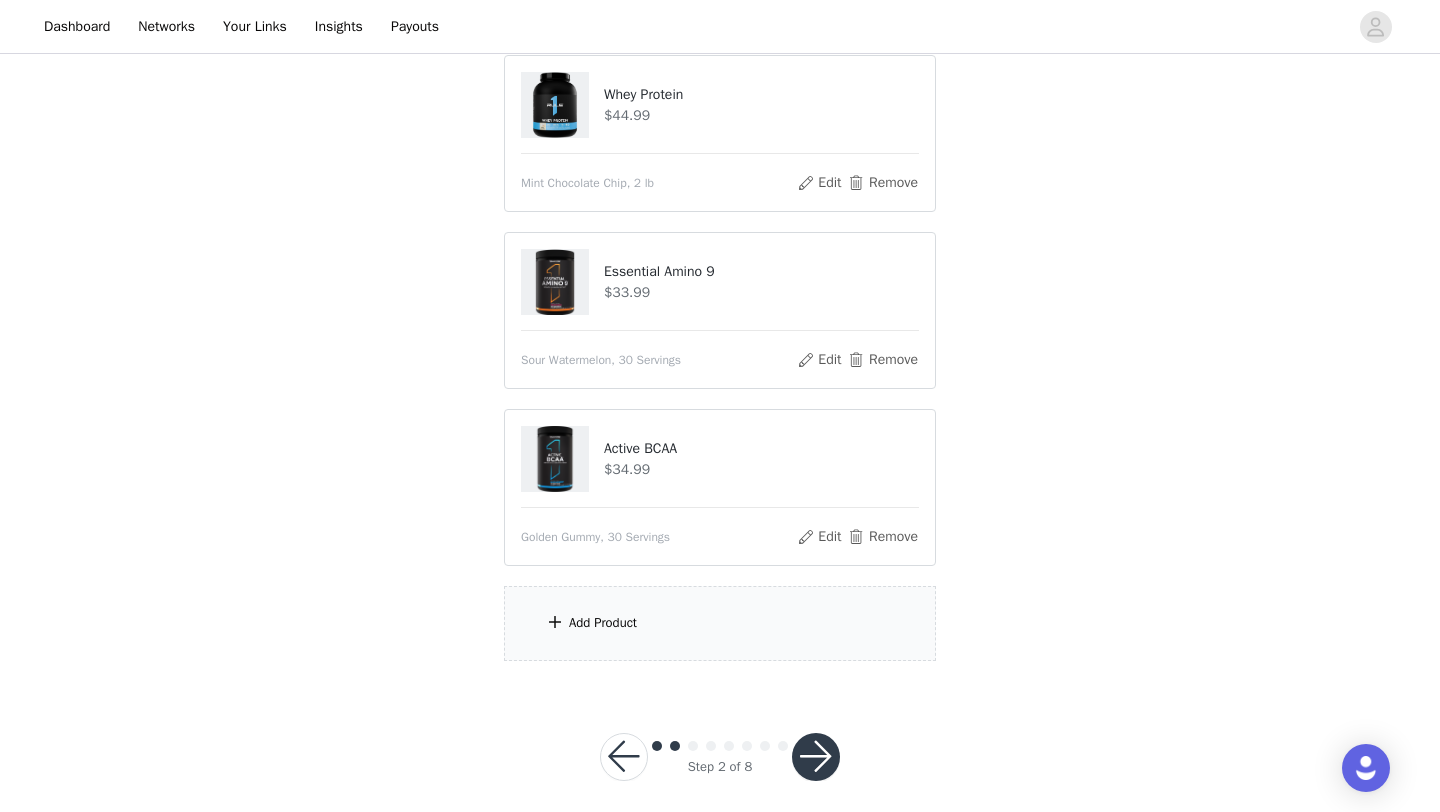 click on "Add Product" at bounding box center (720, 623) 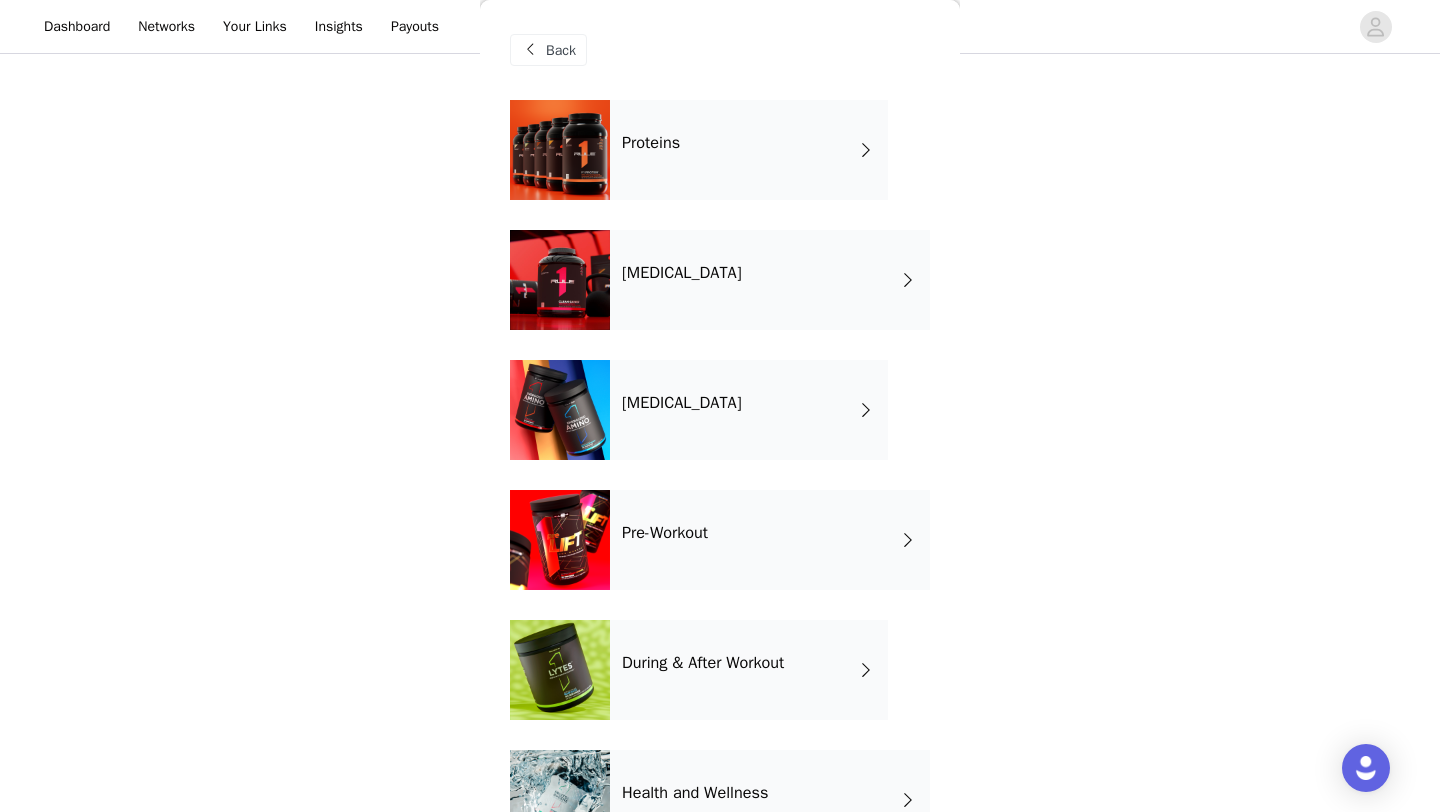 click on "[MEDICAL_DATA]" at bounding box center (770, 280) 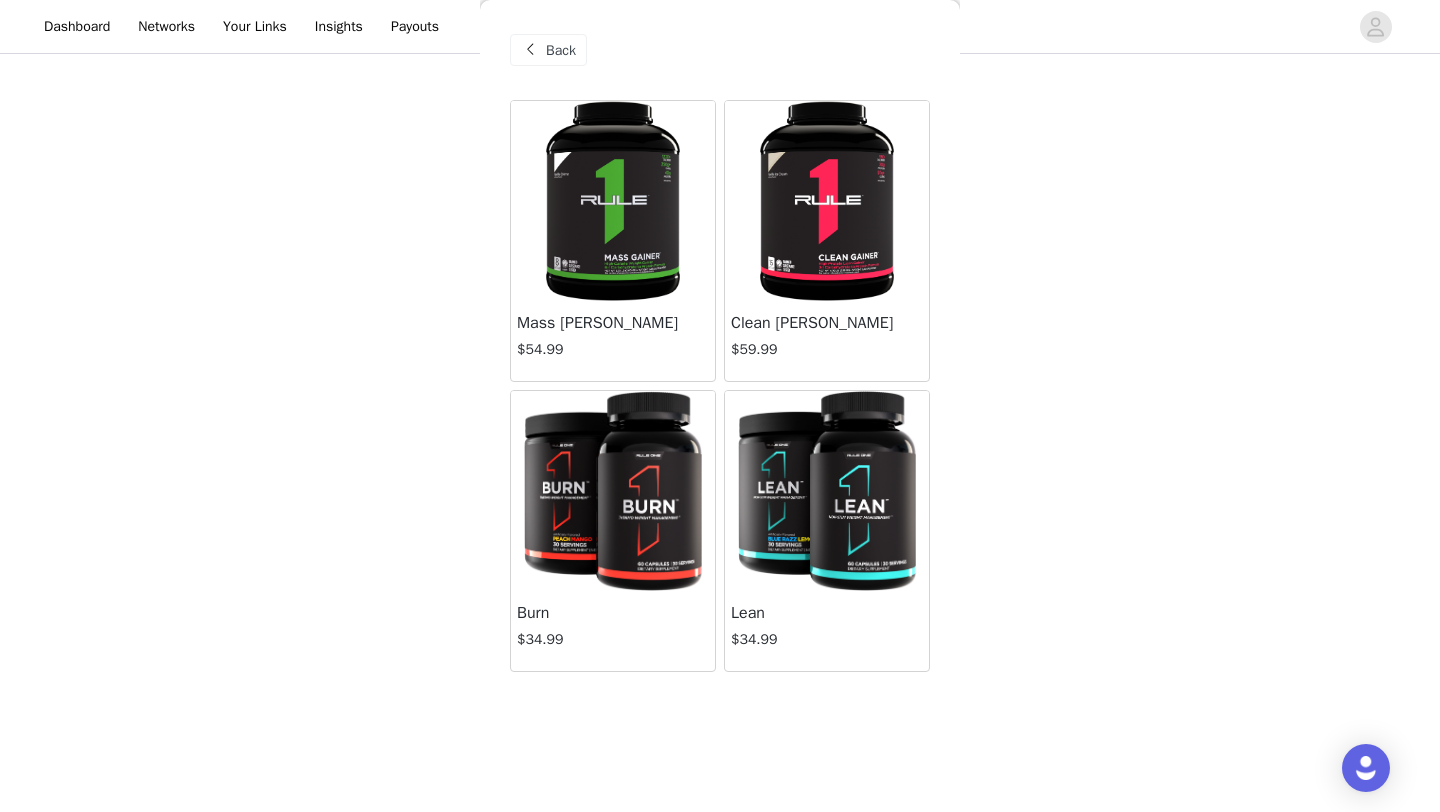 scroll, scrollTop: 1039, scrollLeft: 0, axis: vertical 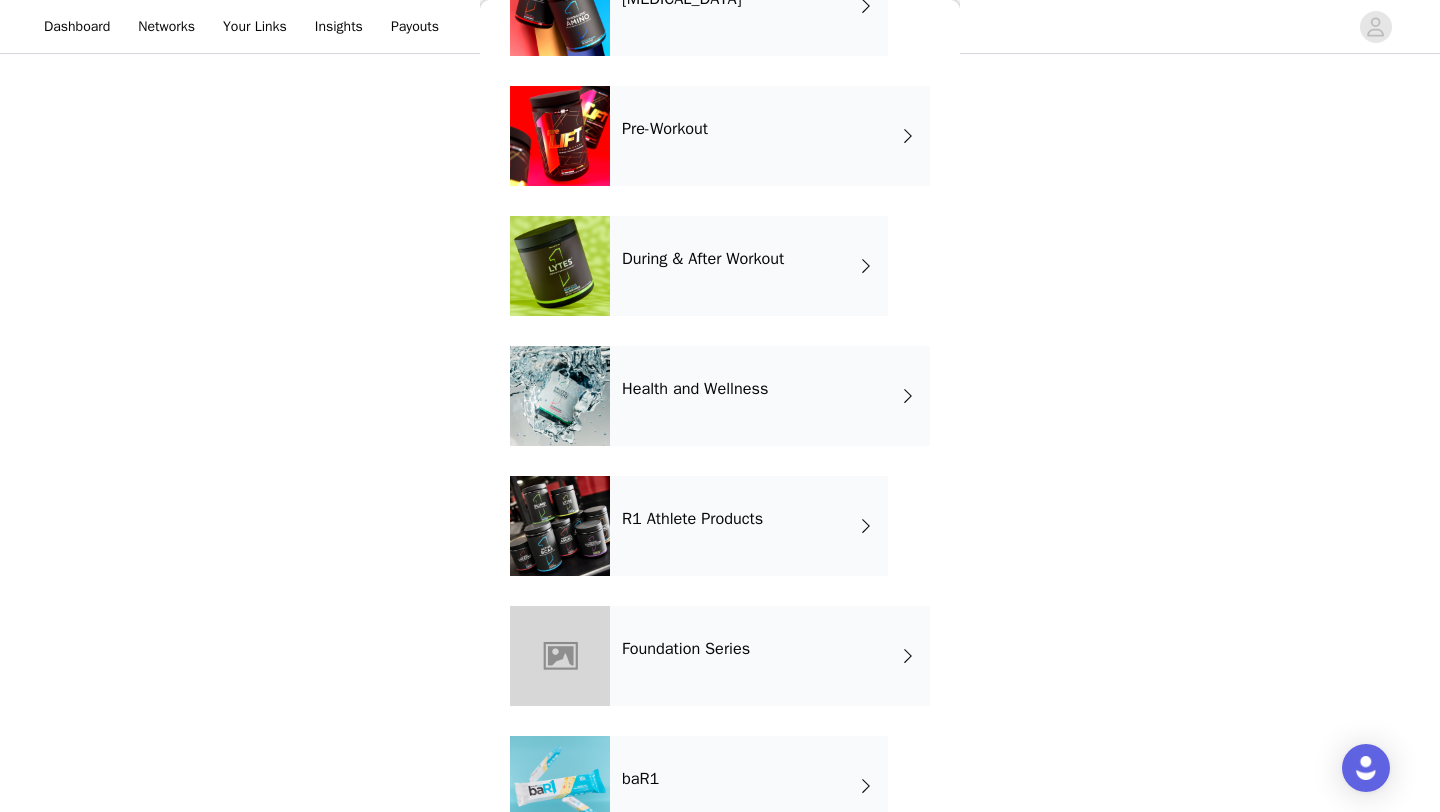 click on "Health and Wellness" at bounding box center [770, 396] 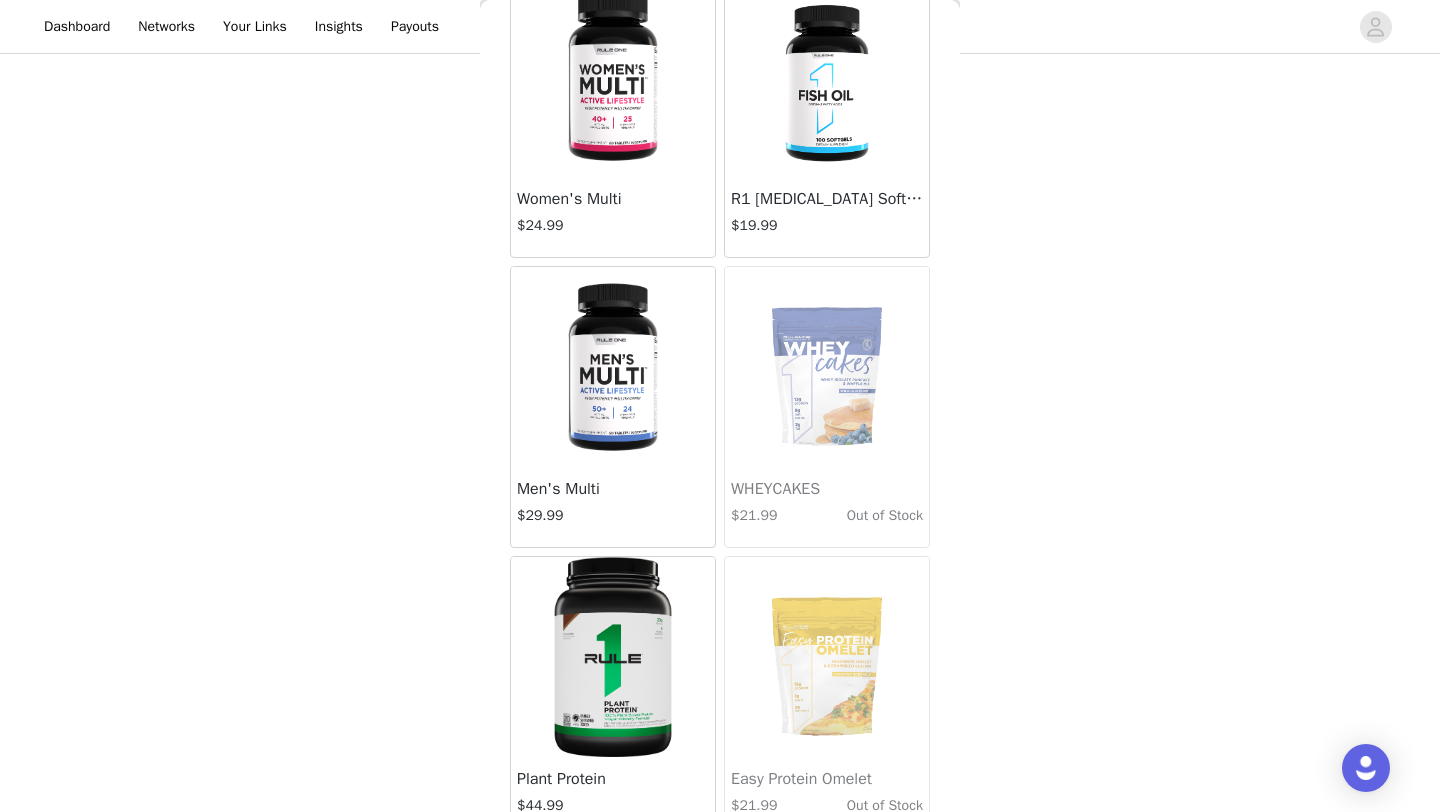 scroll, scrollTop: 0, scrollLeft: 0, axis: both 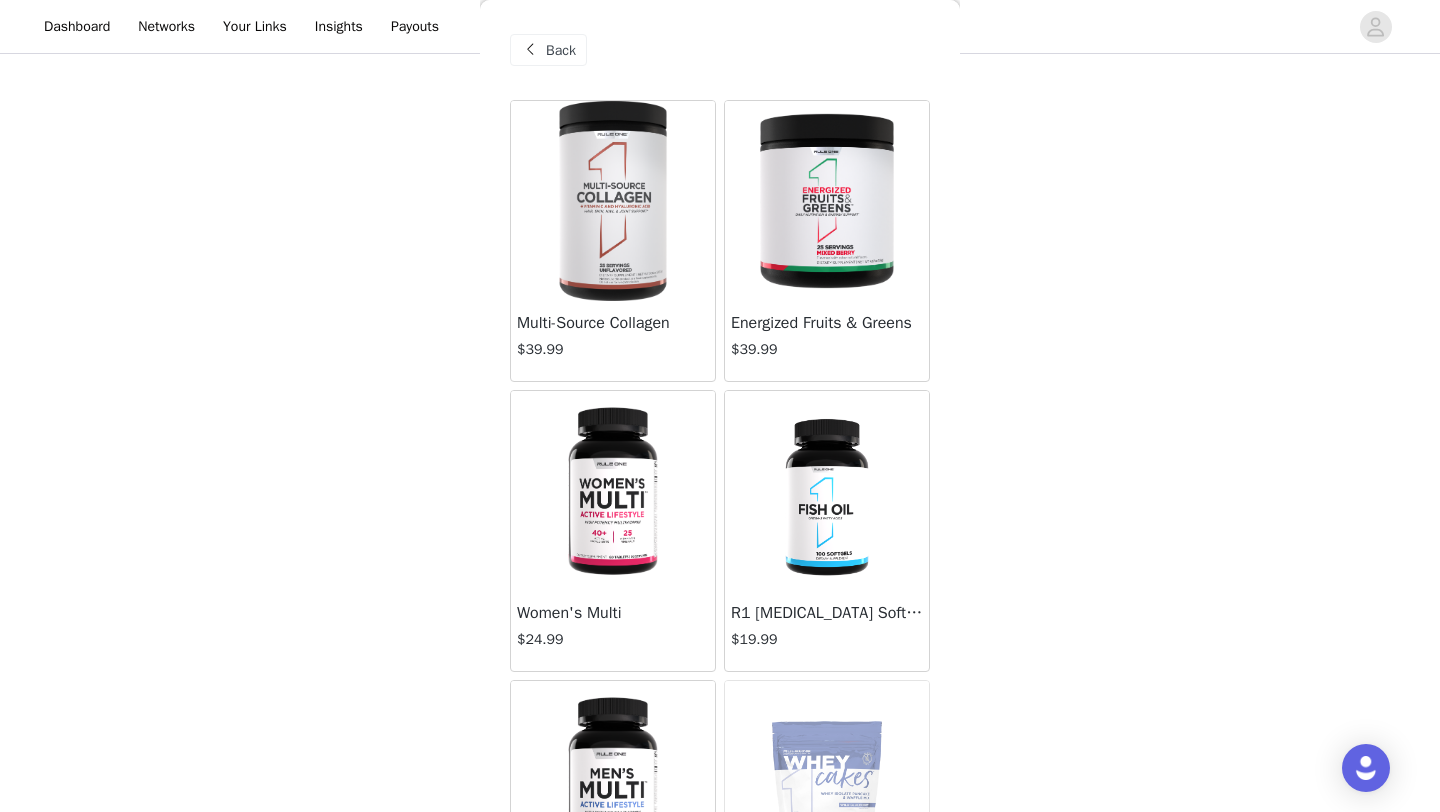 click on "Back" at bounding box center (561, 50) 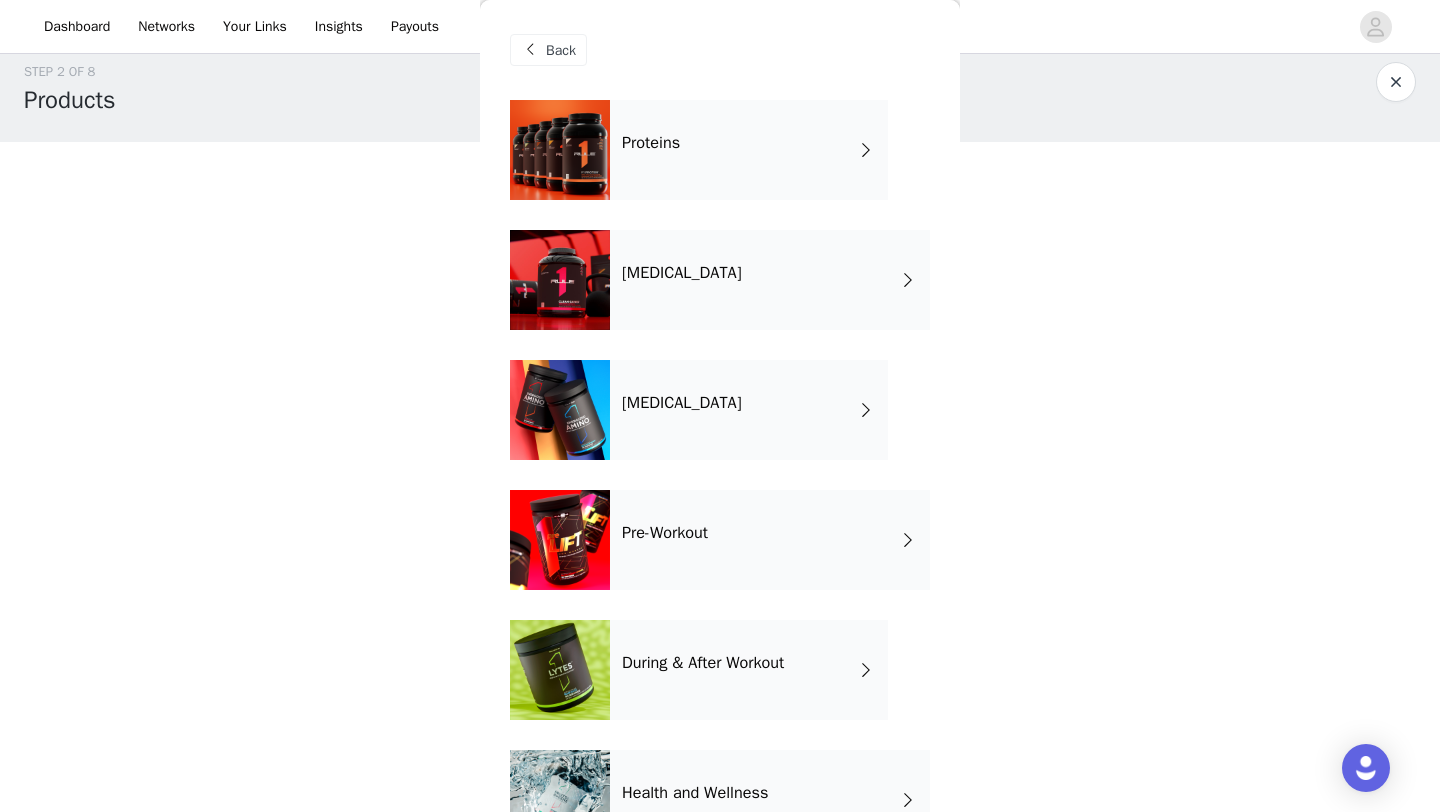 scroll, scrollTop: 0, scrollLeft: 0, axis: both 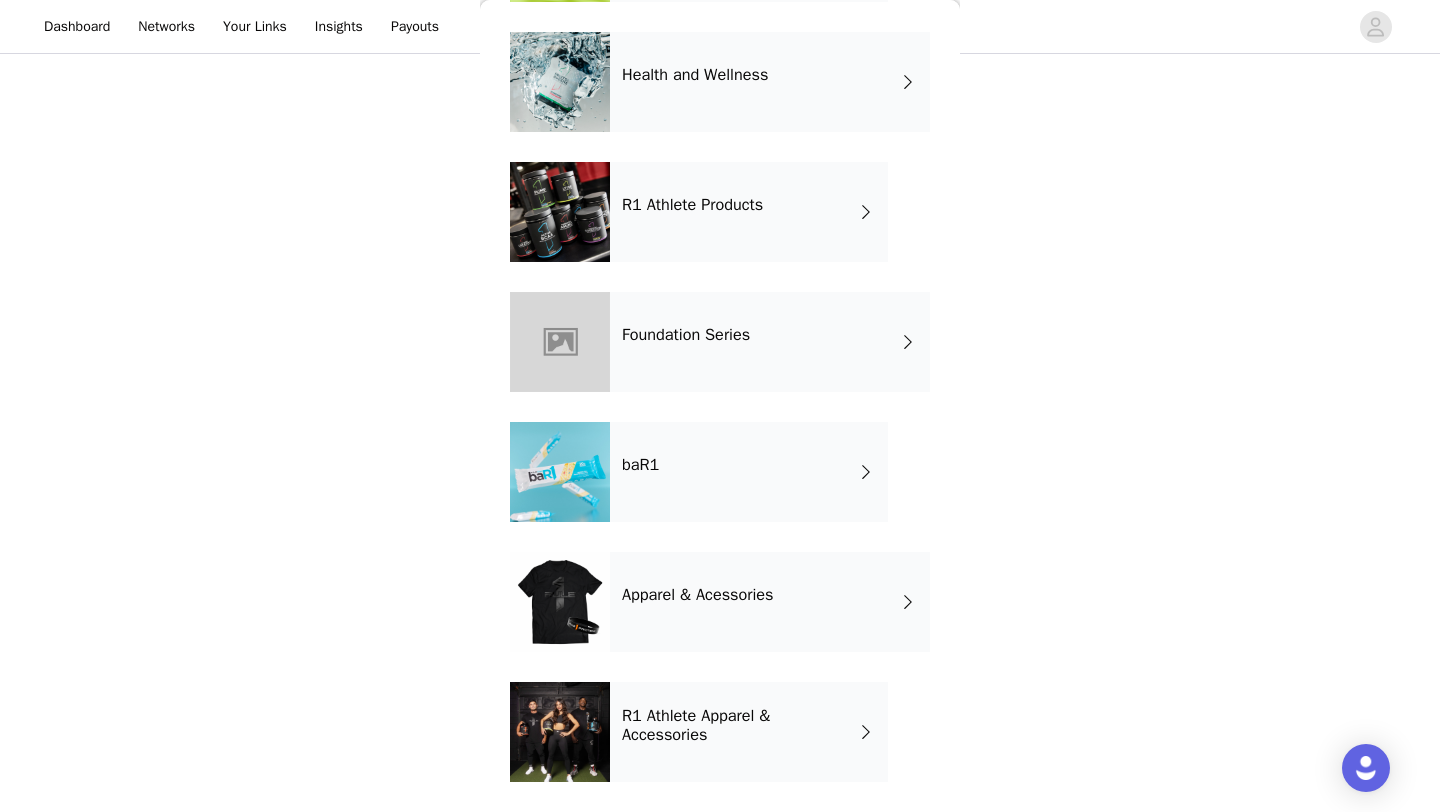click on "Apparel & Acessories" at bounding box center [770, 602] 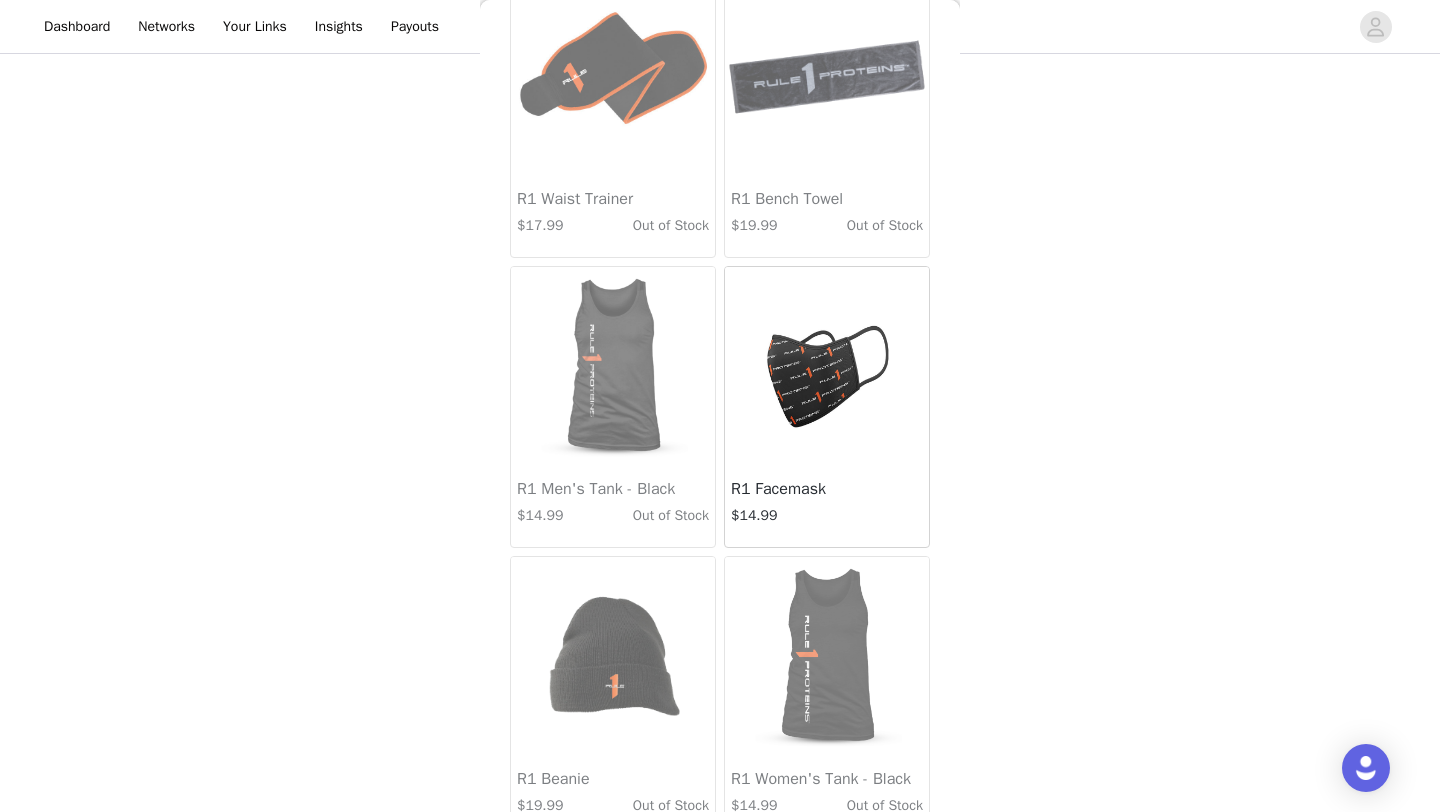 scroll, scrollTop: 0, scrollLeft: 0, axis: both 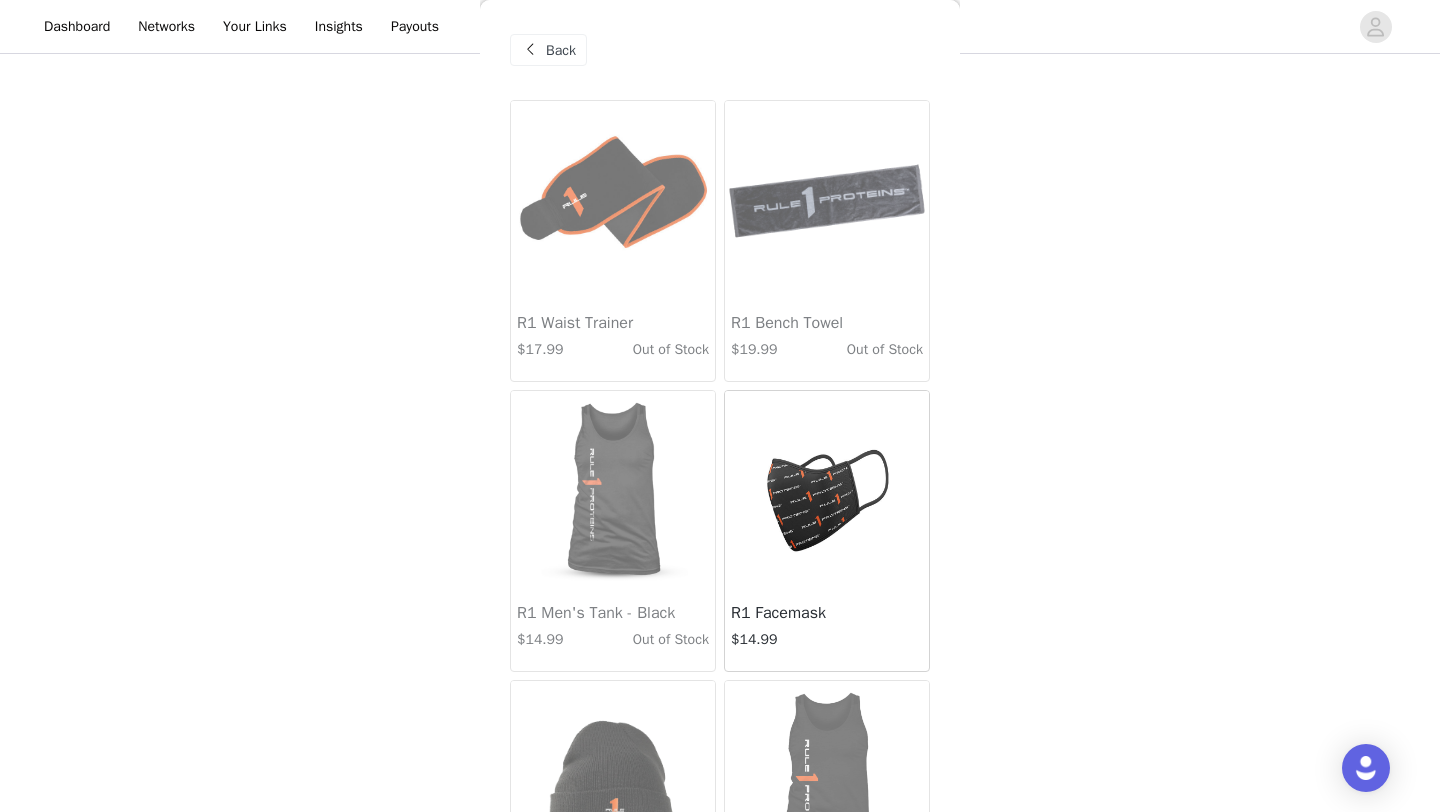 click on "Back" at bounding box center [561, 50] 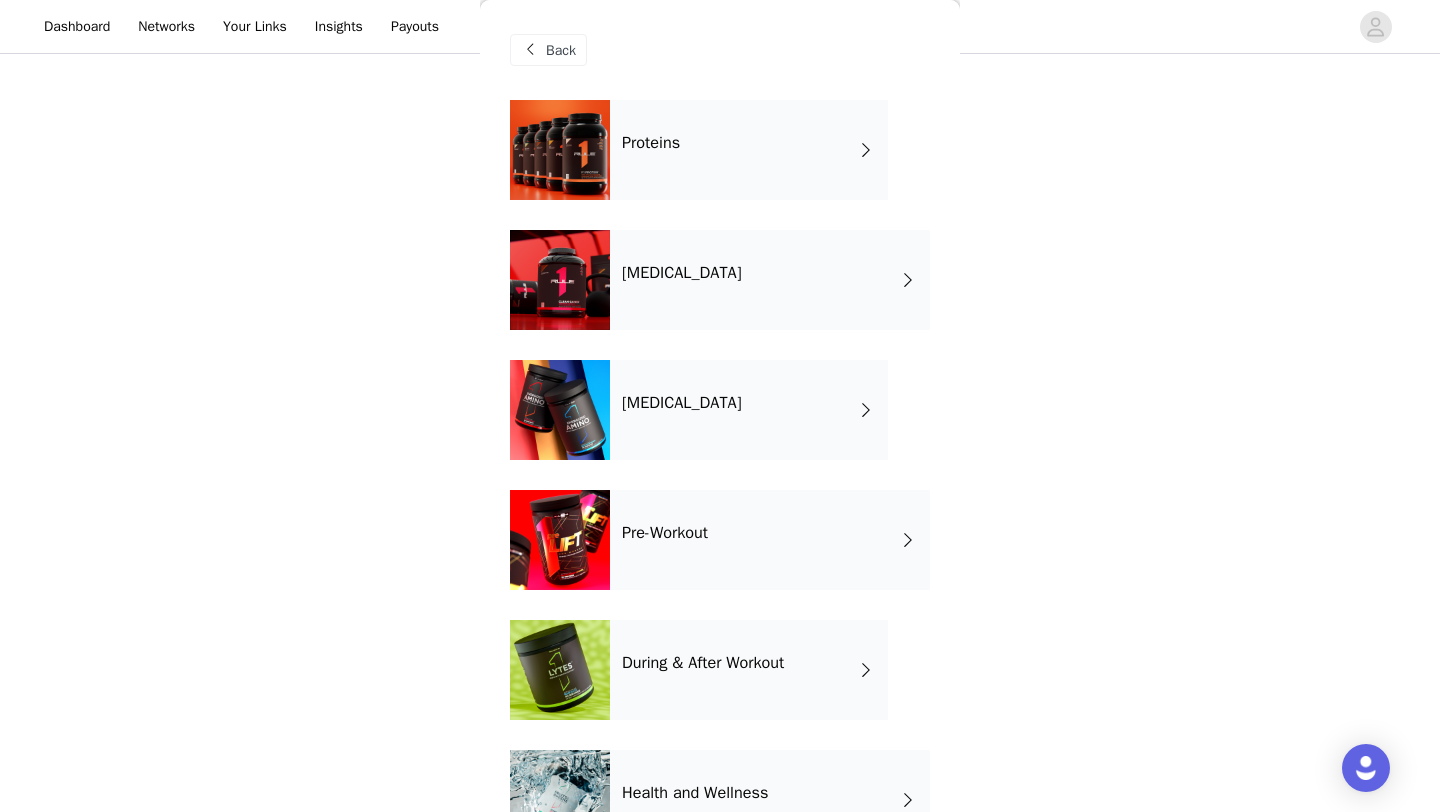 scroll, scrollTop: 0, scrollLeft: 0, axis: both 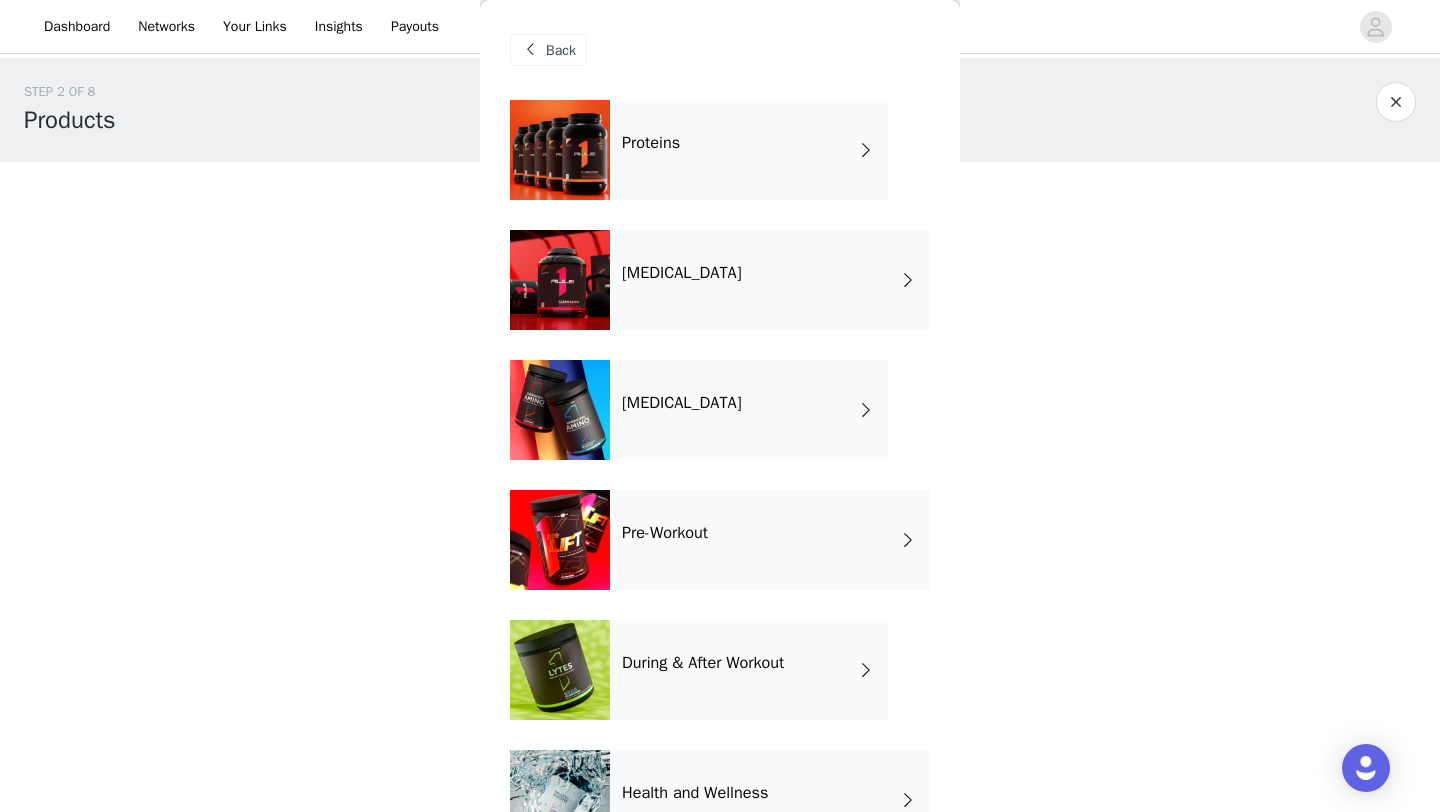 click on "Back" at bounding box center (561, 50) 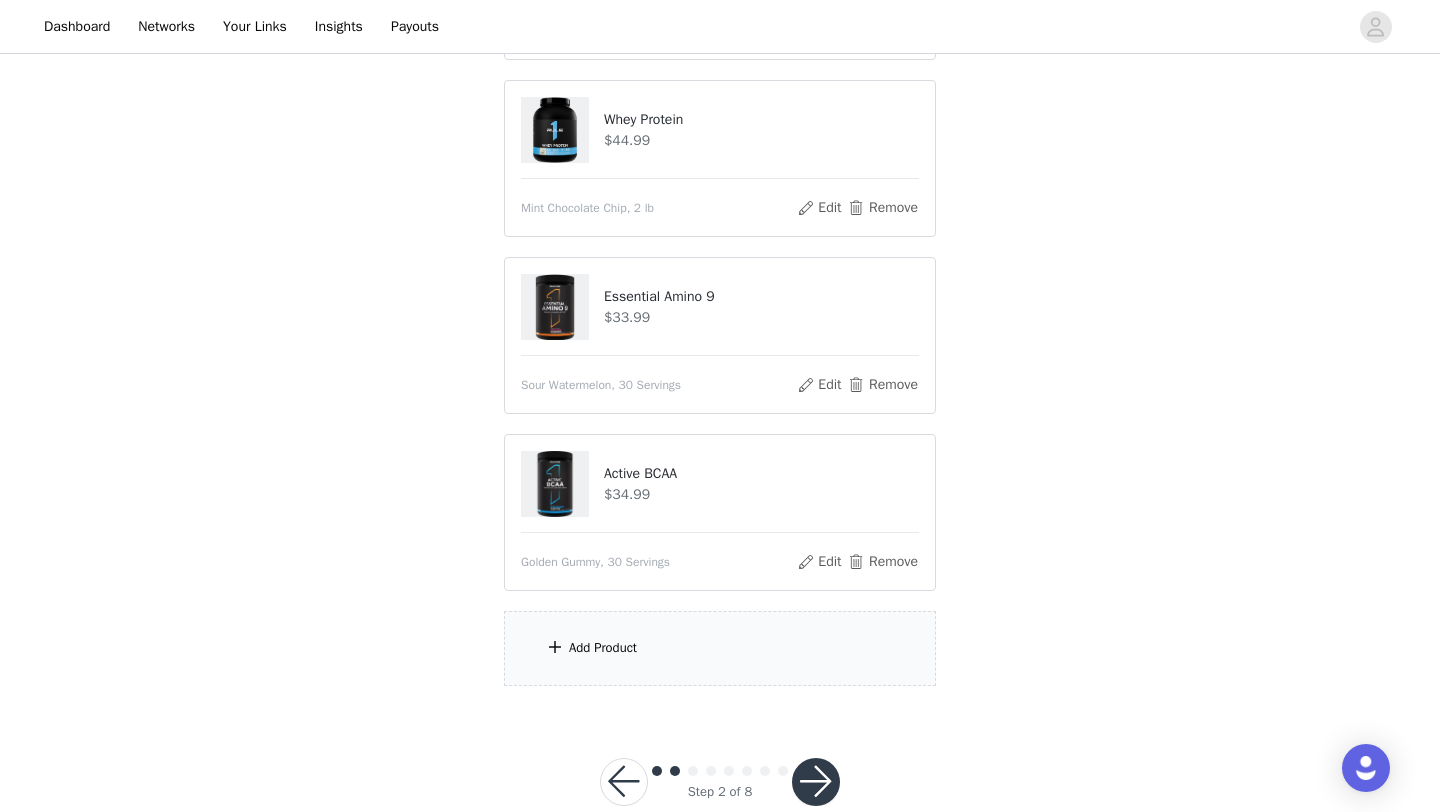 scroll, scrollTop: 1299, scrollLeft: 0, axis: vertical 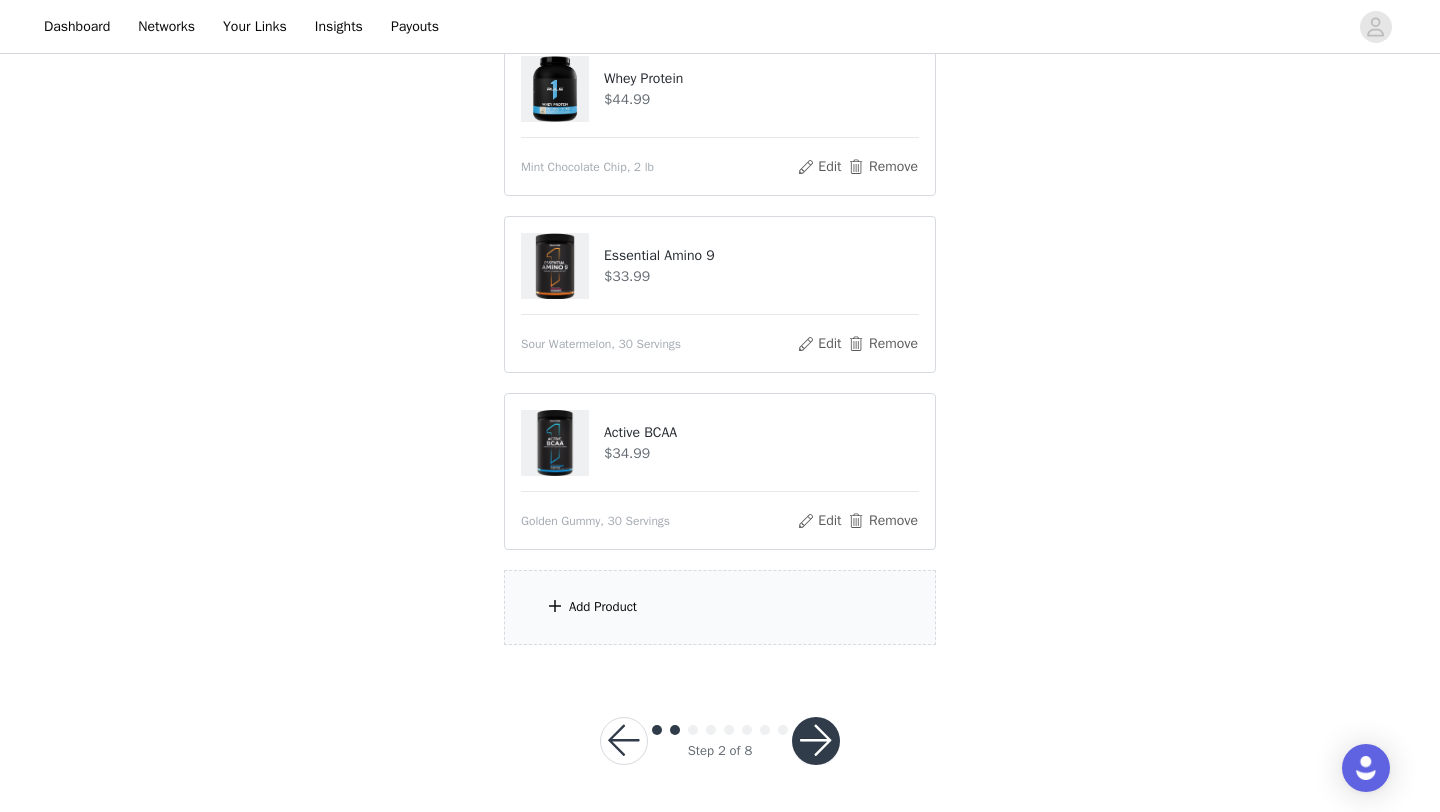 click on "Add Product" at bounding box center (720, 607) 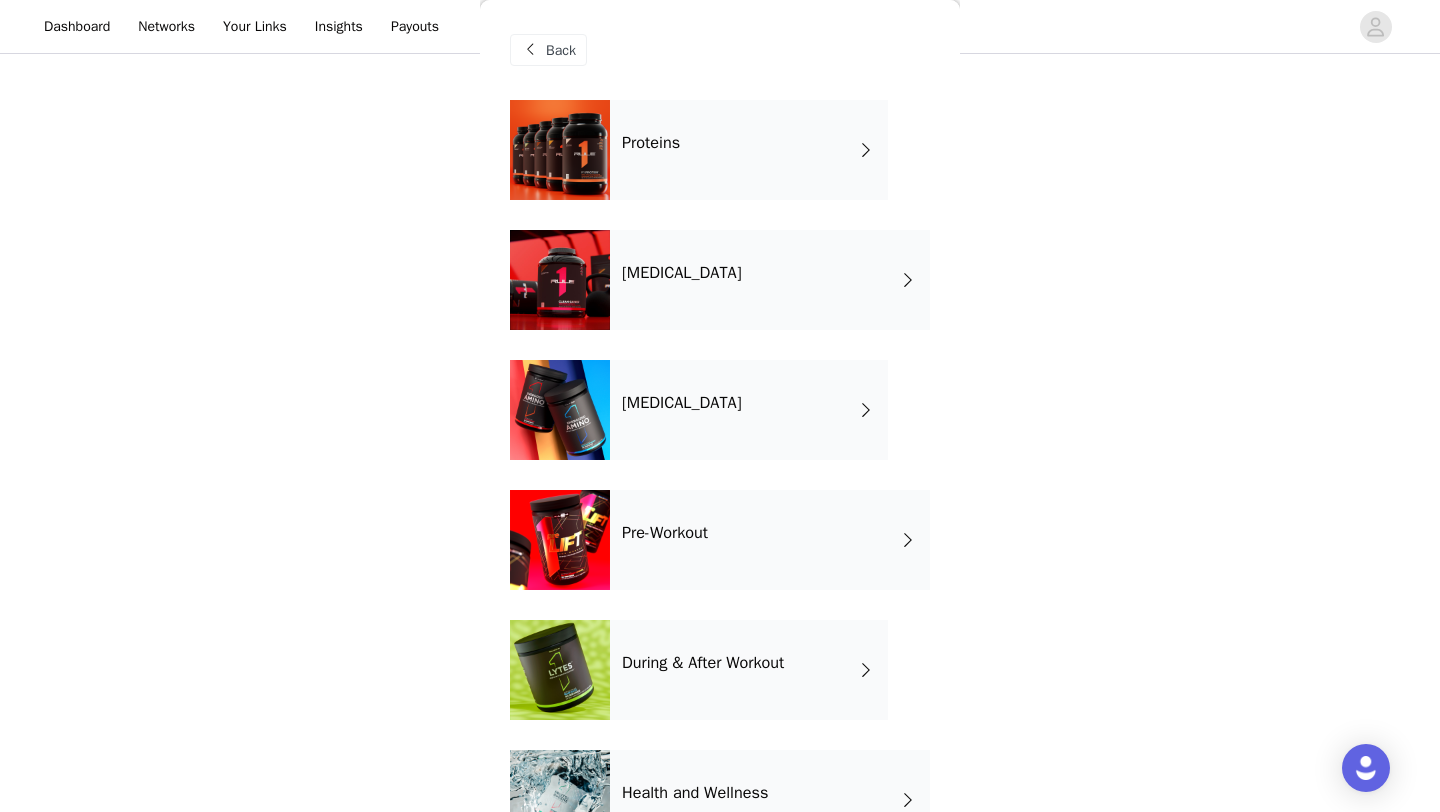 click on "[MEDICAL_DATA]" at bounding box center (682, 403) 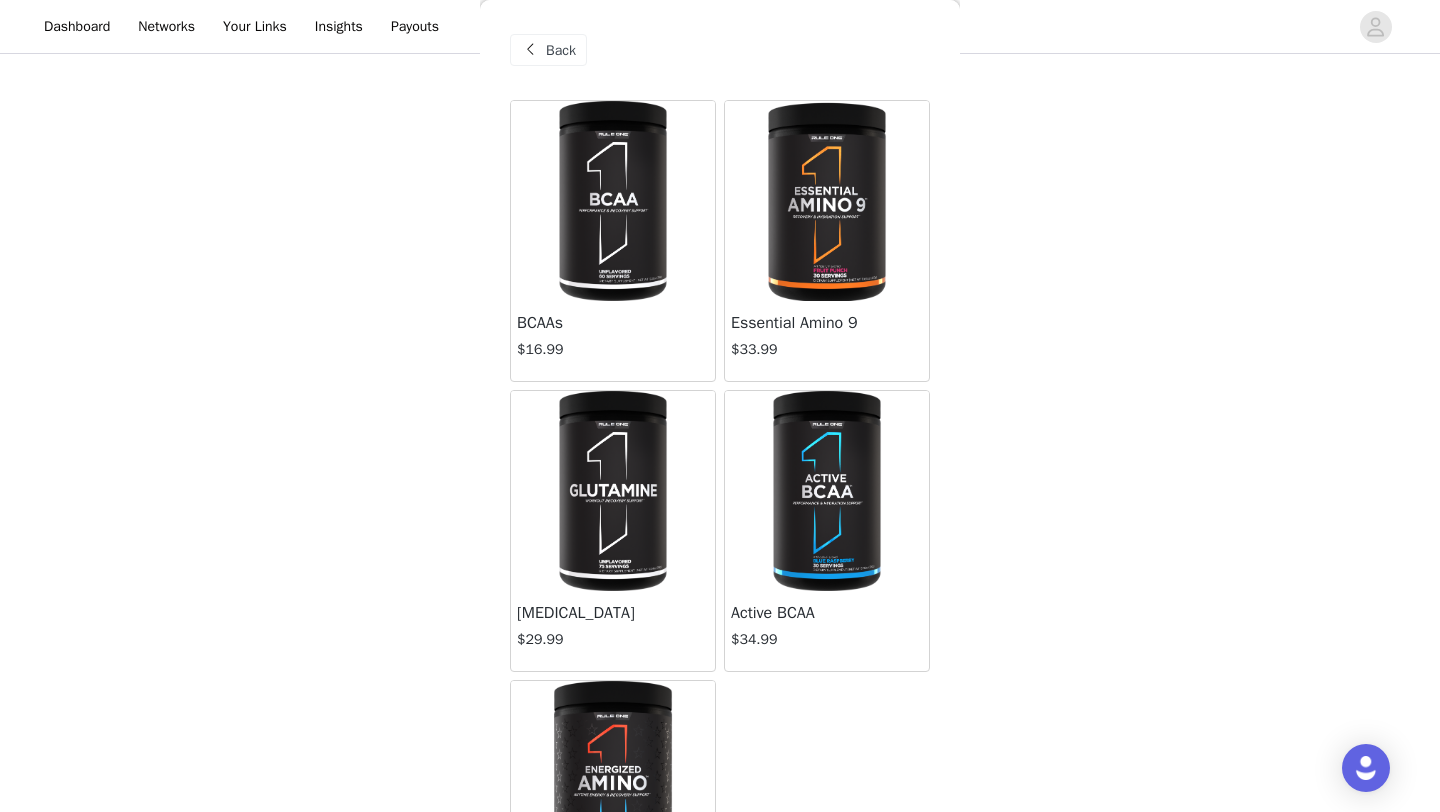 click on "Back" at bounding box center [561, 50] 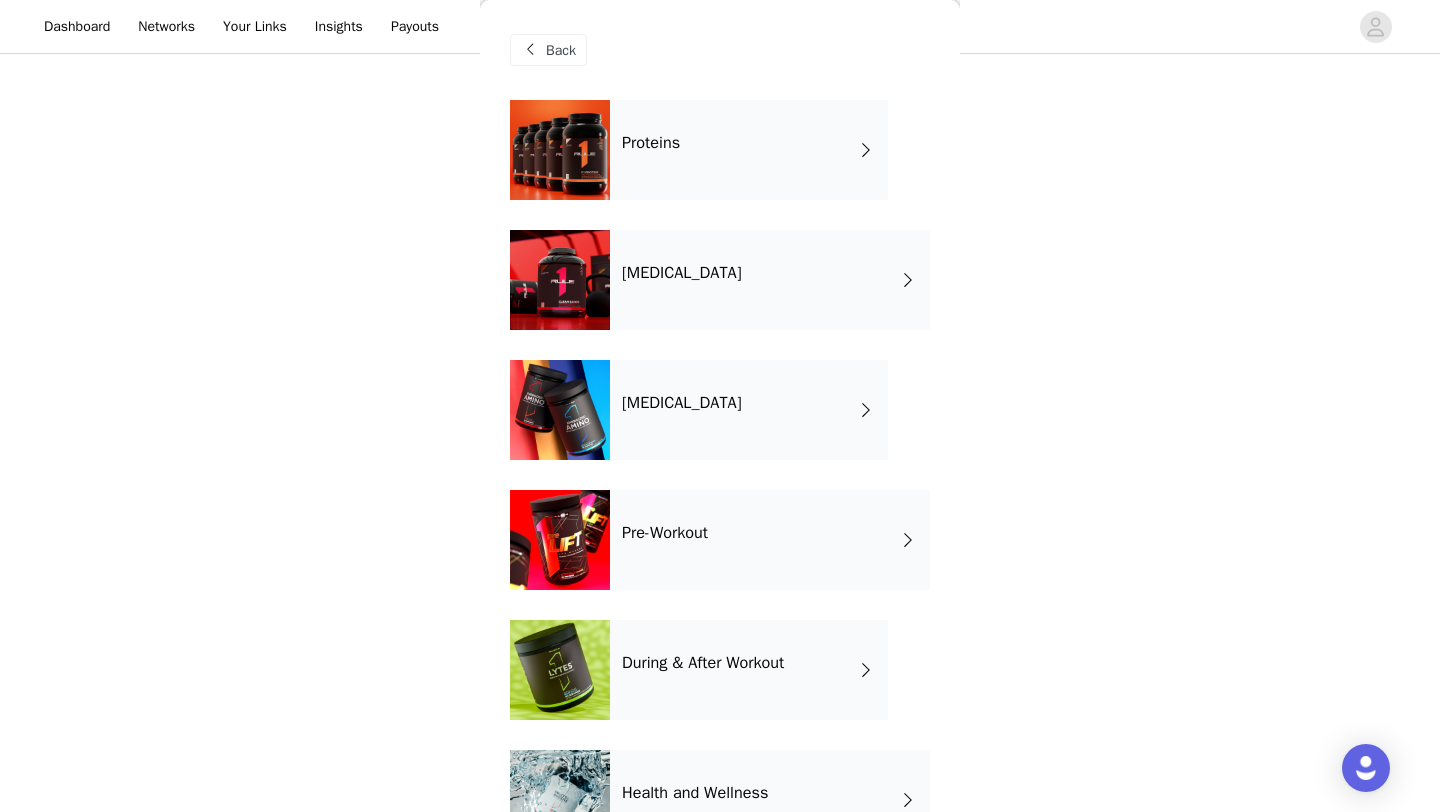 click on "Pre-Workout" at bounding box center [770, 540] 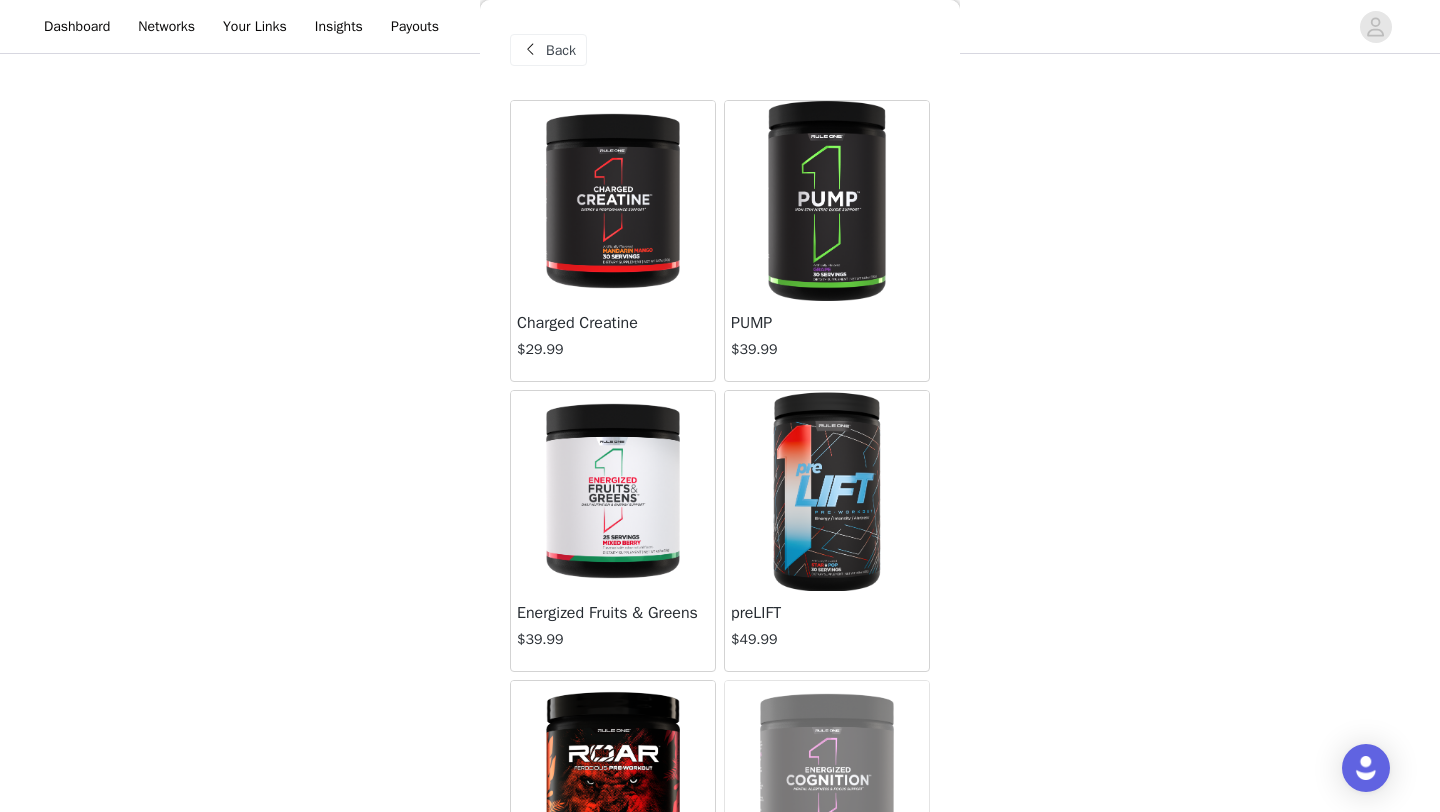 click at bounding box center (826, 201) 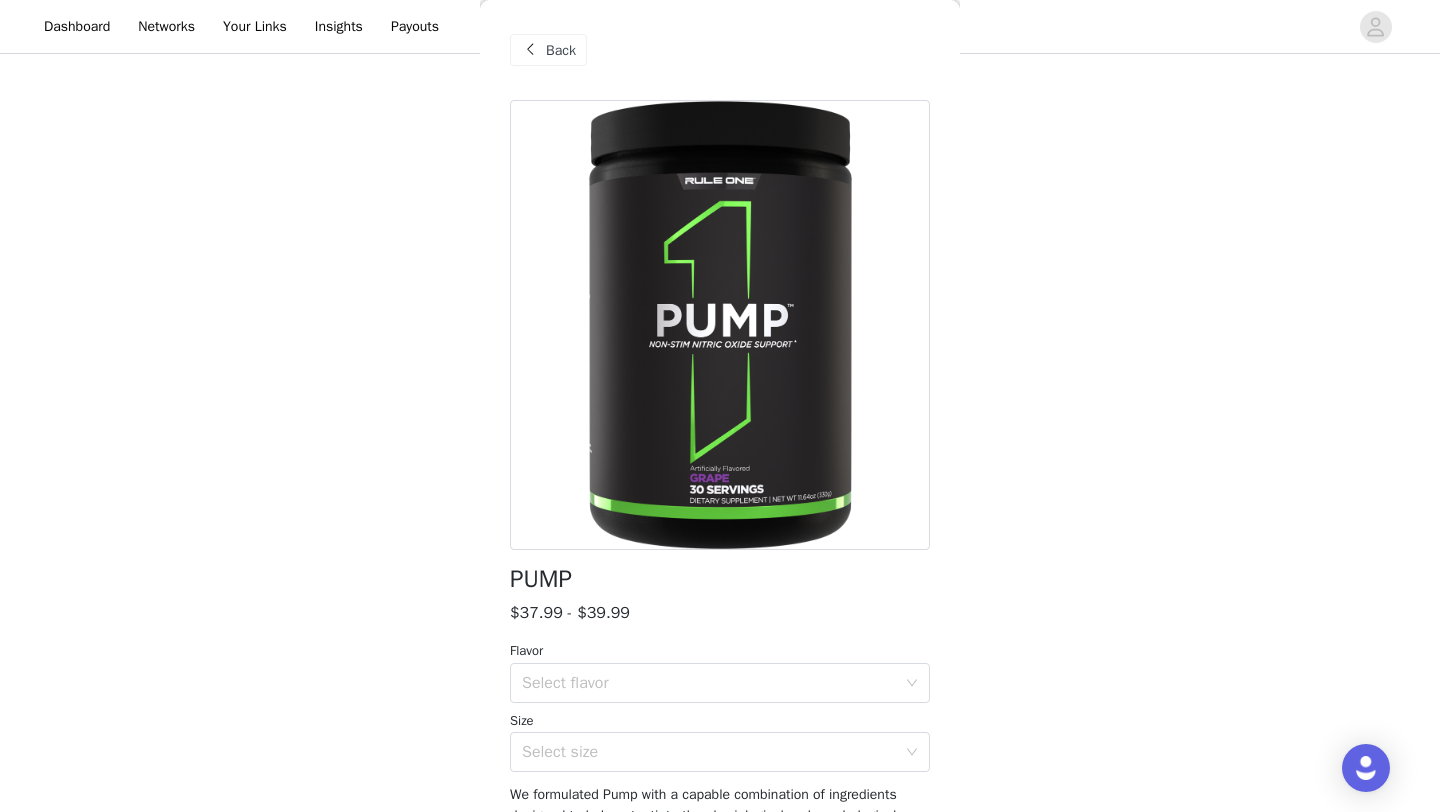 scroll, scrollTop: 106, scrollLeft: 0, axis: vertical 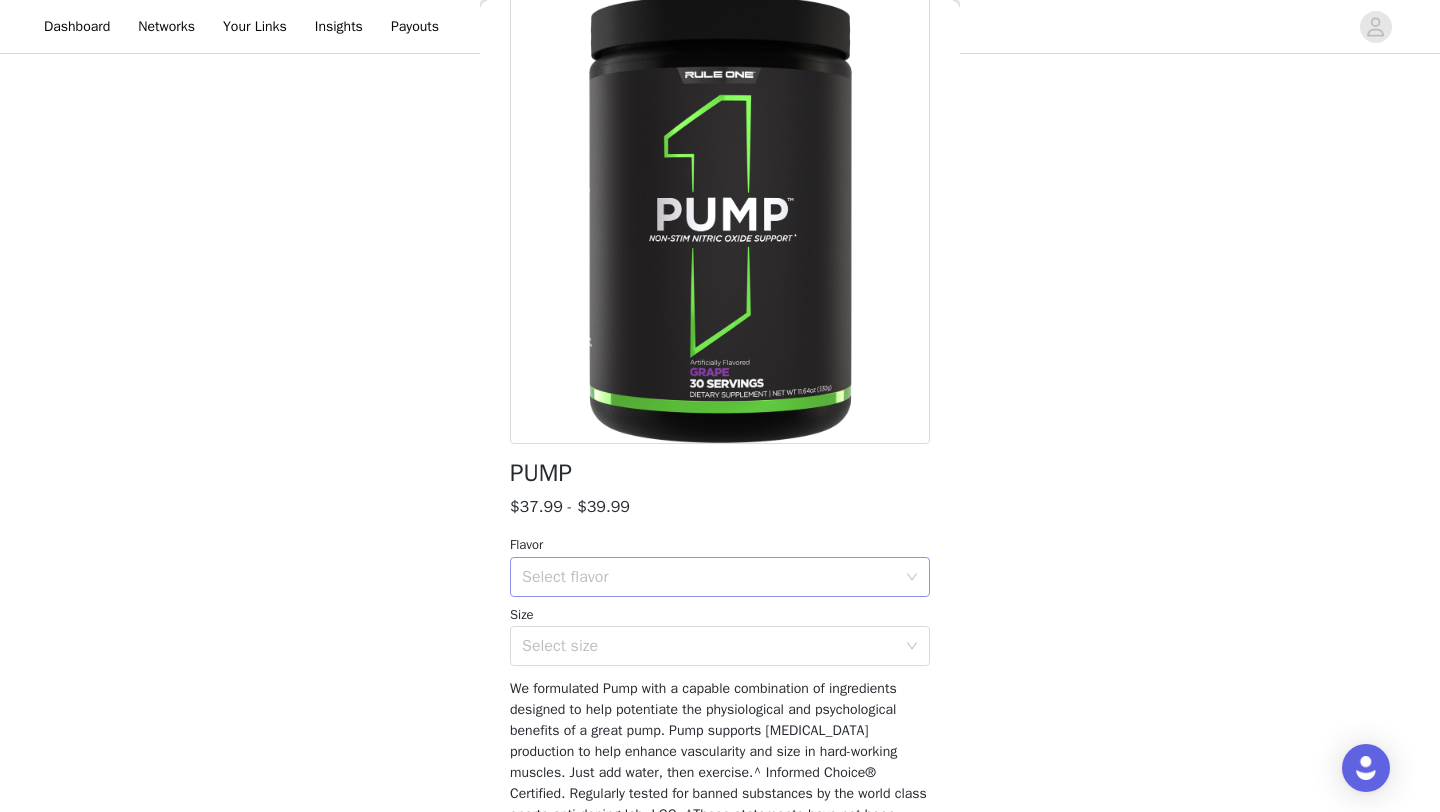 click on "Select flavor" at bounding box center [709, 577] 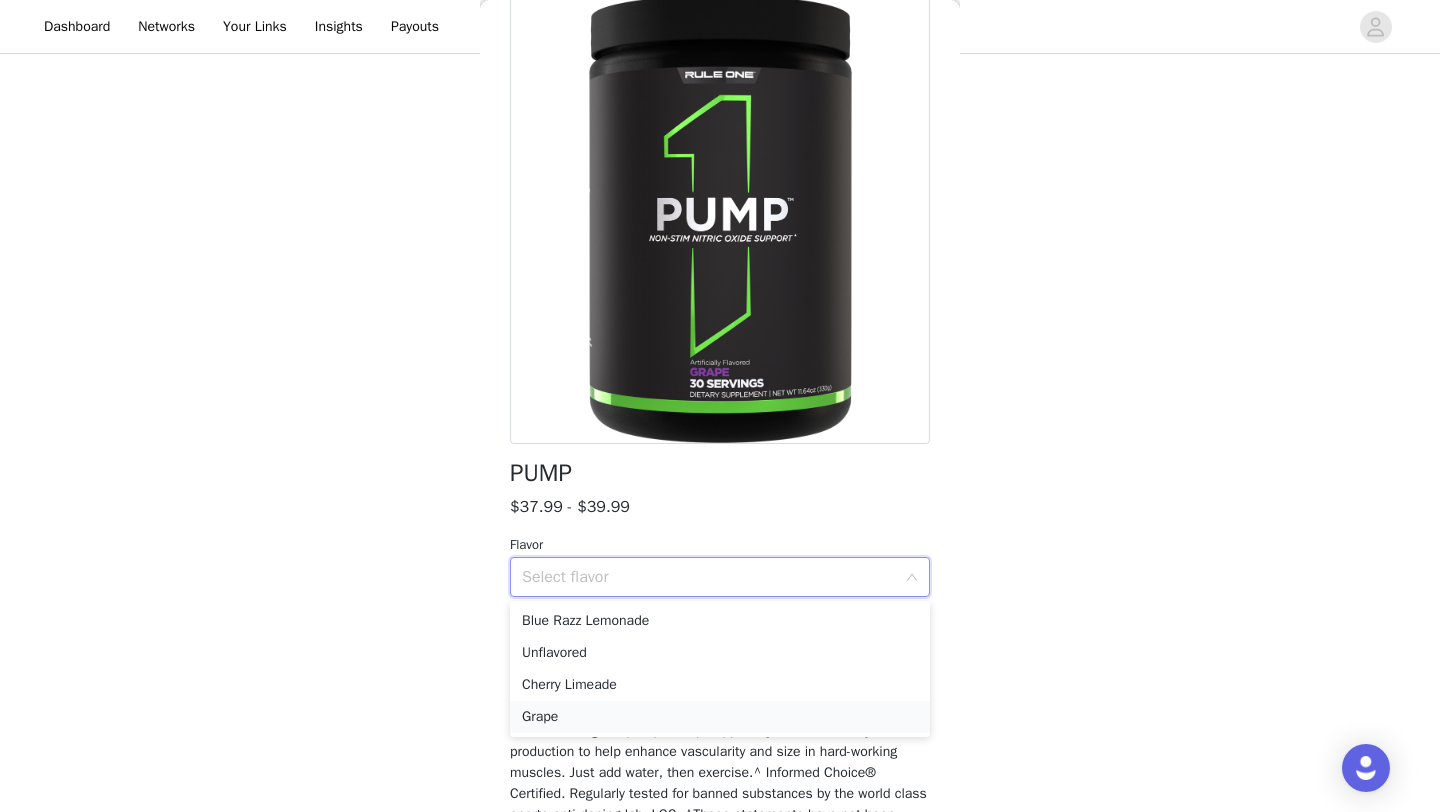 click on "Grape" at bounding box center [720, 717] 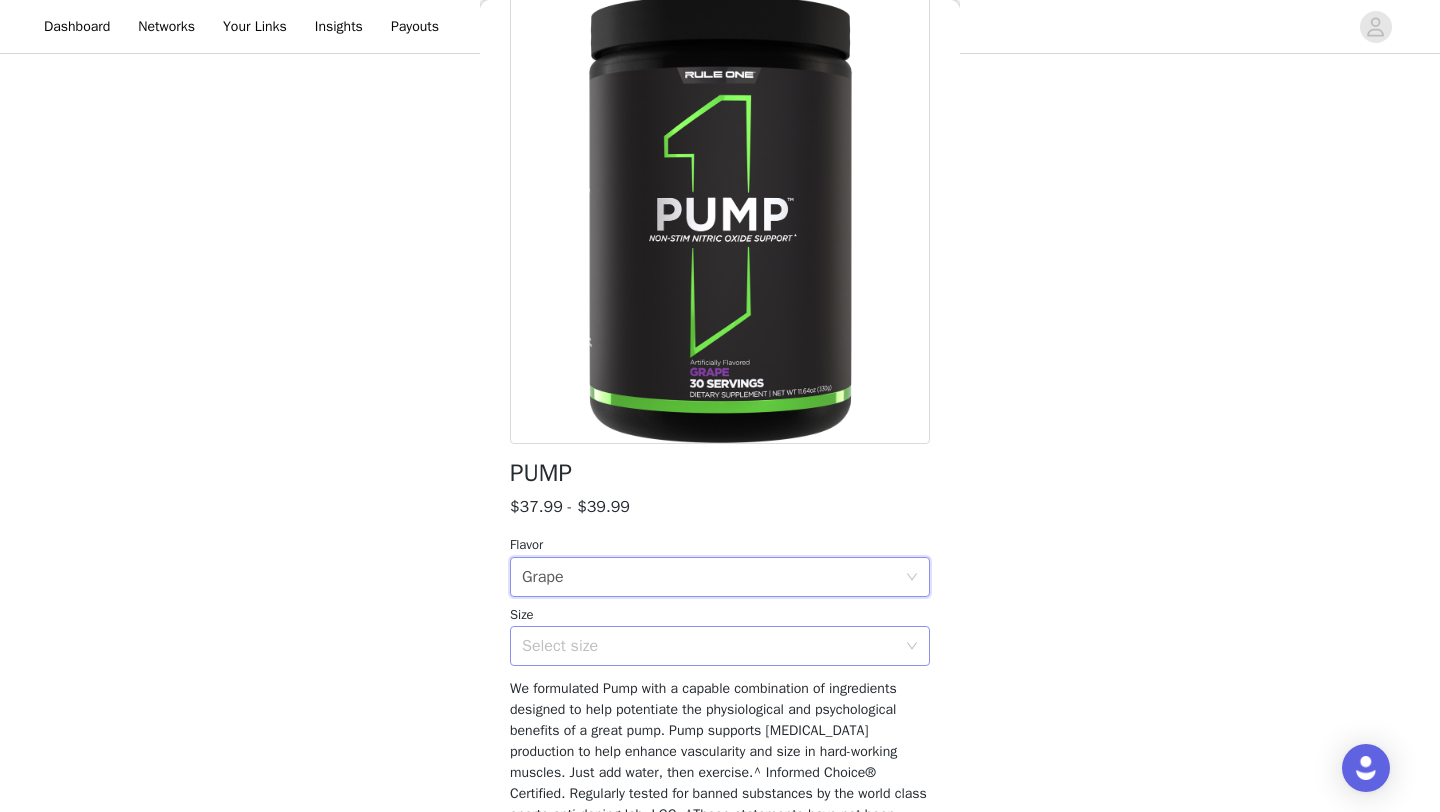 click on "Select size" at bounding box center (709, 646) 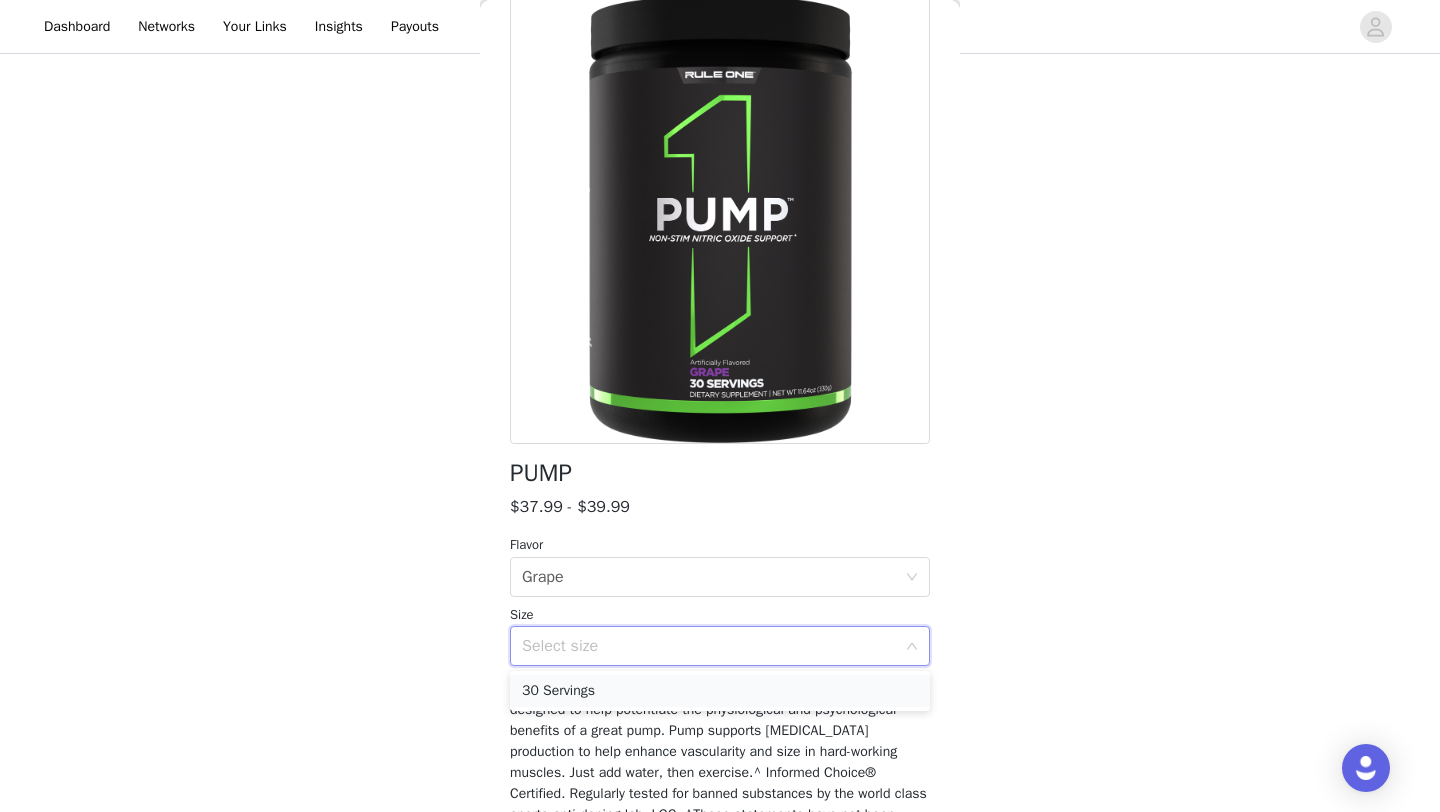 click on "30 Servings" at bounding box center [720, 691] 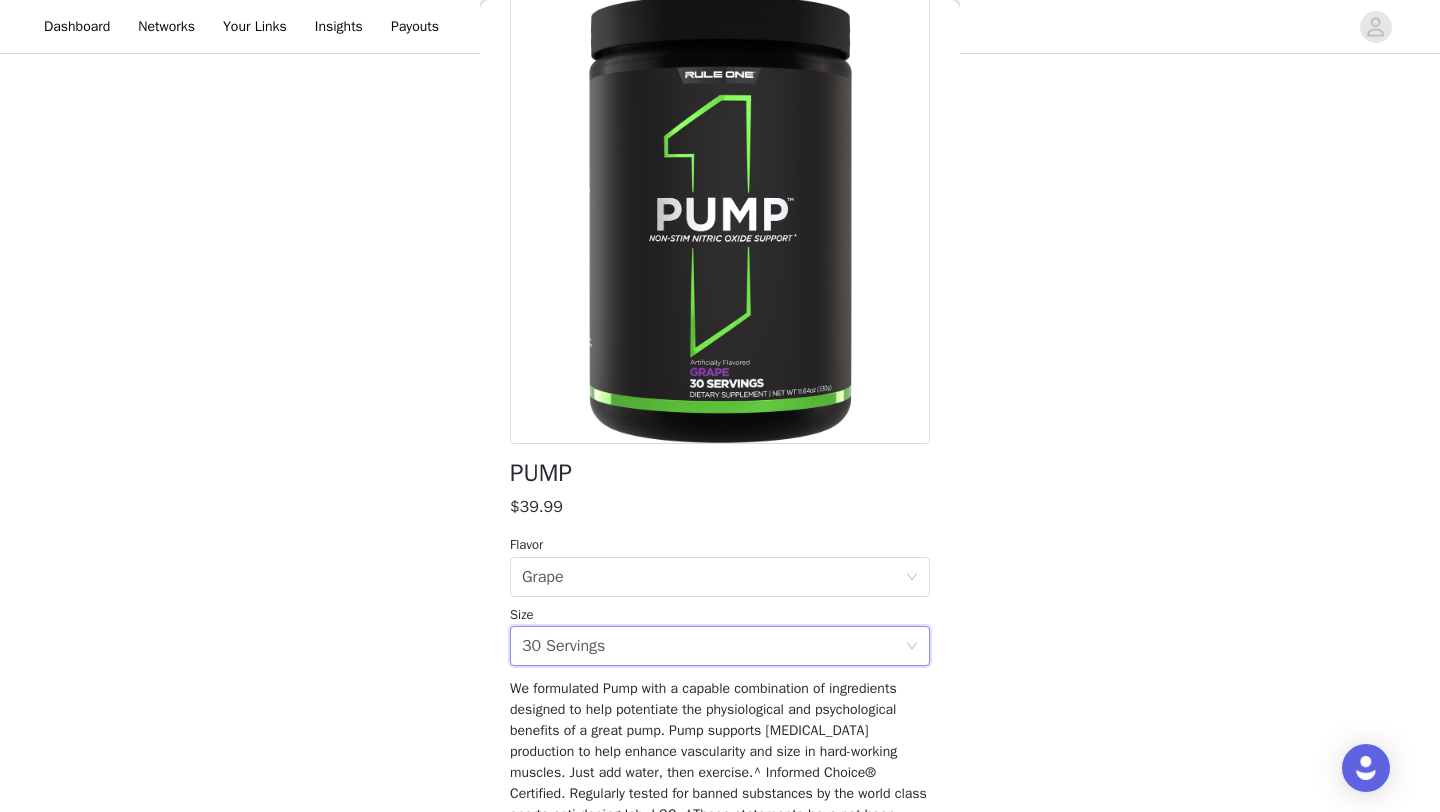 scroll, scrollTop: 266, scrollLeft: 0, axis: vertical 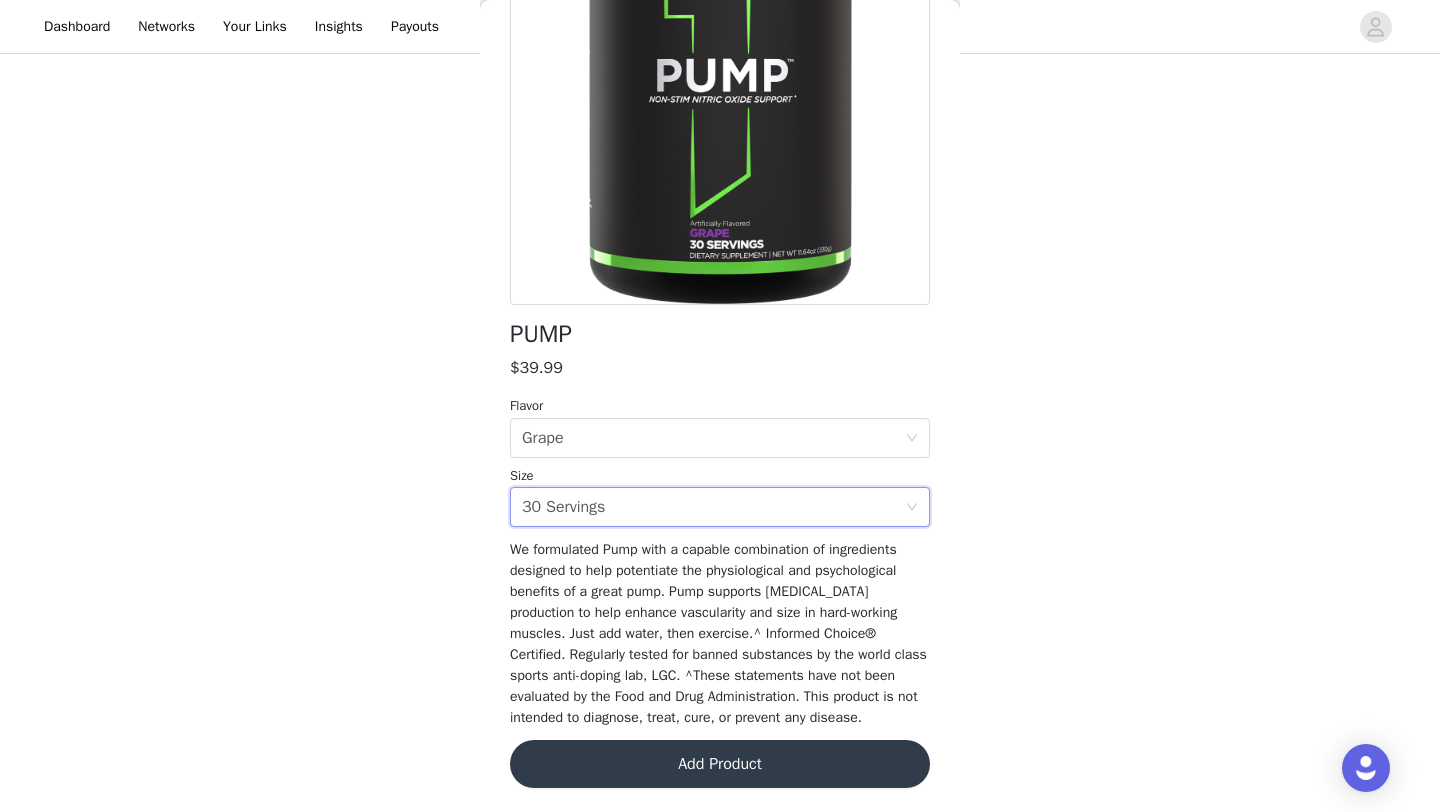 click on "Add Product" at bounding box center (720, 764) 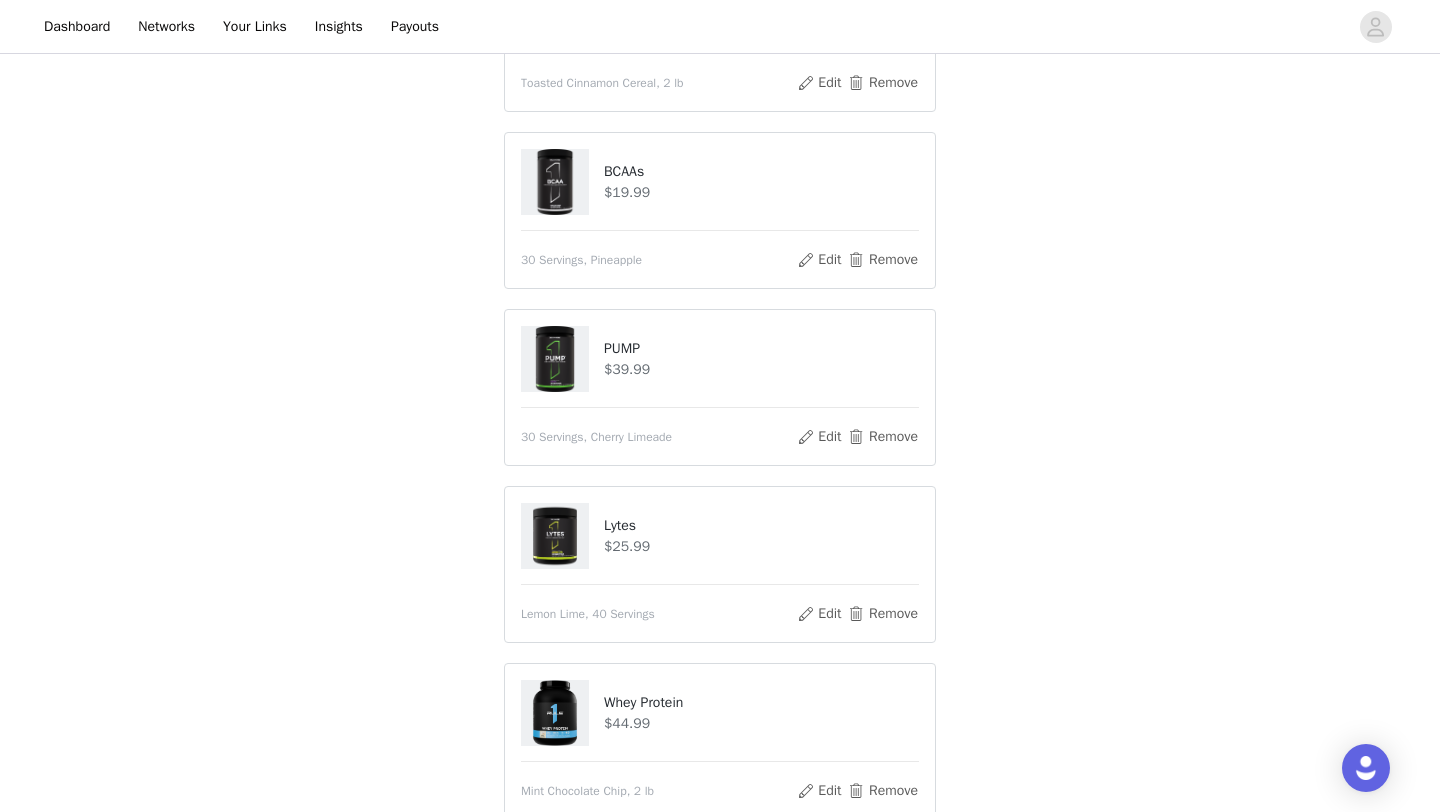 scroll, scrollTop: 1476, scrollLeft: 0, axis: vertical 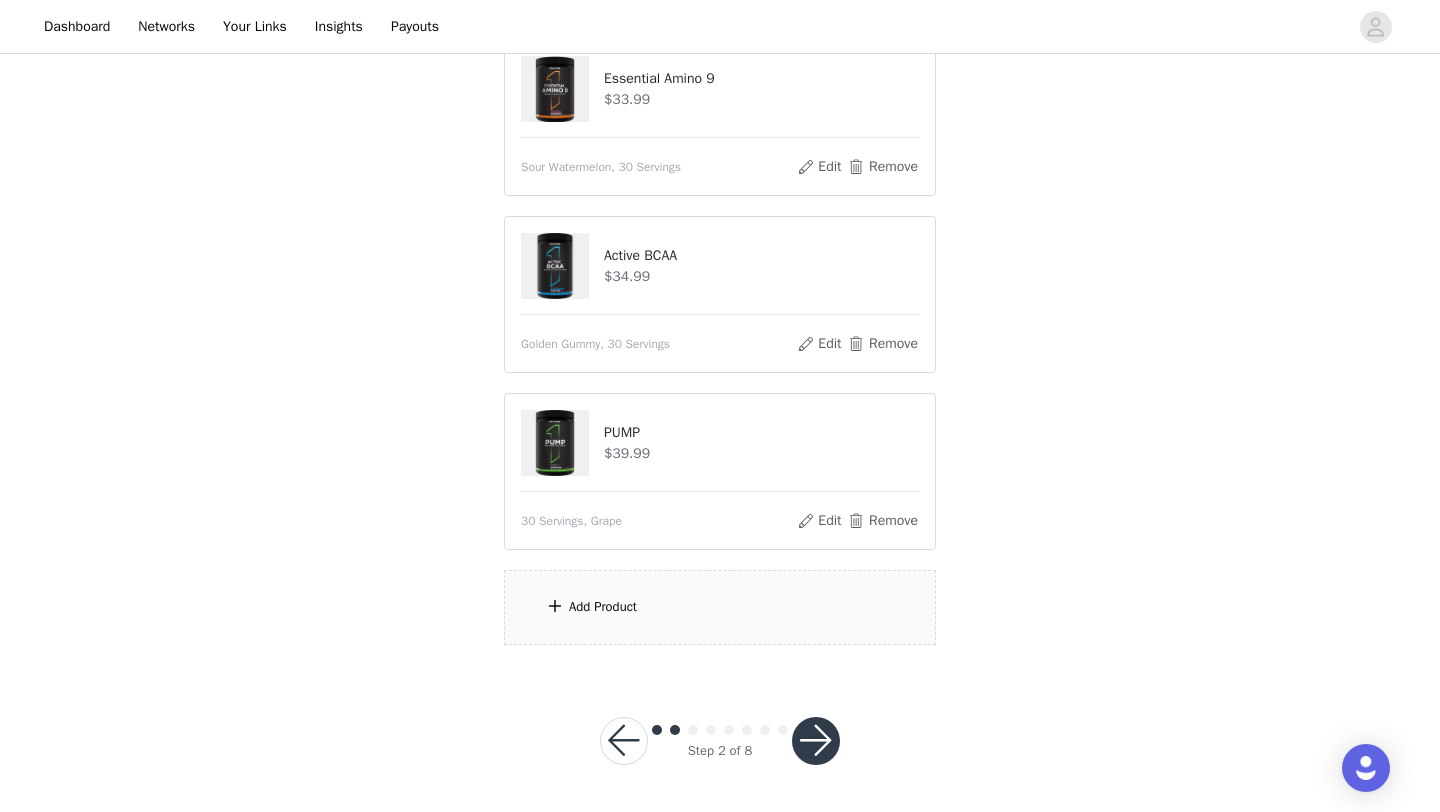 click at bounding box center (816, 741) 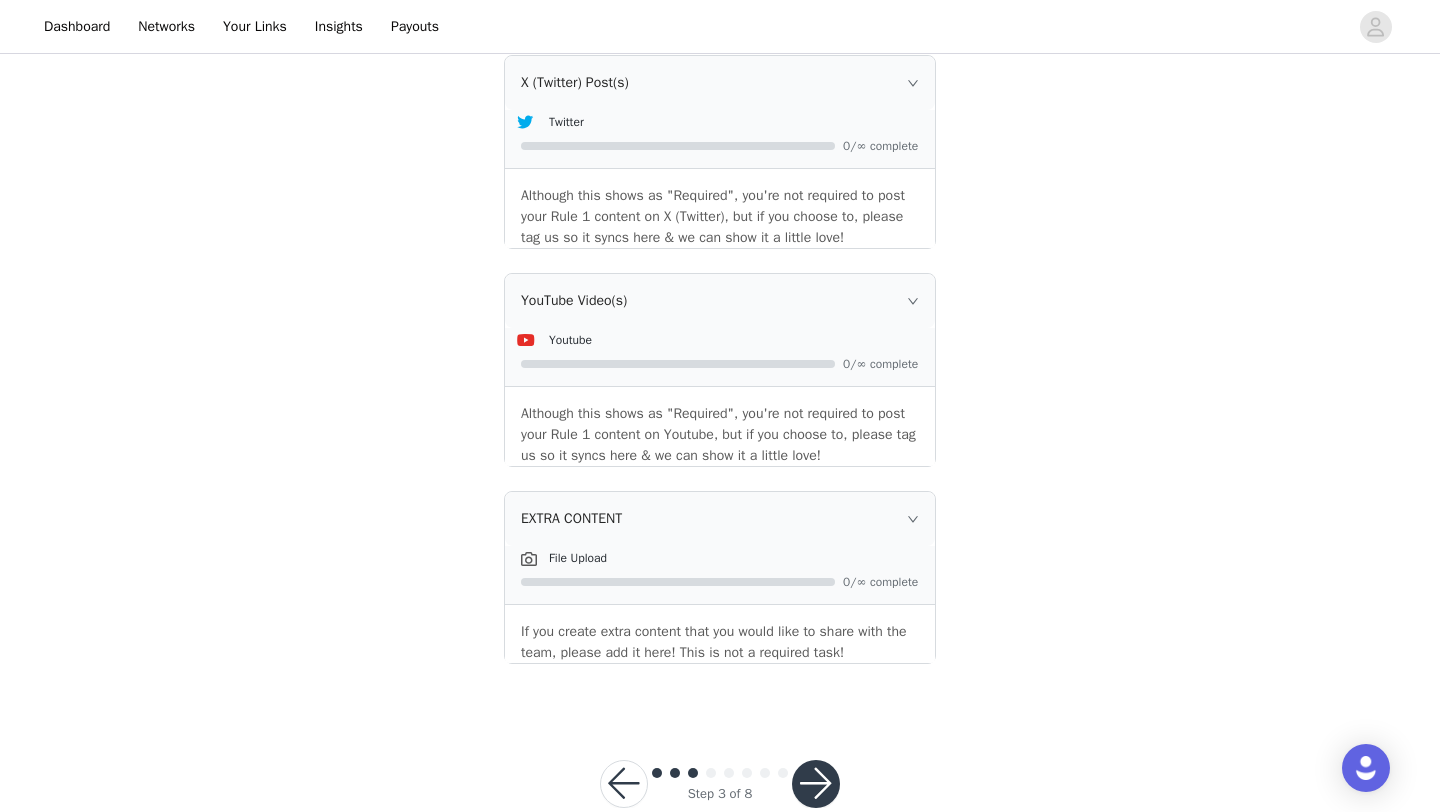 scroll, scrollTop: 2421, scrollLeft: 0, axis: vertical 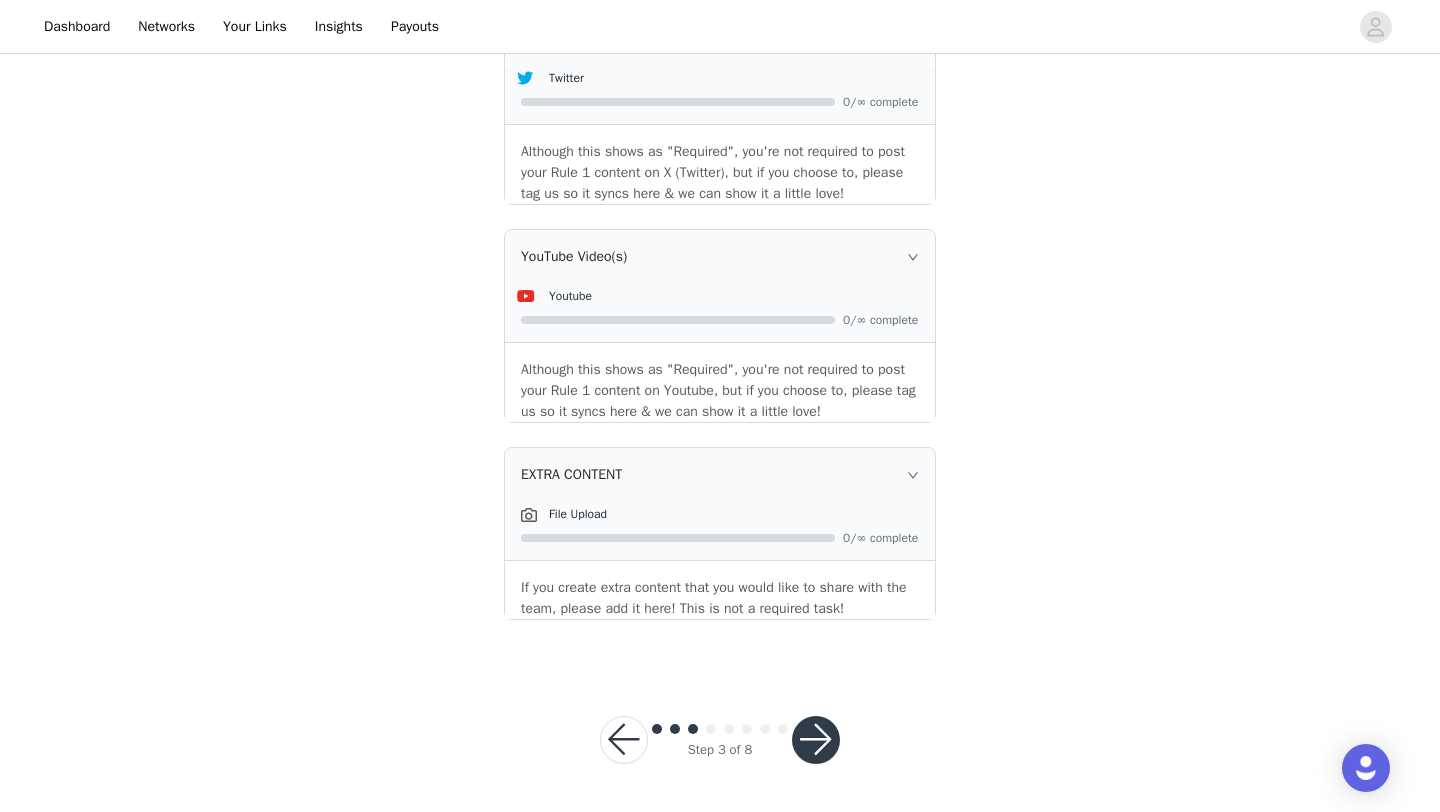 click at bounding box center (816, 740) 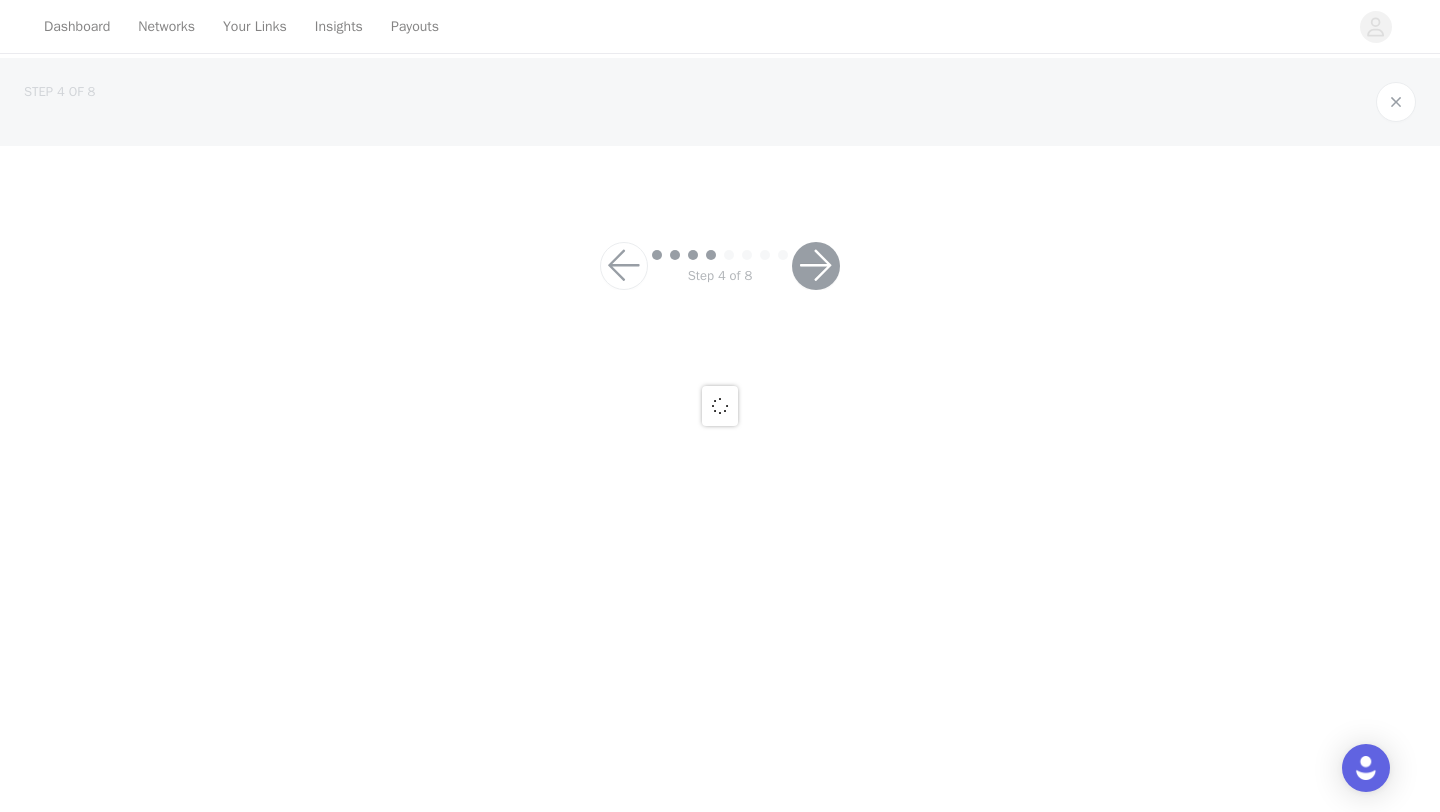 scroll, scrollTop: 0, scrollLeft: 0, axis: both 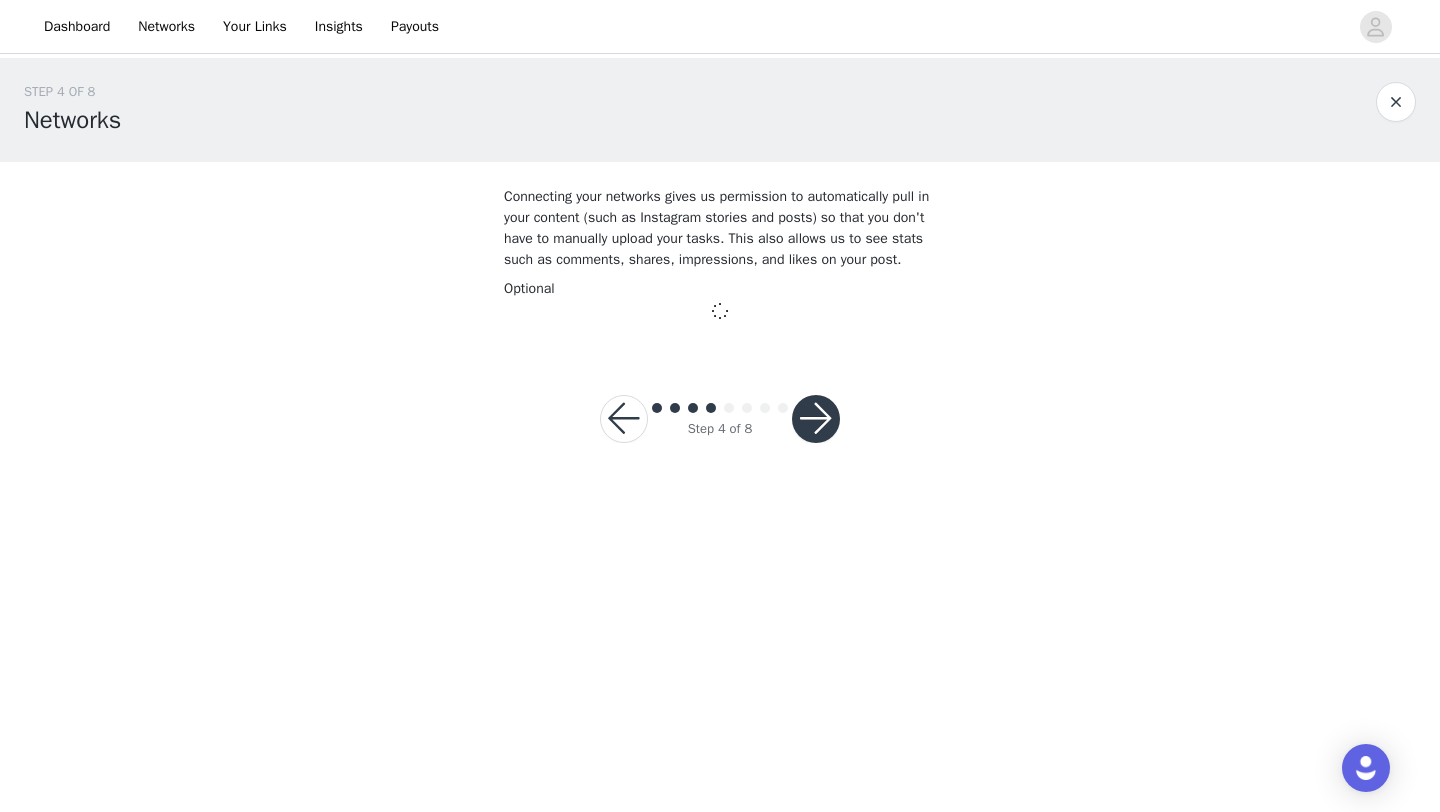 click at bounding box center (816, 419) 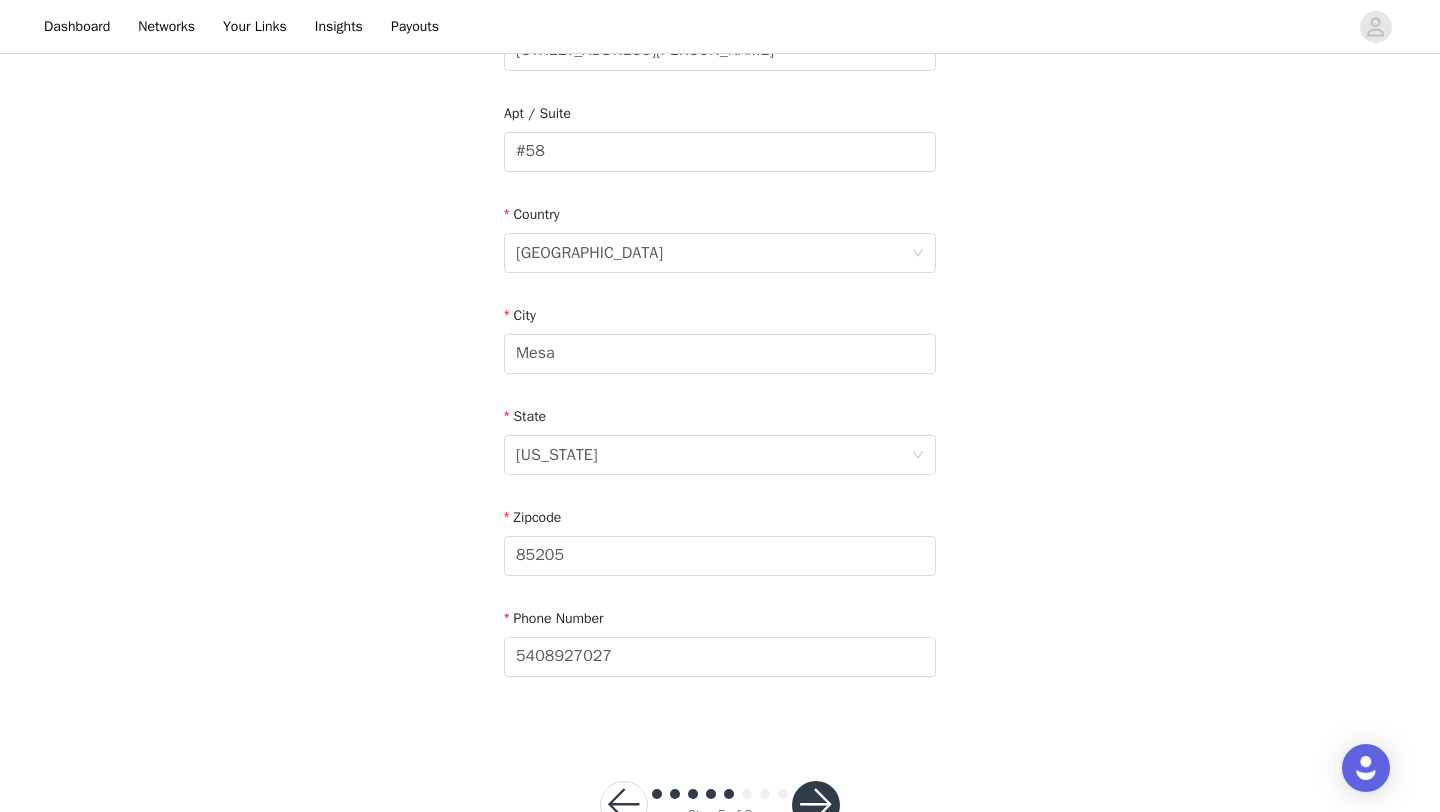 scroll, scrollTop: 551, scrollLeft: 0, axis: vertical 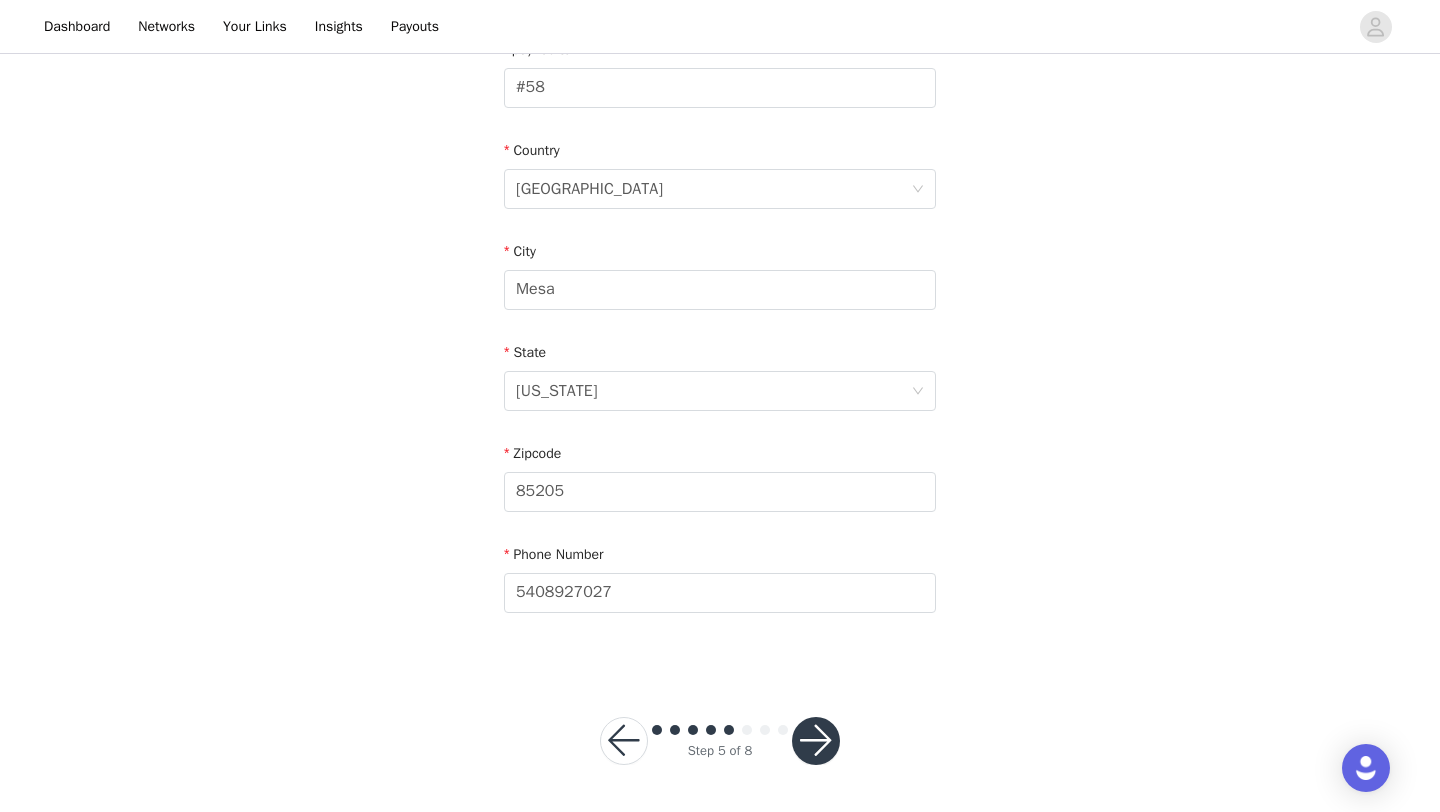 click at bounding box center (816, 741) 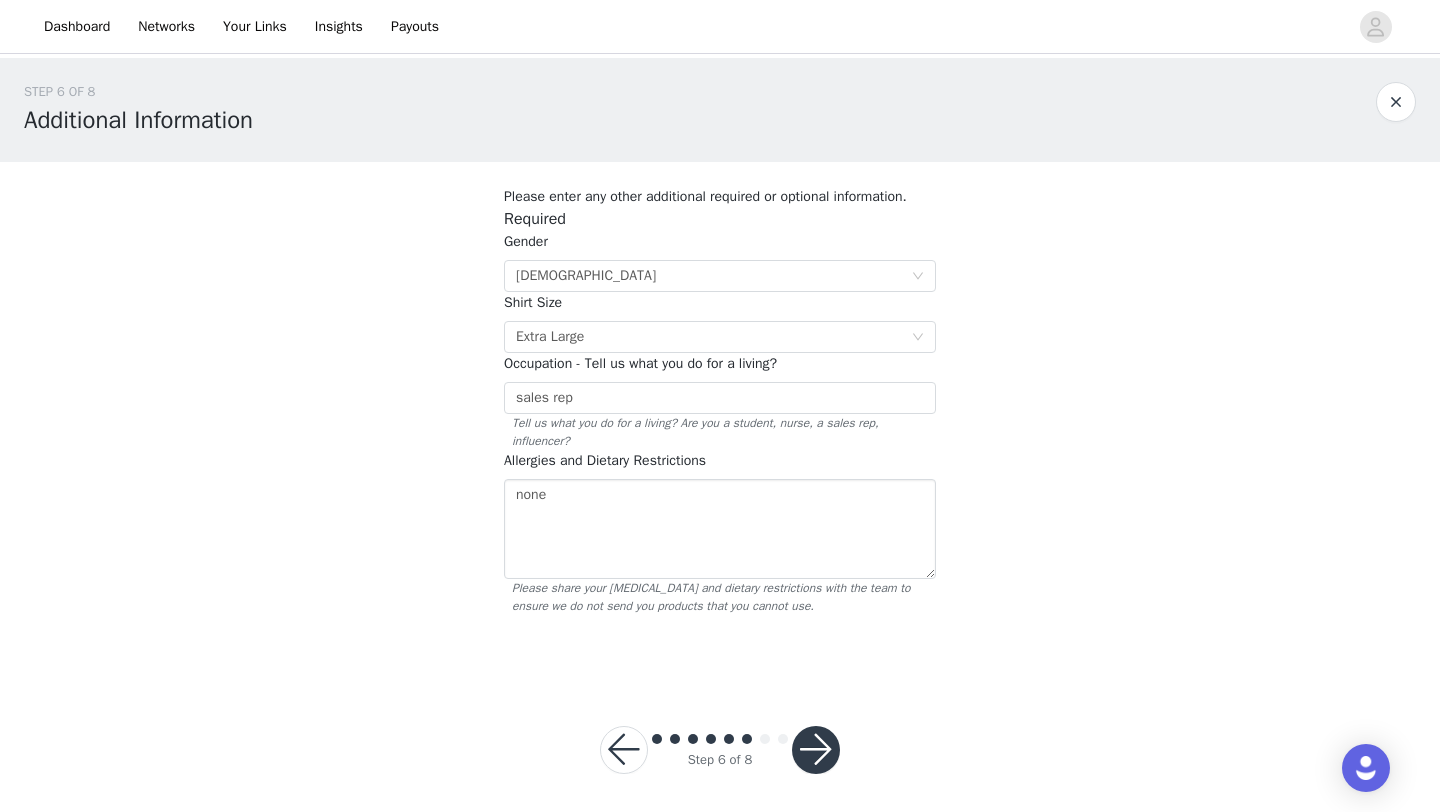 scroll, scrollTop: 9, scrollLeft: 0, axis: vertical 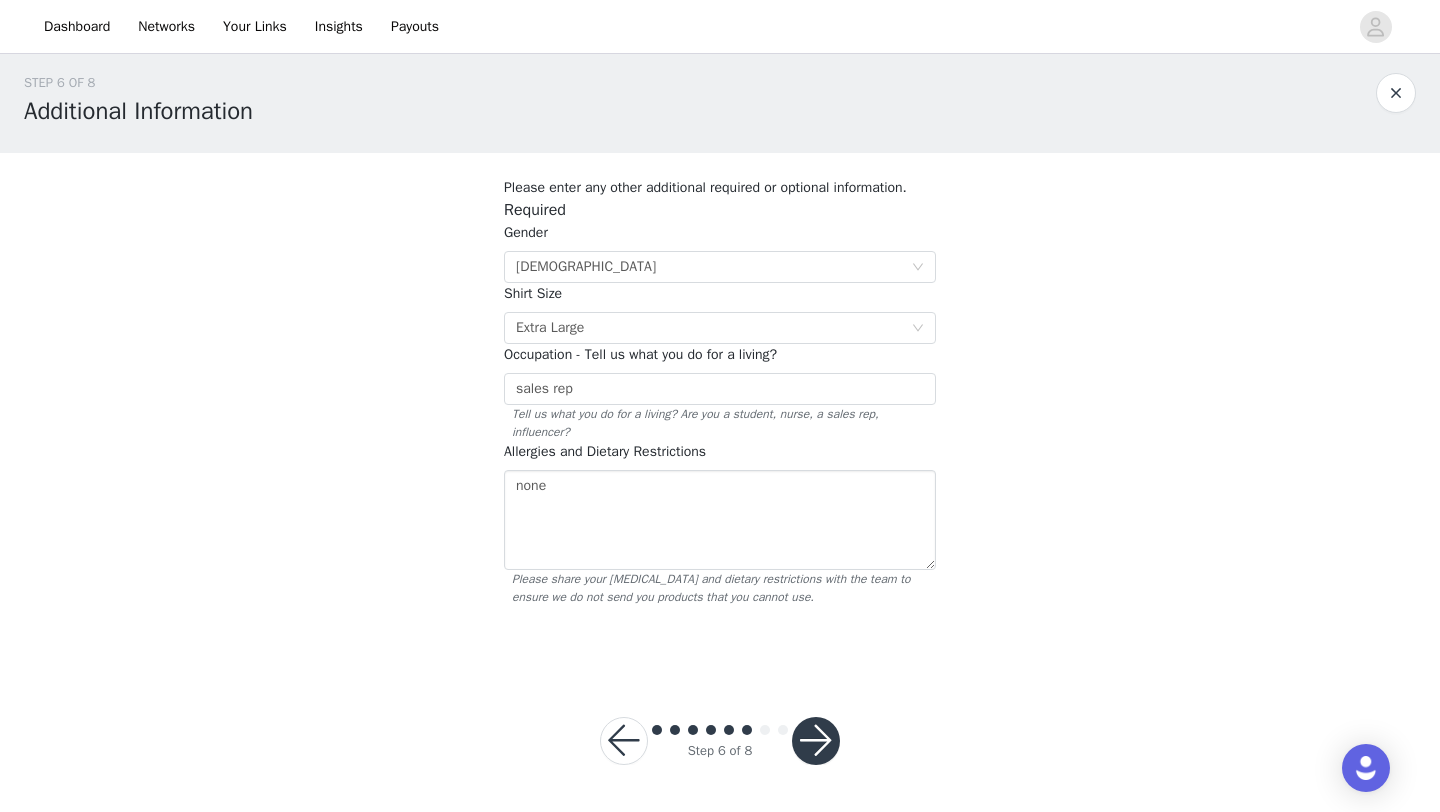 click at bounding box center [816, 741] 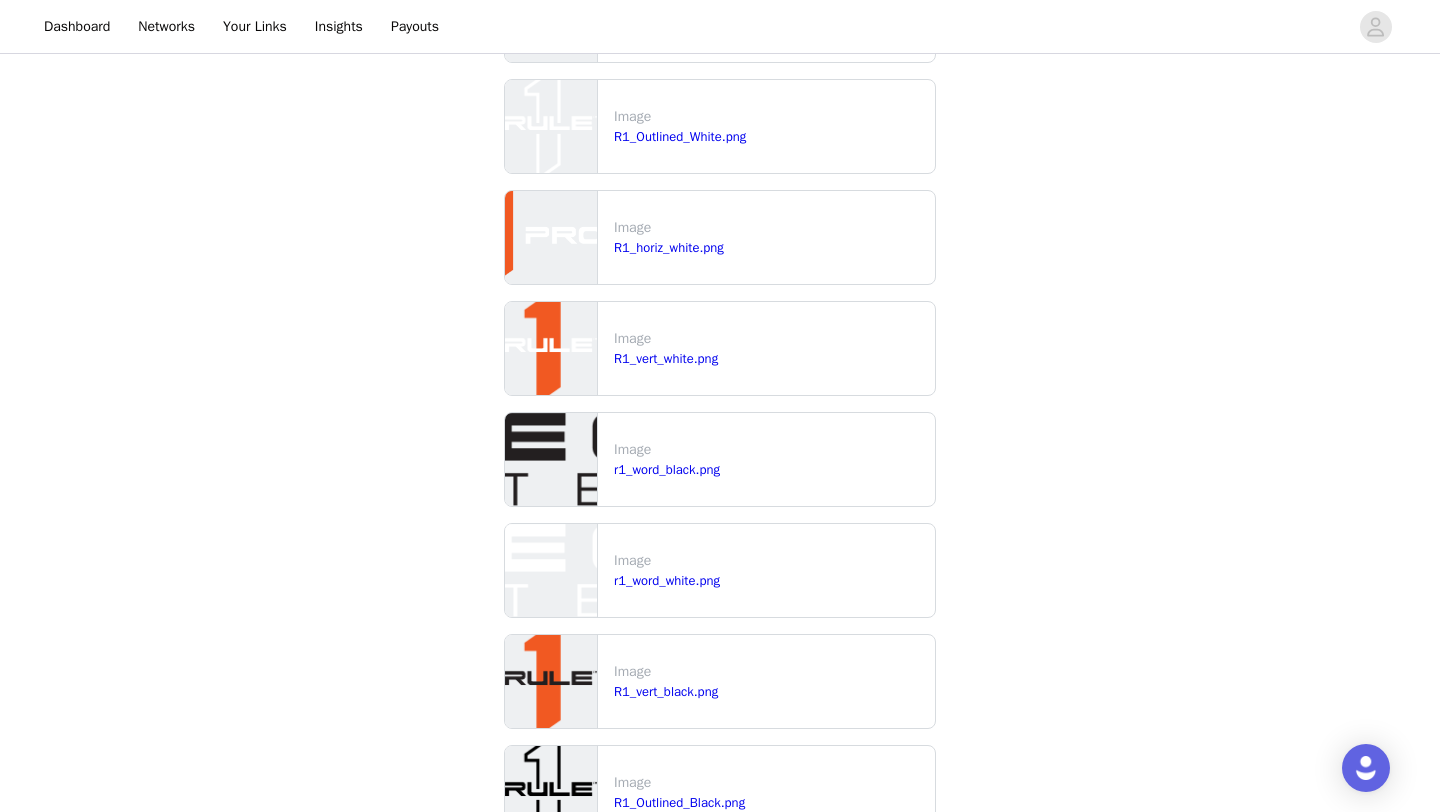 scroll, scrollTop: 458, scrollLeft: 0, axis: vertical 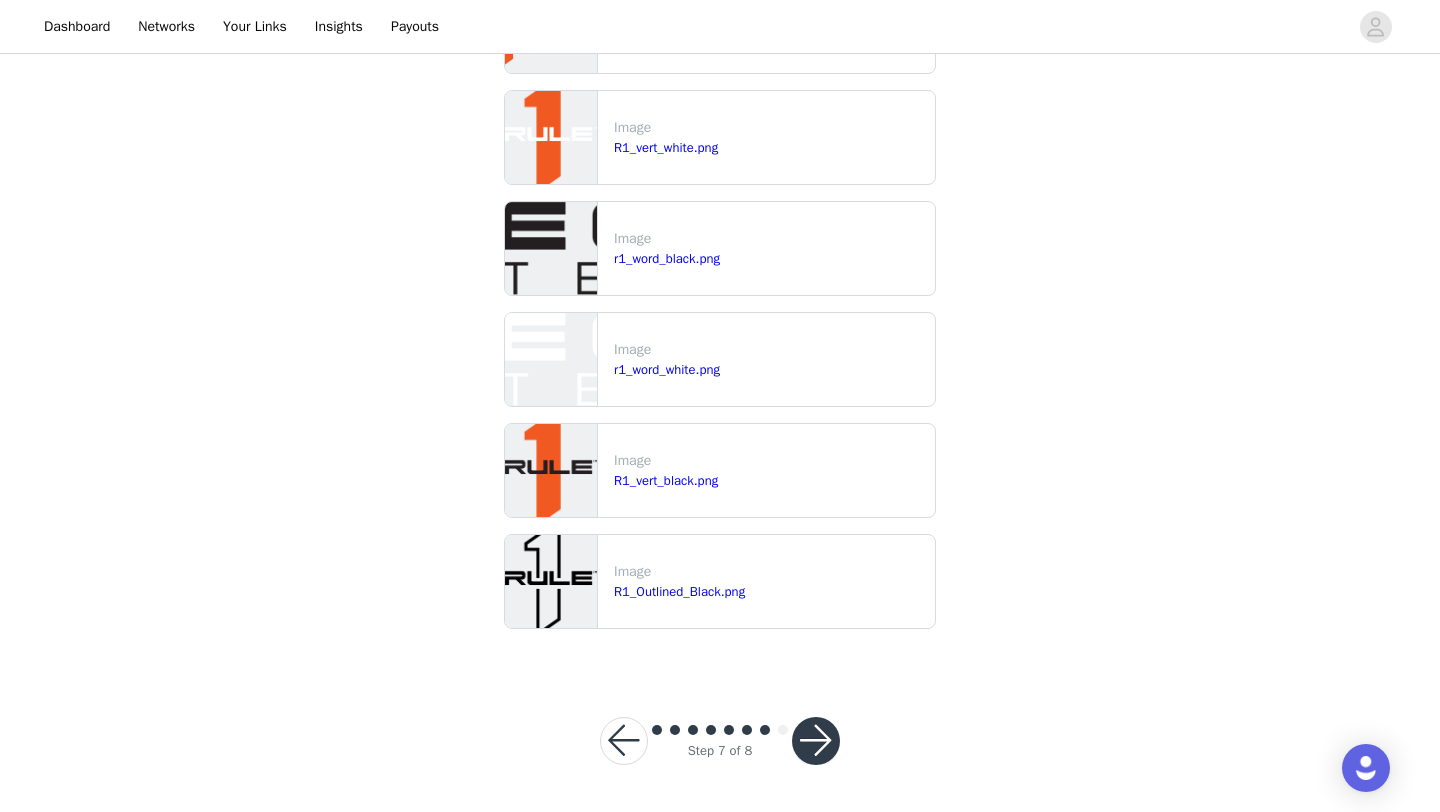 click at bounding box center (816, 741) 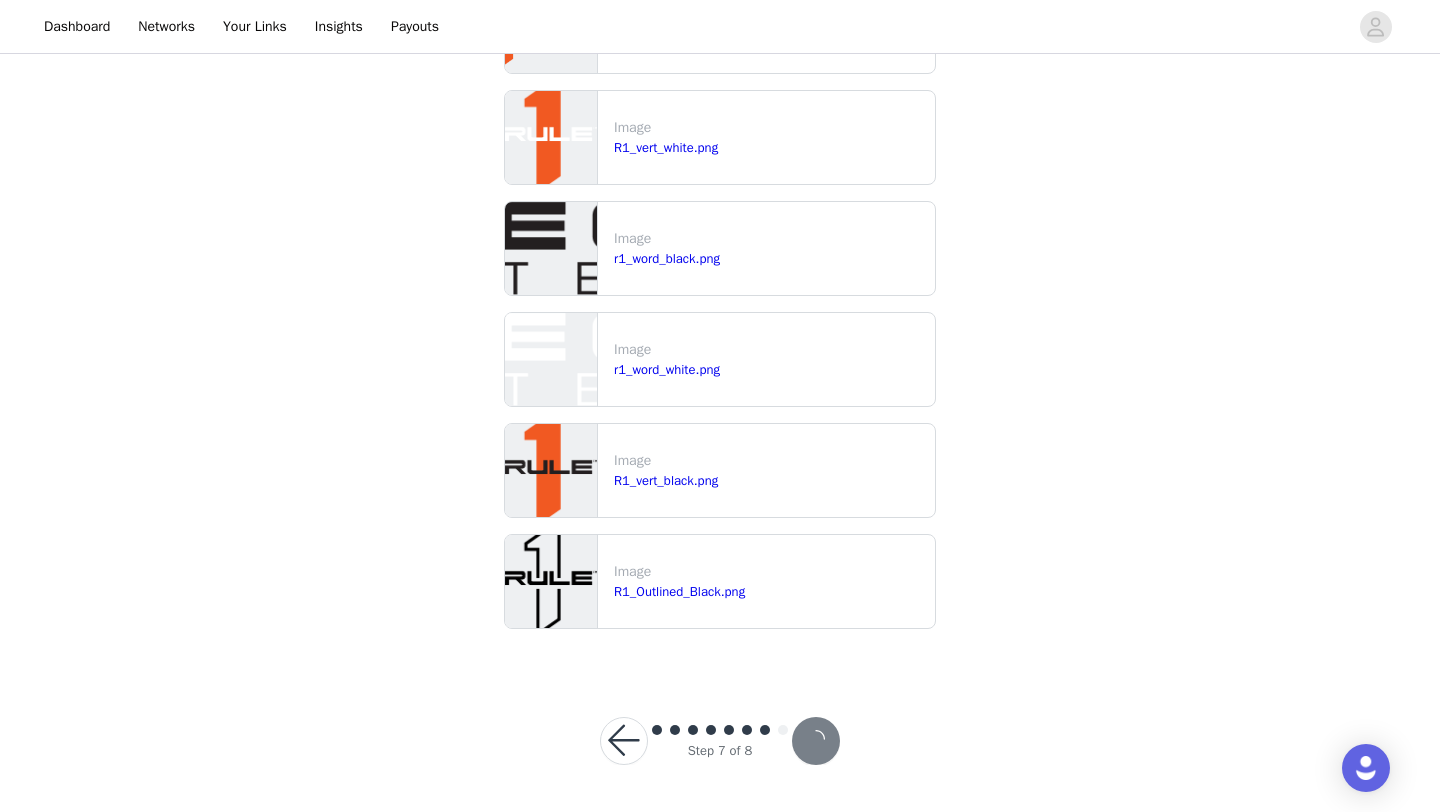 scroll, scrollTop: 0, scrollLeft: 0, axis: both 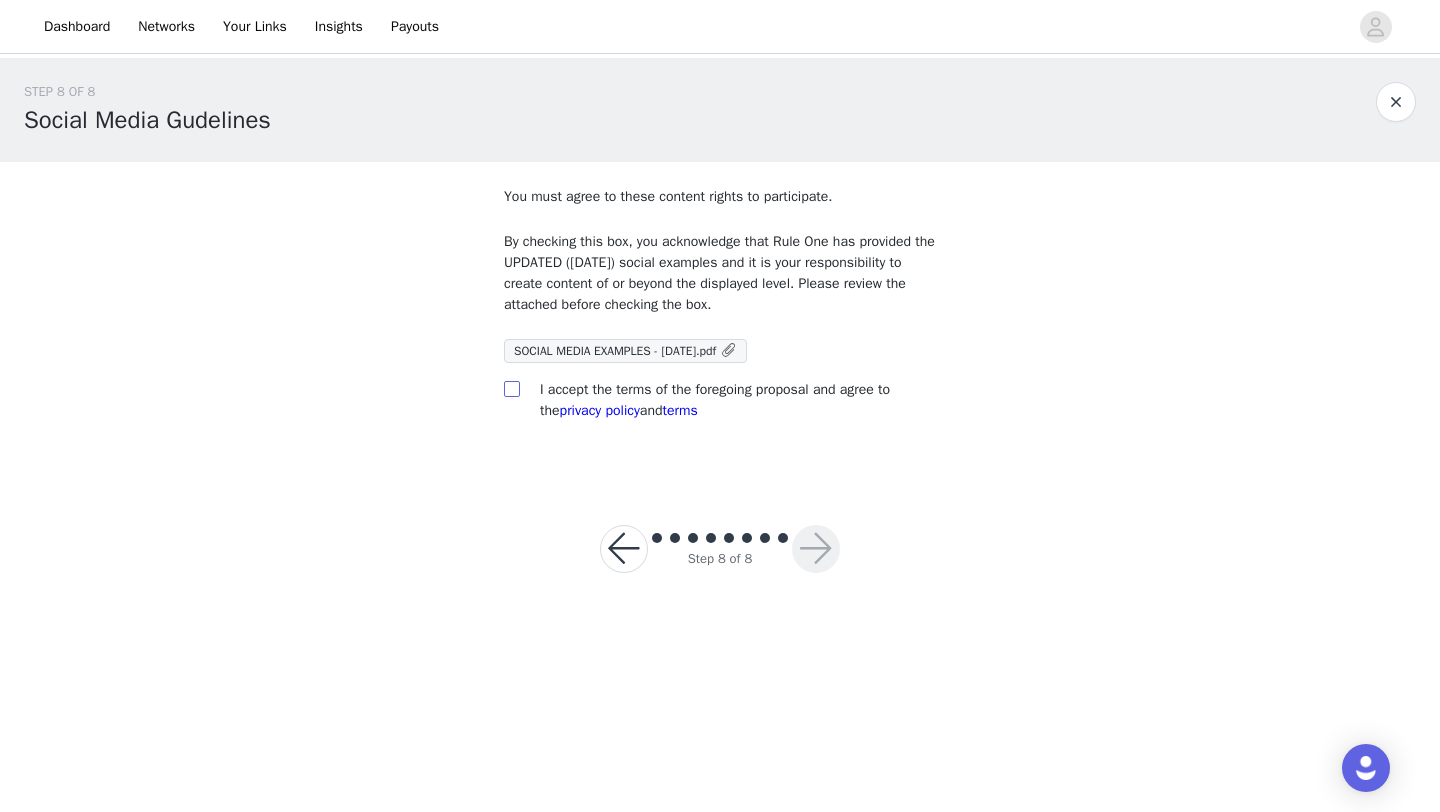 click at bounding box center (511, 388) 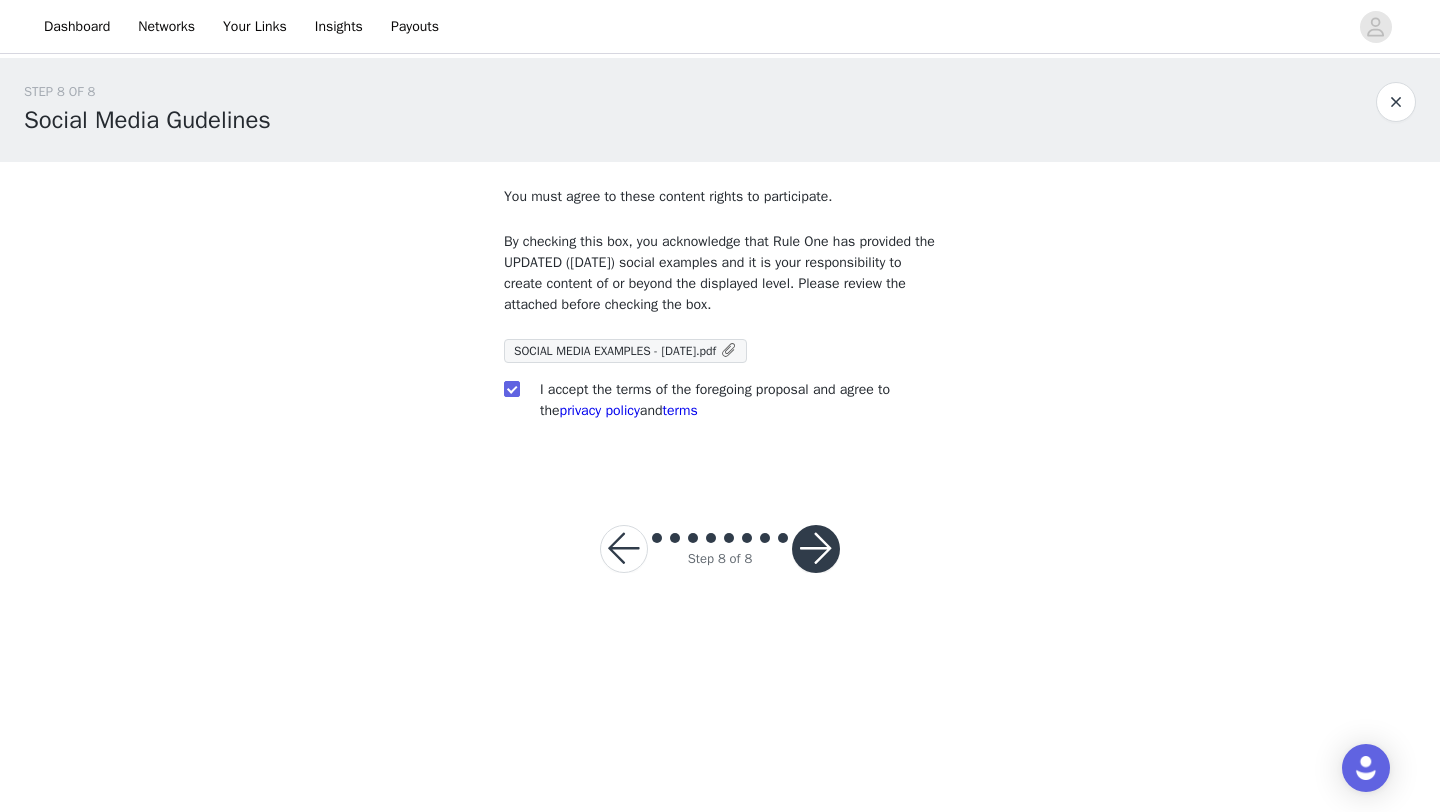 click at bounding box center [816, 549] 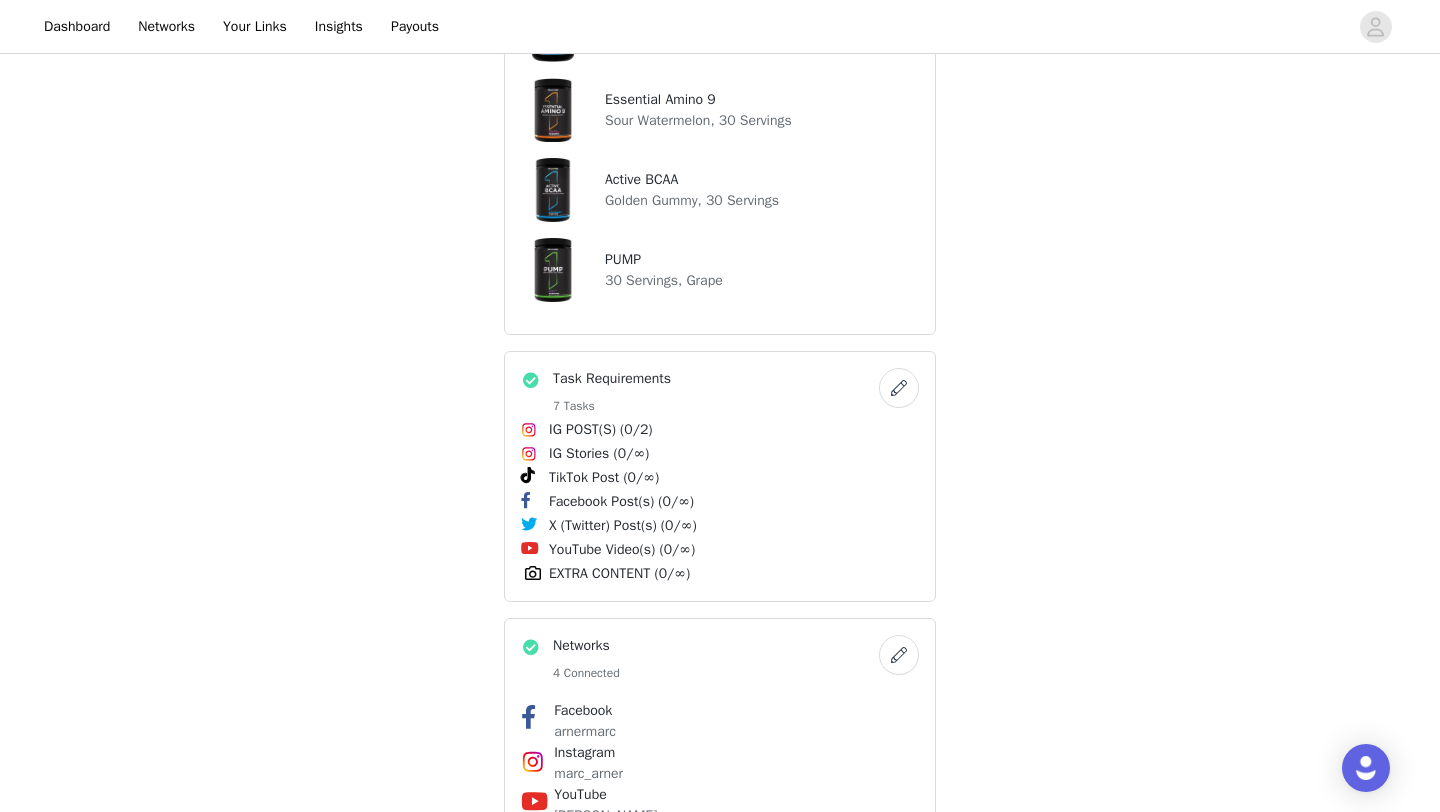 scroll, scrollTop: 2057, scrollLeft: 0, axis: vertical 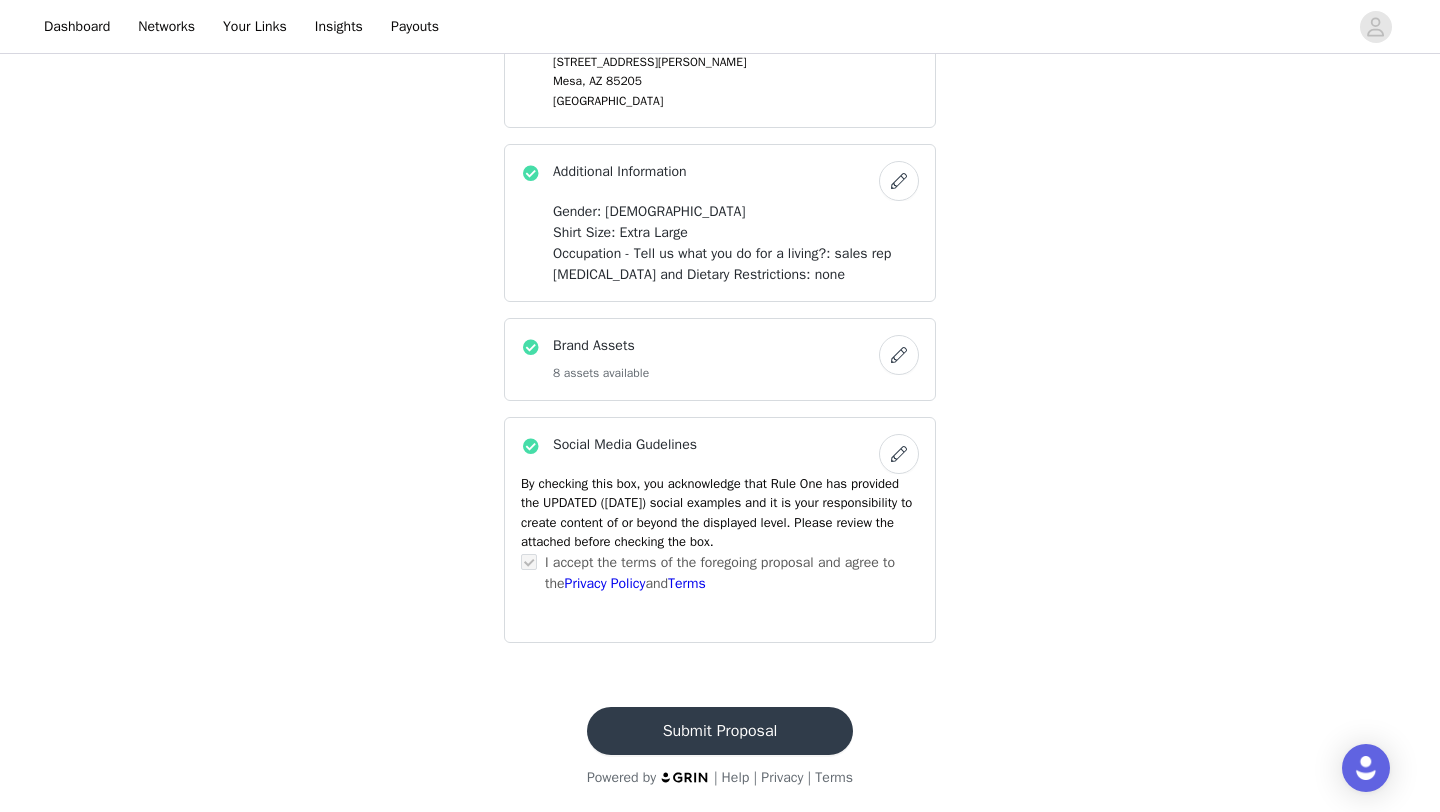 click on "Submit Proposal" at bounding box center [720, 731] 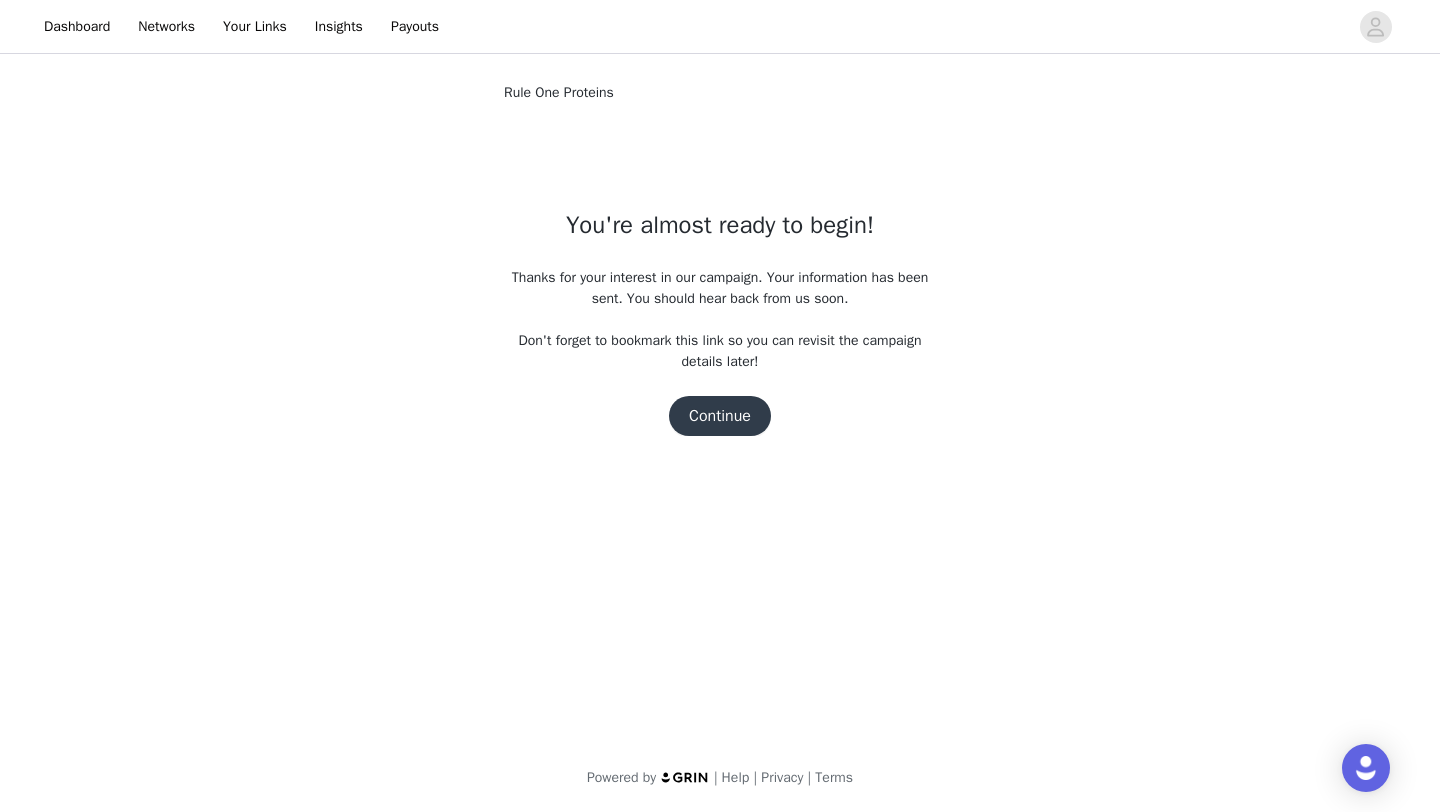 scroll, scrollTop: 0, scrollLeft: 0, axis: both 